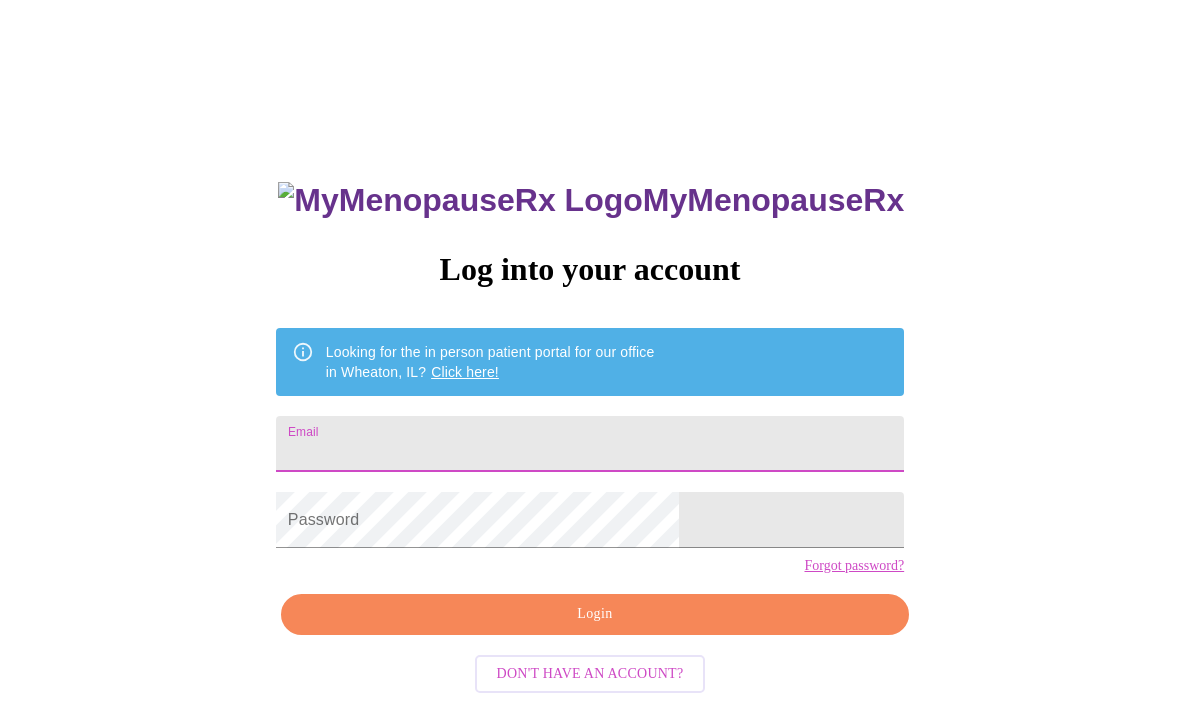 scroll, scrollTop: 274, scrollLeft: 0, axis: vertical 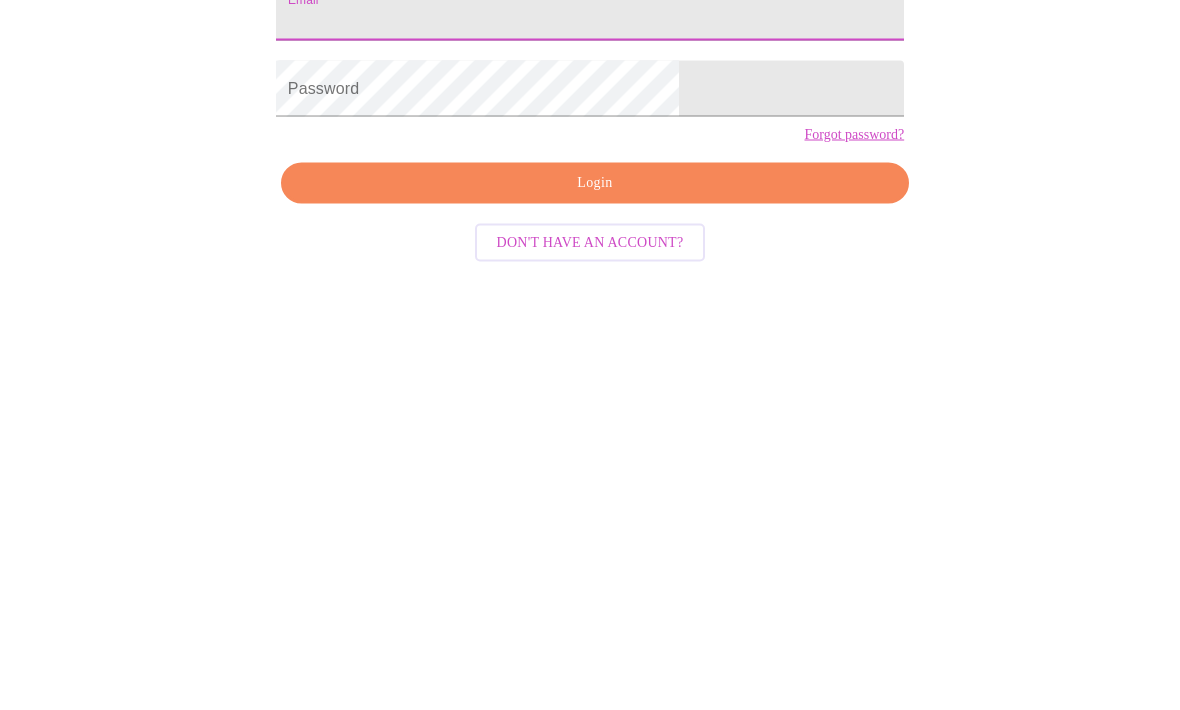 type on "debbi.j.c61@[EMAIL]" 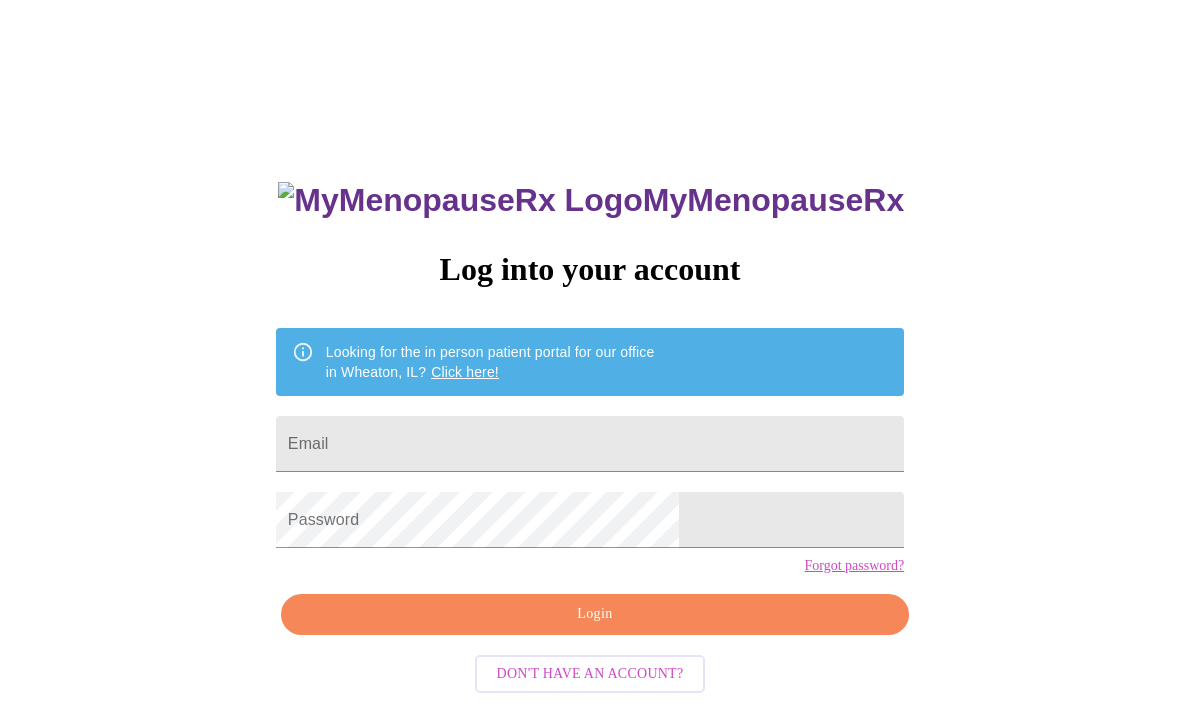 scroll, scrollTop: 0, scrollLeft: 0, axis: both 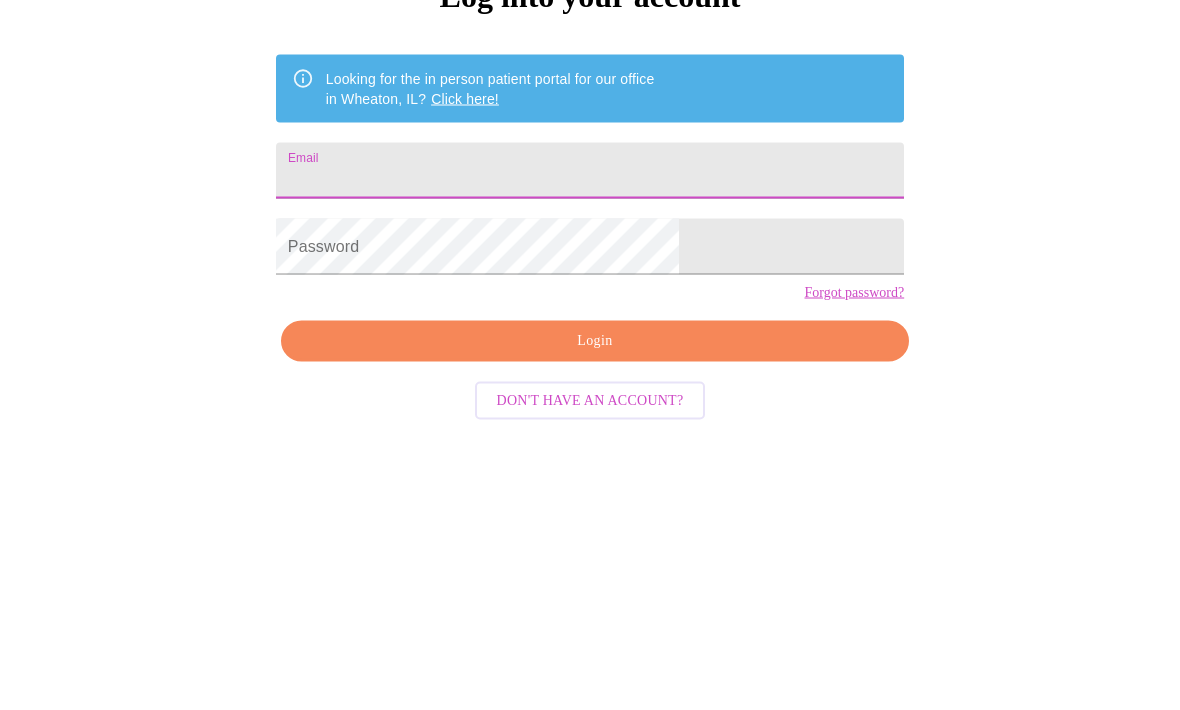 type on "debbi.j.c61@[EMAIL]" 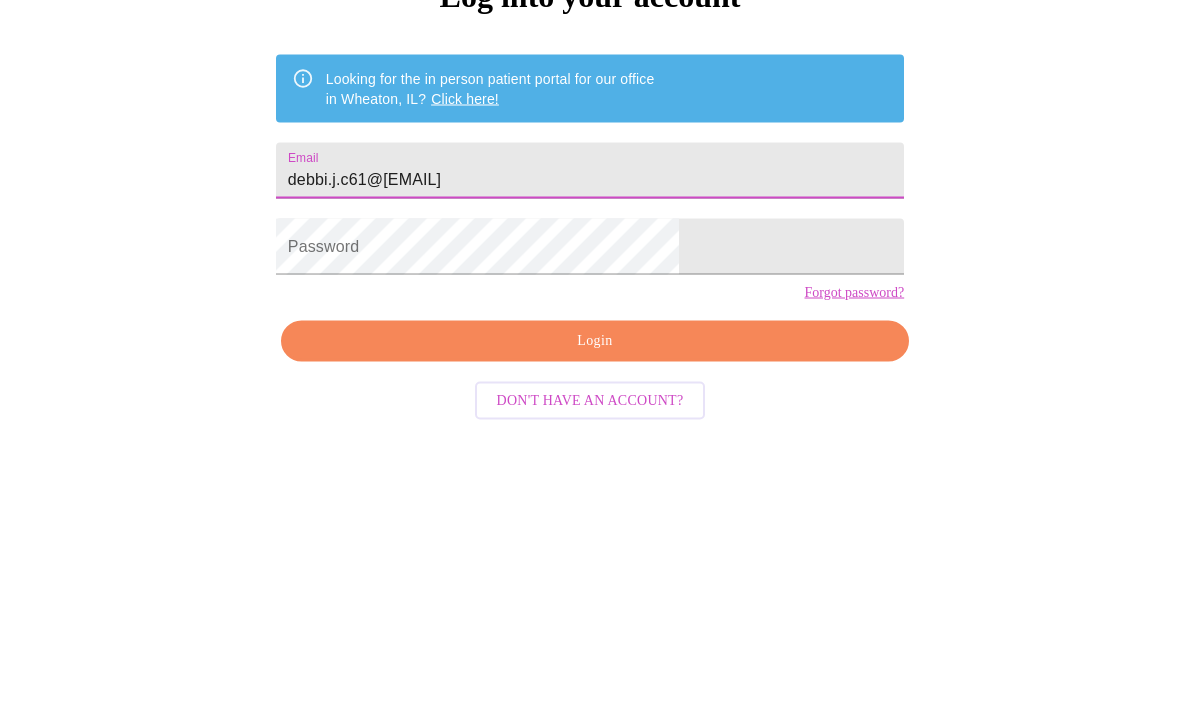scroll, scrollTop: 86, scrollLeft: 0, axis: vertical 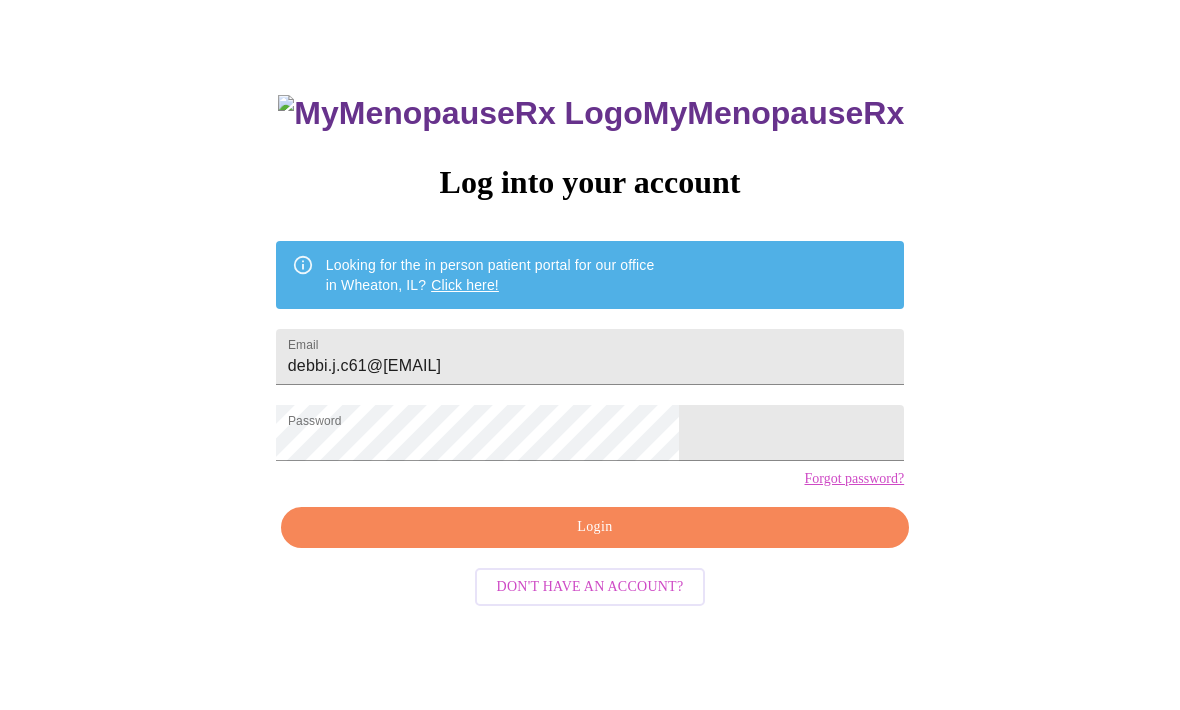 click on "Login" at bounding box center (595, 528) 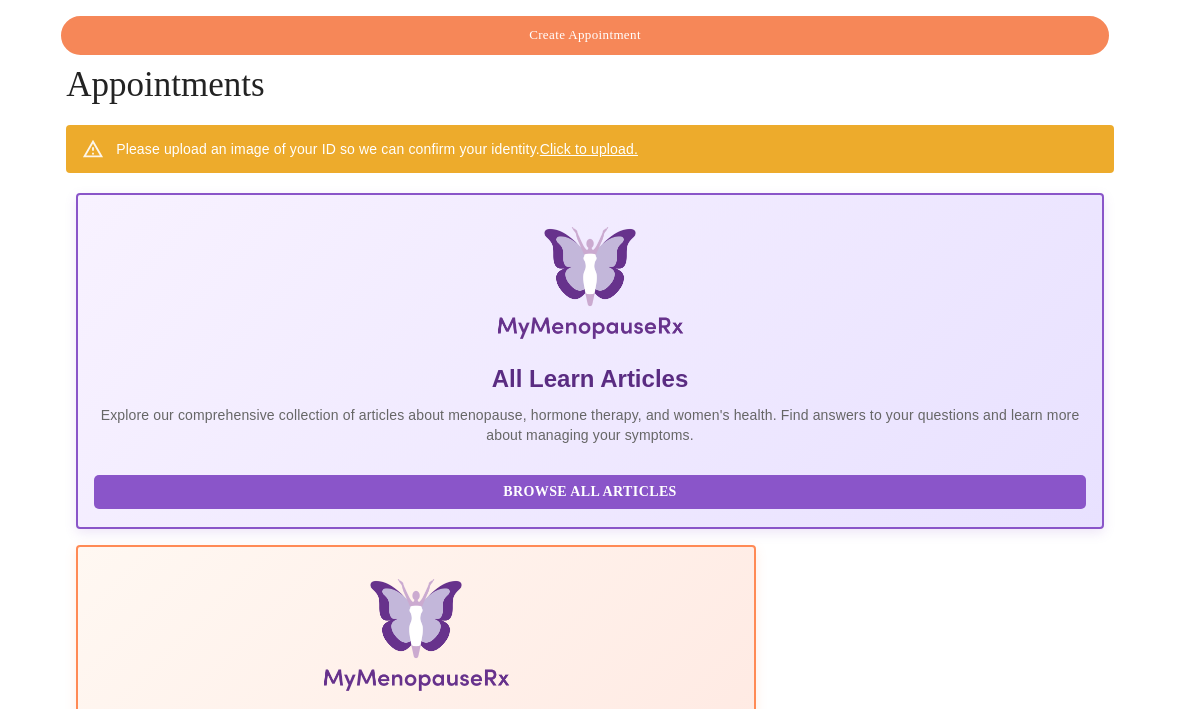scroll, scrollTop: 66, scrollLeft: 0, axis: vertical 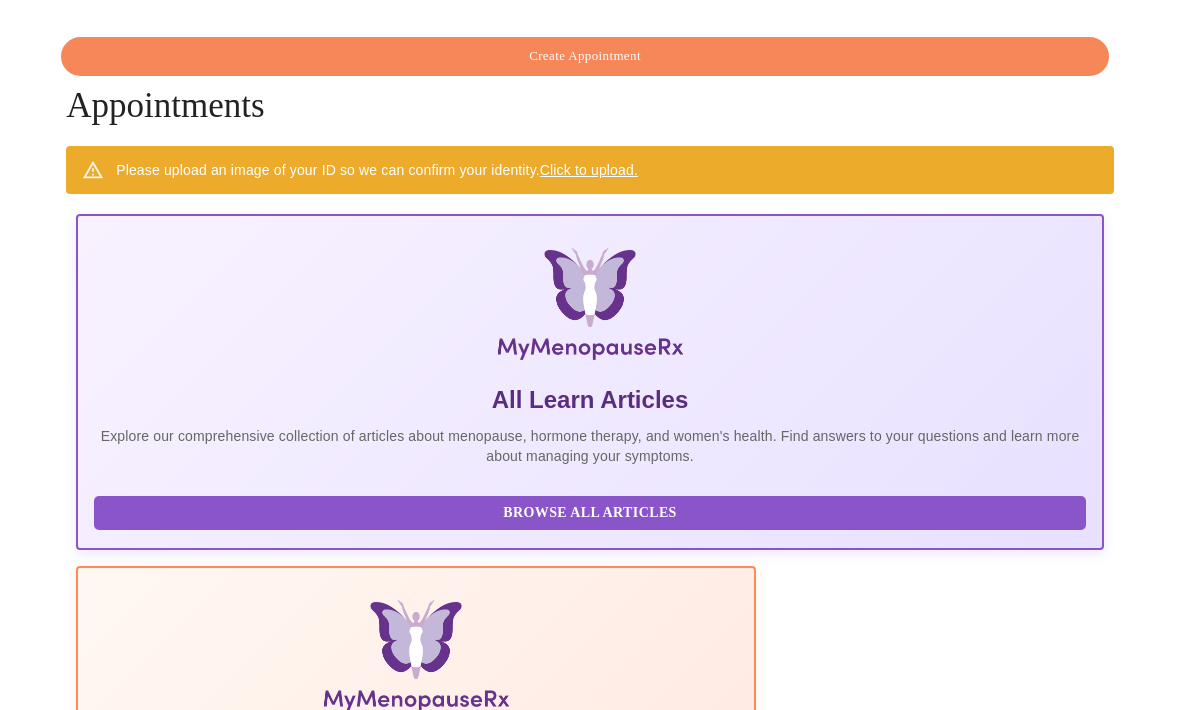 click on "The Top 34 Symptoms of Menopause" at bounding box center (291, 1173) 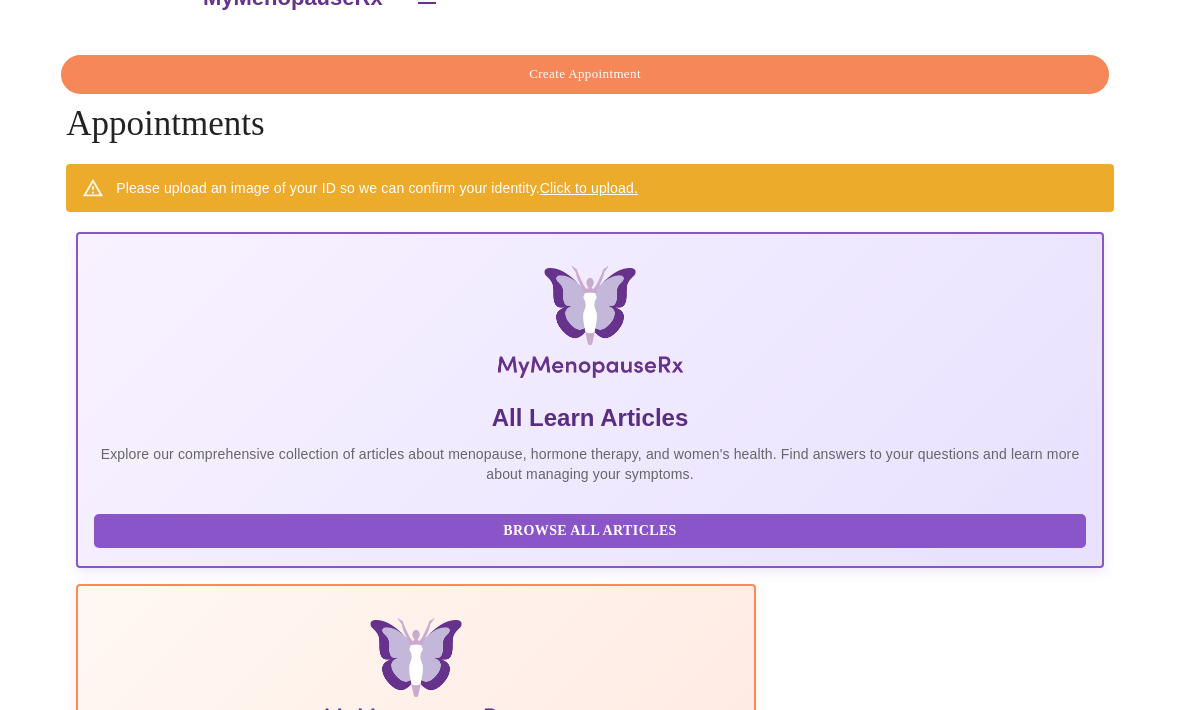 scroll, scrollTop: 0, scrollLeft: 0, axis: both 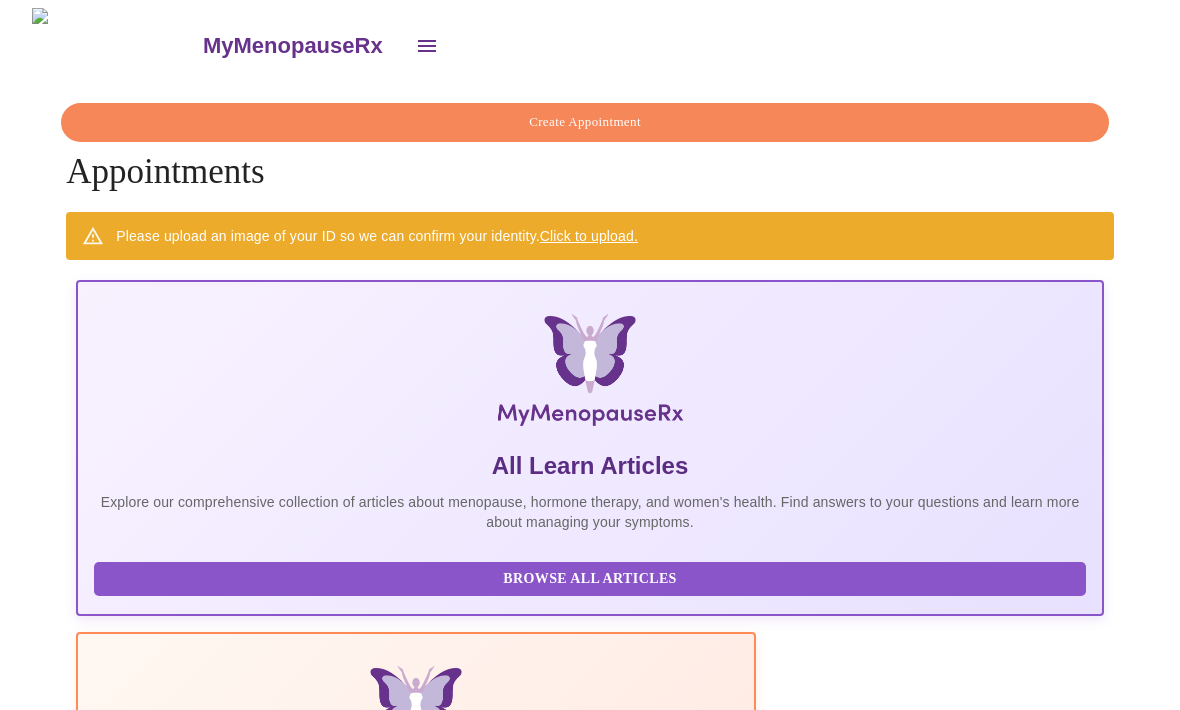 click 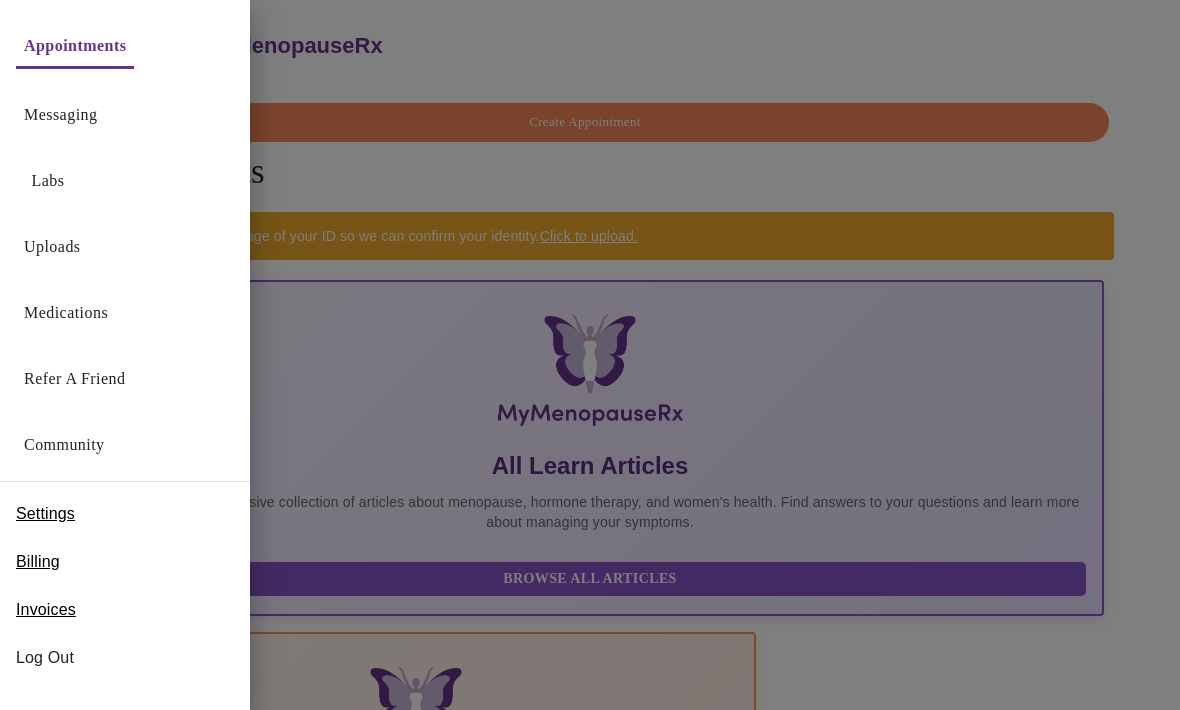 click on "Medications" at bounding box center (66, 313) 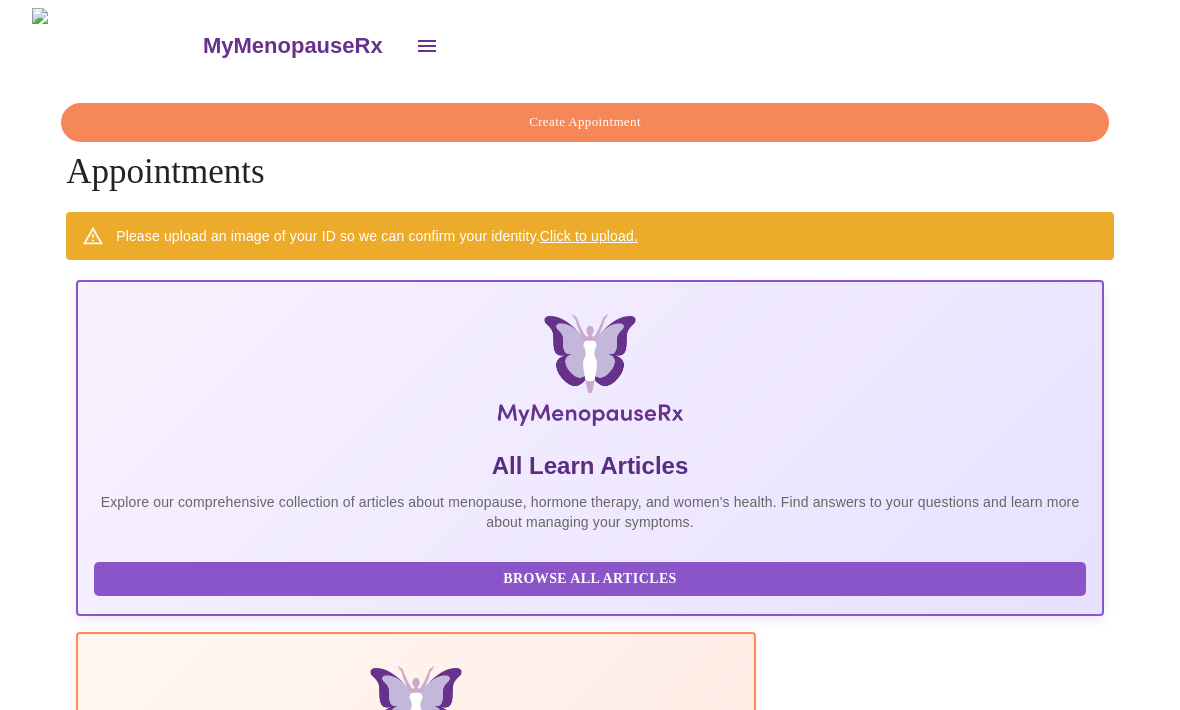 click 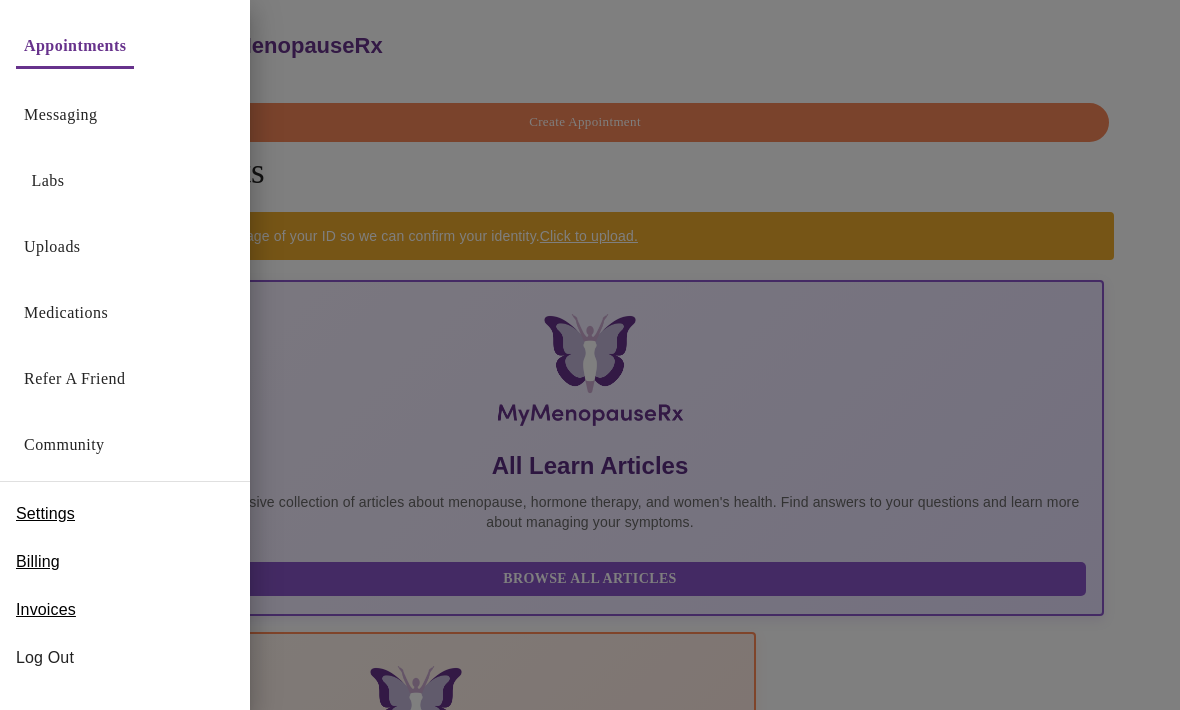 click on "Billing" at bounding box center [38, 562] 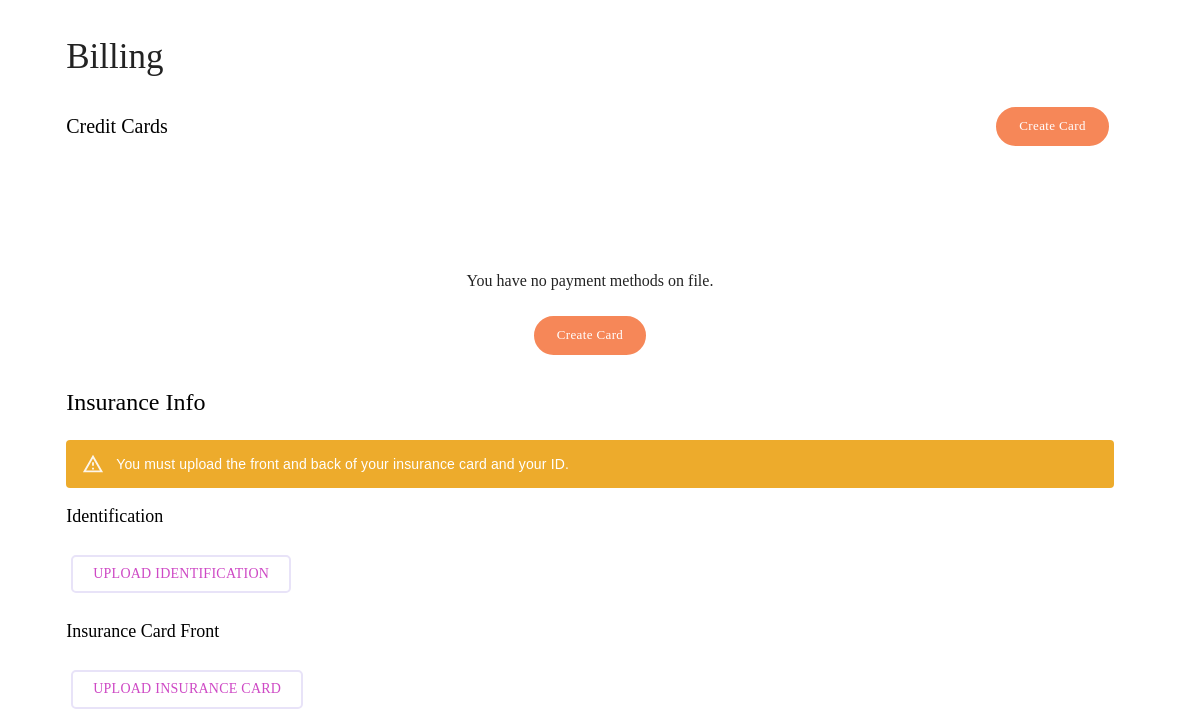 scroll, scrollTop: 0, scrollLeft: 0, axis: both 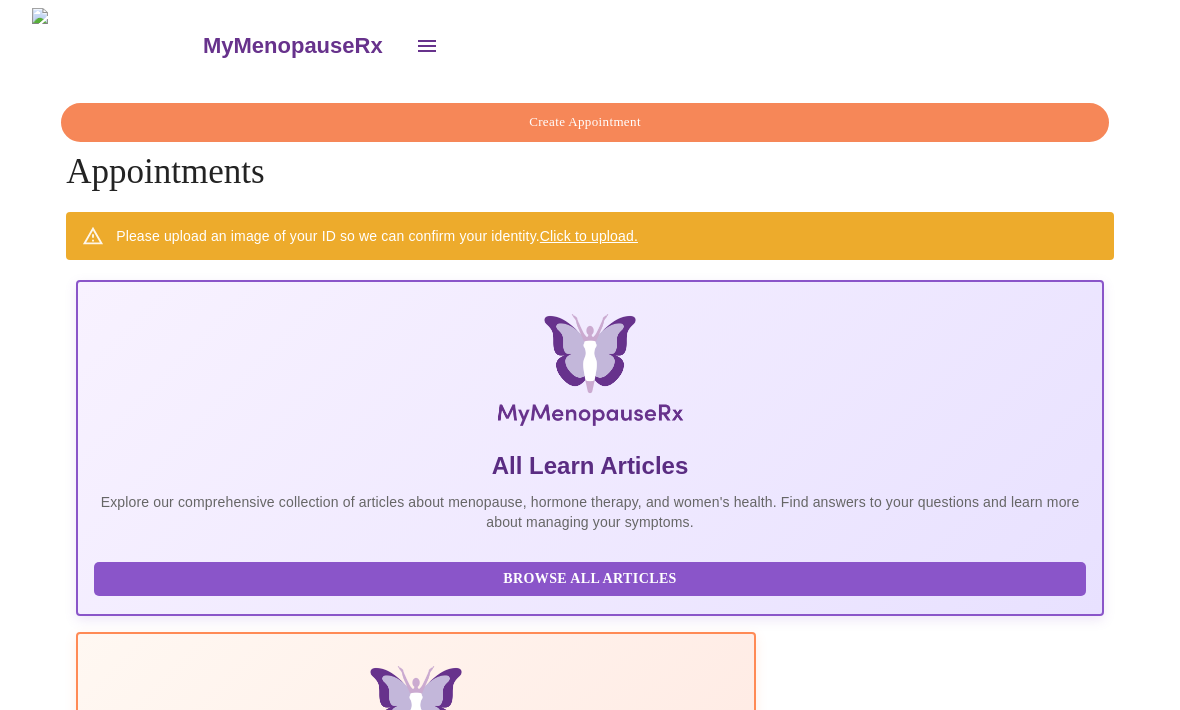 click on "Click to upload." at bounding box center [589, 236] 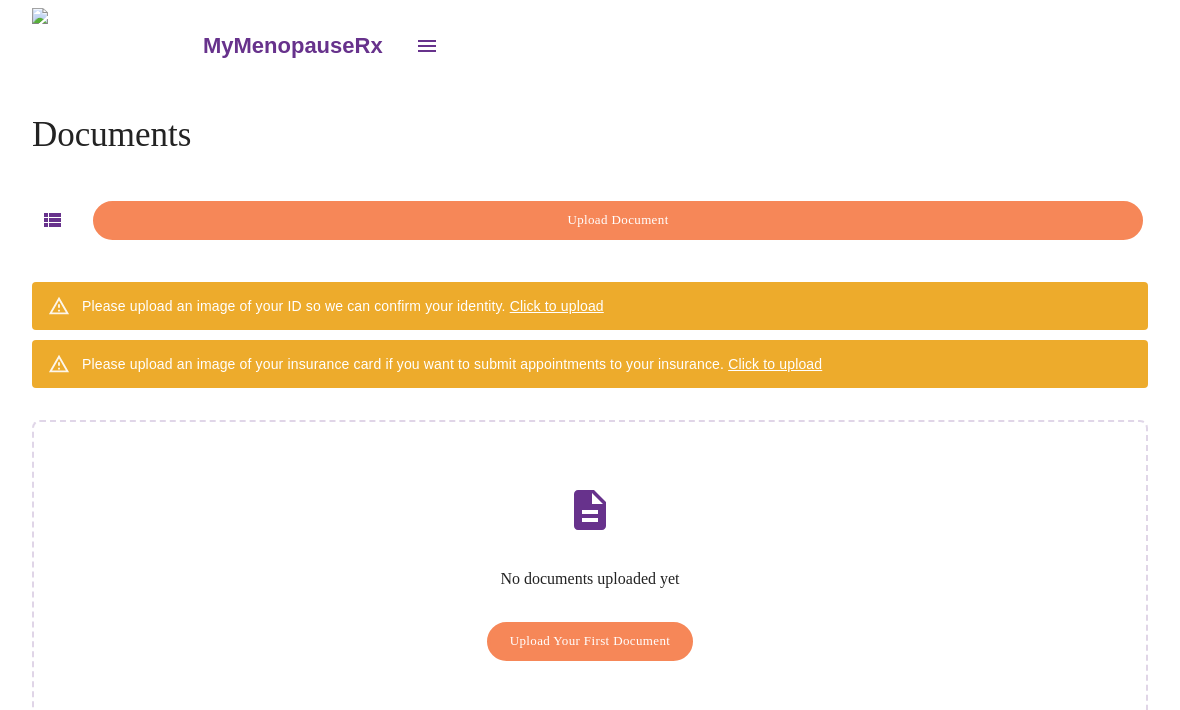 click on "Upload Document" at bounding box center [618, 220] 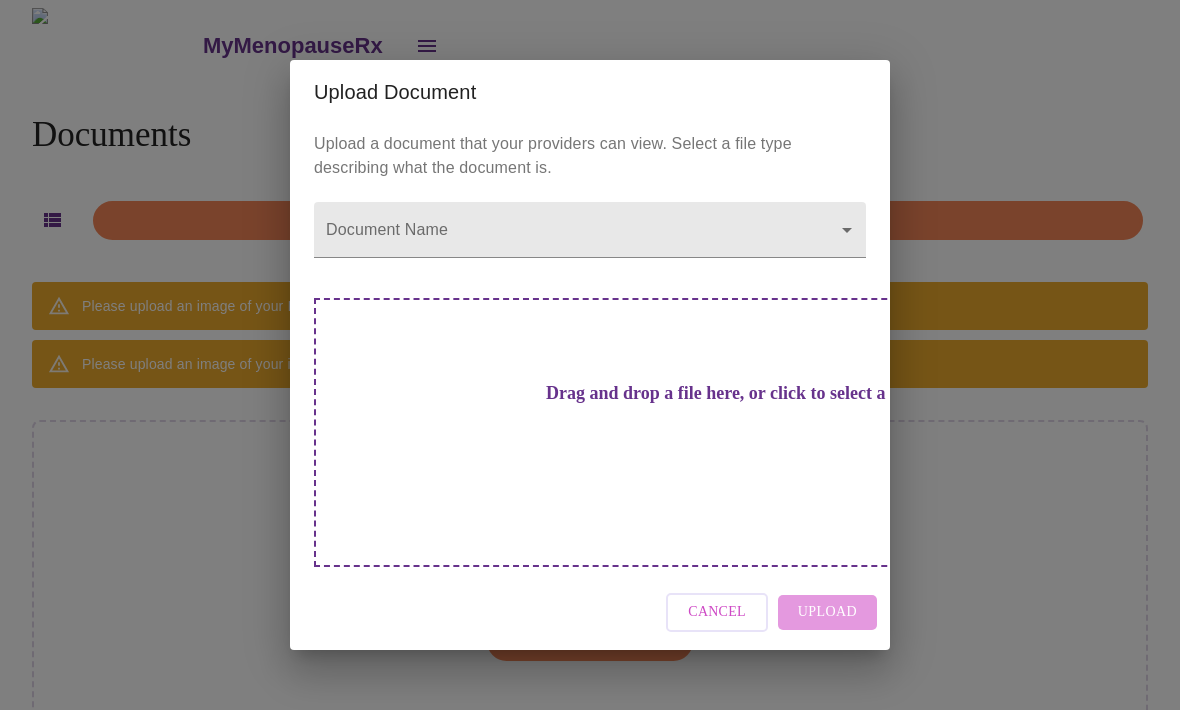 click on "Drag and drop a file here, or click to select a file" at bounding box center (730, 432) 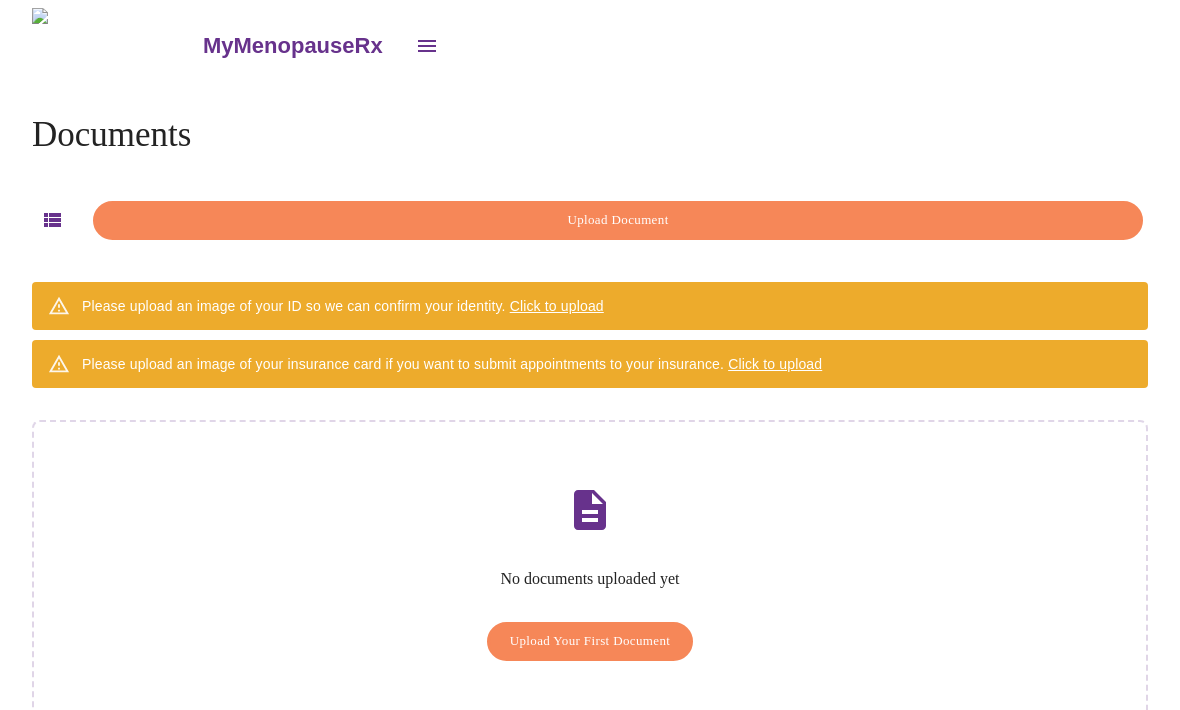 scroll, scrollTop: 0, scrollLeft: 0, axis: both 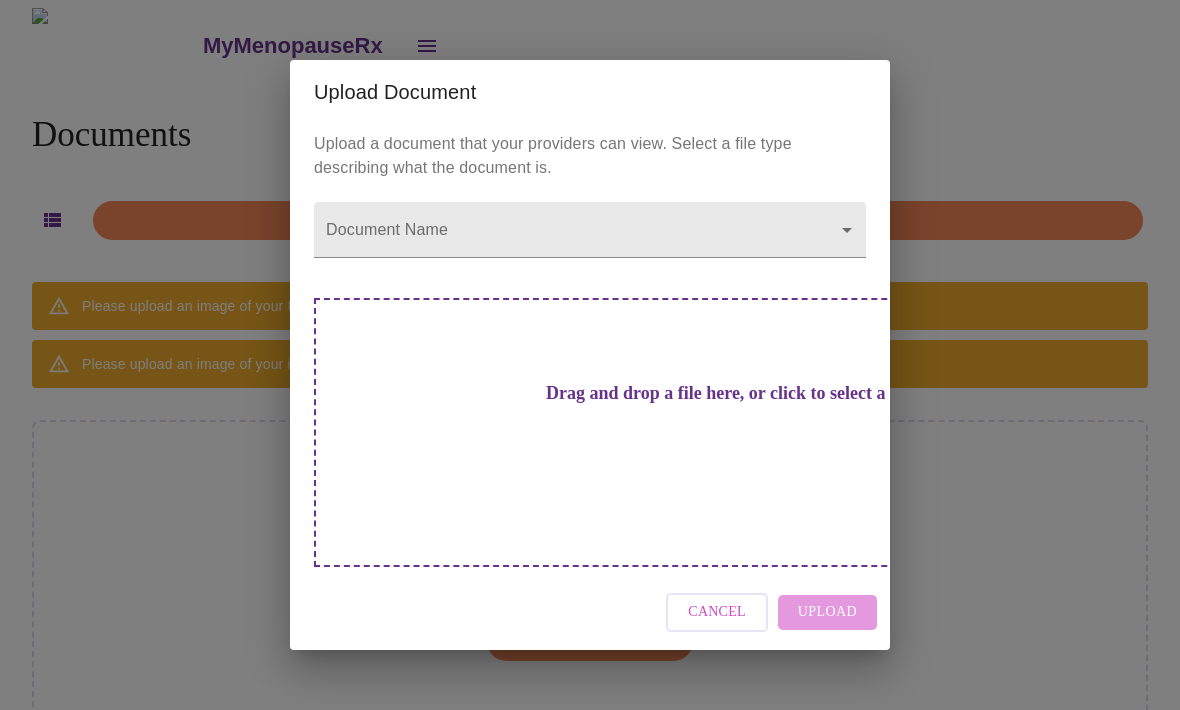 click on "Upload Document" at bounding box center [590, 92] 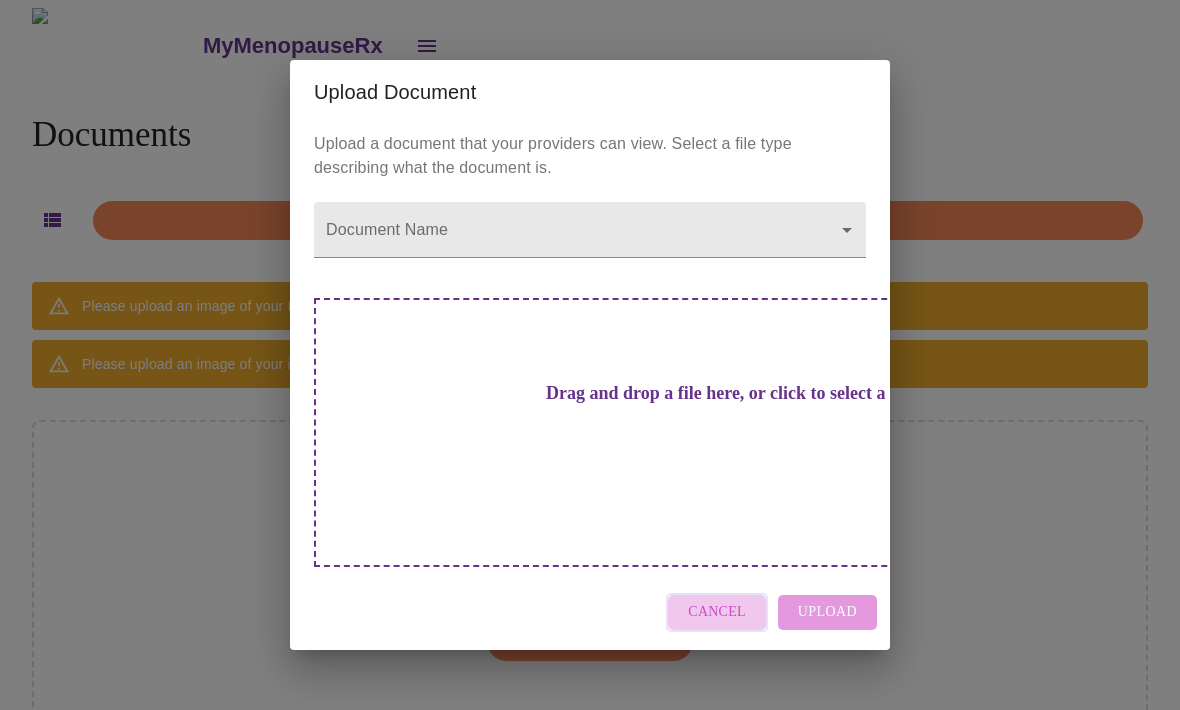 click on "Cancel" at bounding box center [717, 612] 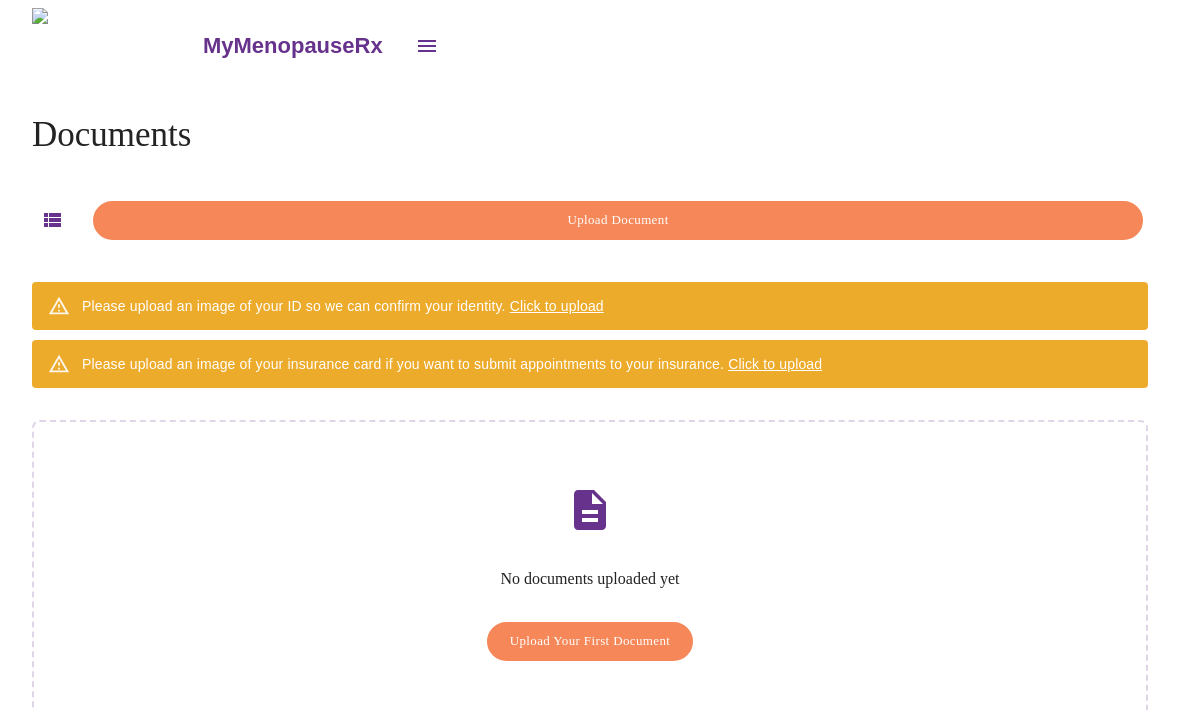 click on "Click to upload" at bounding box center (557, 306) 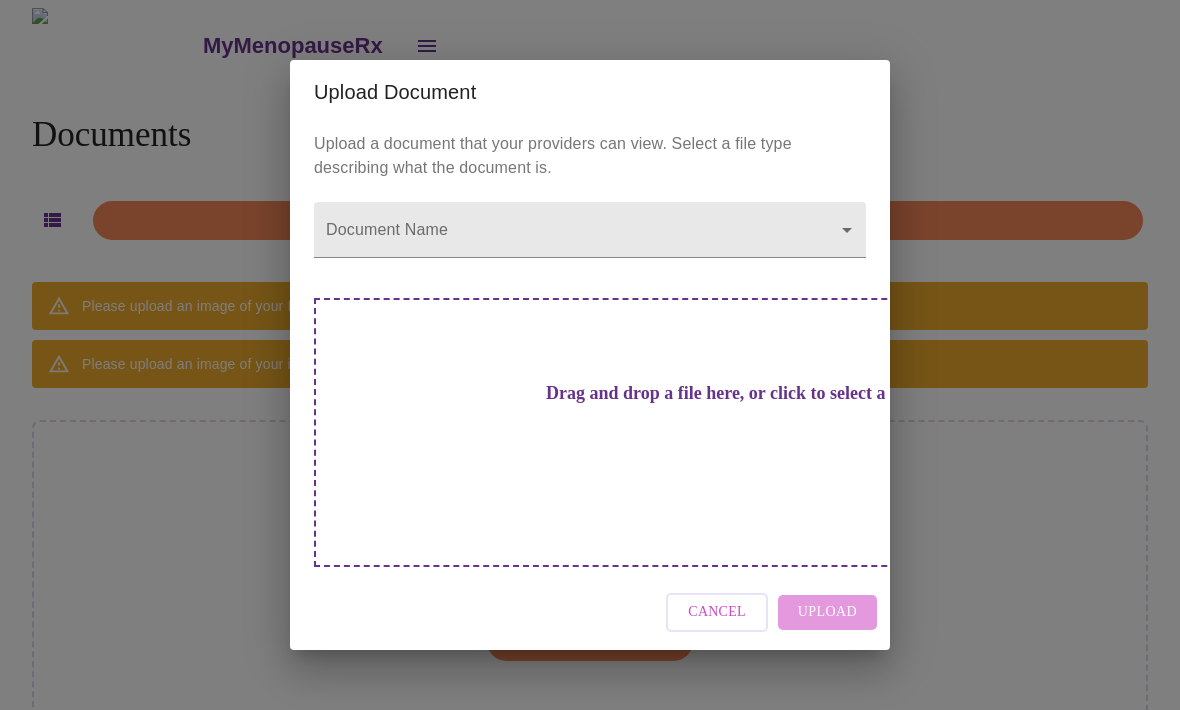 click on "MyMenopauseRx Documents Upload Document Please upload an image of your ID so we can confirm your identity.   Click to upload Please upload an image of your insurance card if you want to submit appointments to your insurance.   Click to upload No documents uploaded yet Upload Your First Document Upload Document Upload a document that your providers can view. Select a file type describing what the document is. Document Name ​ Drag and drop a file here, or click to select a file Cancel Upload" at bounding box center [590, 388] 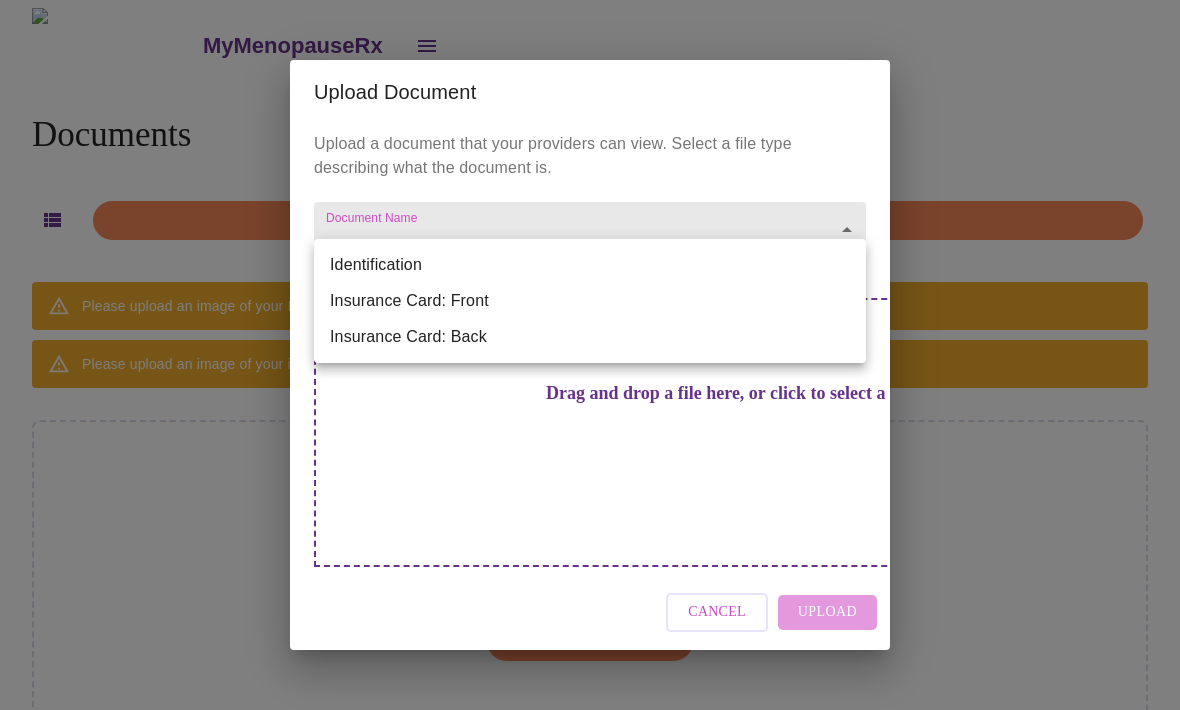 click on "Identification" at bounding box center (590, 265) 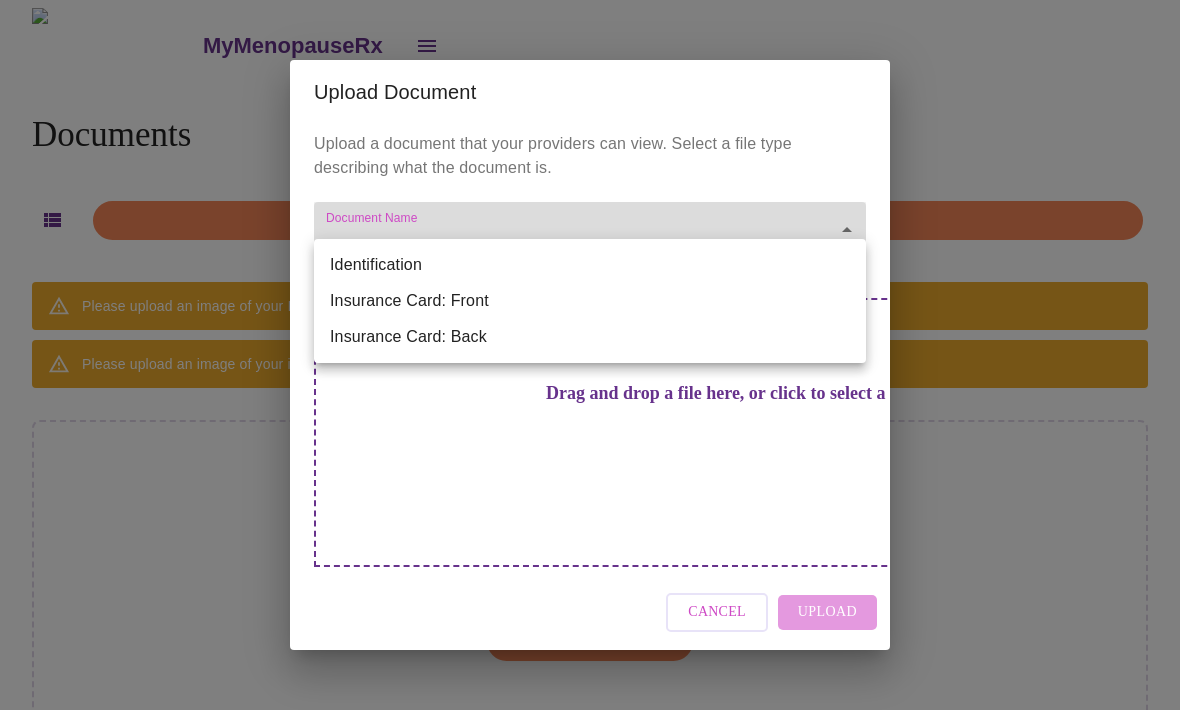 type on "Identification" 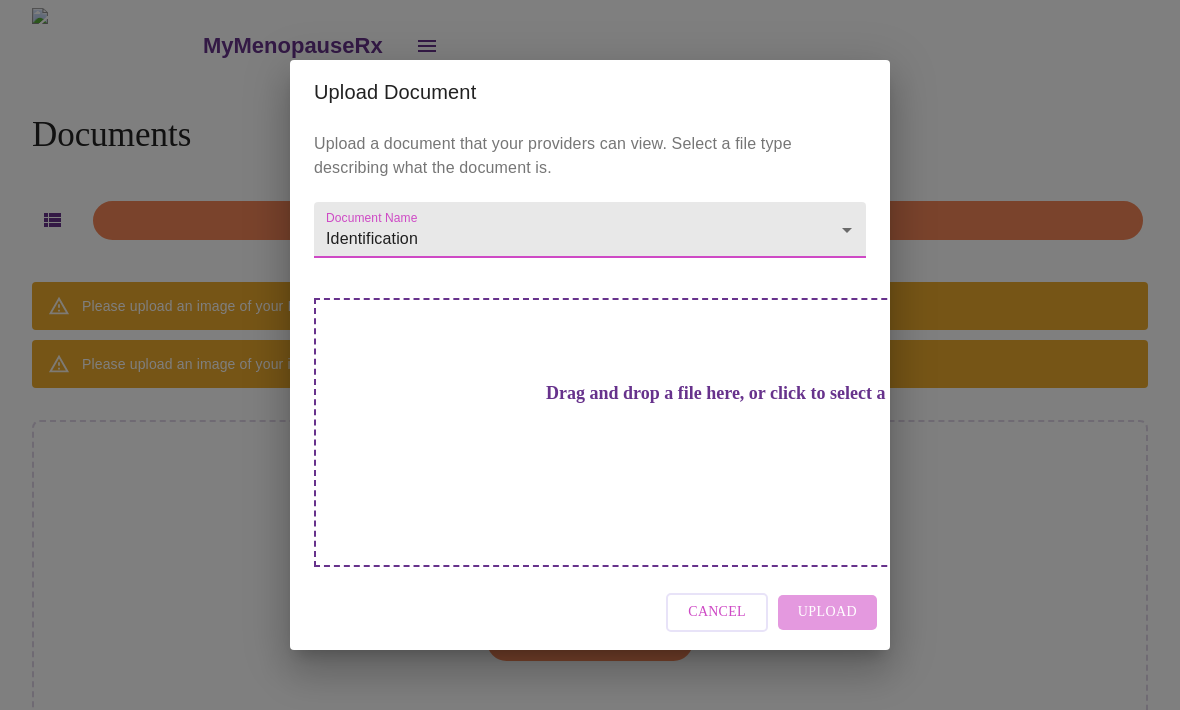 click on "Drag and drop a file here, or click to select a file" at bounding box center (730, 393) 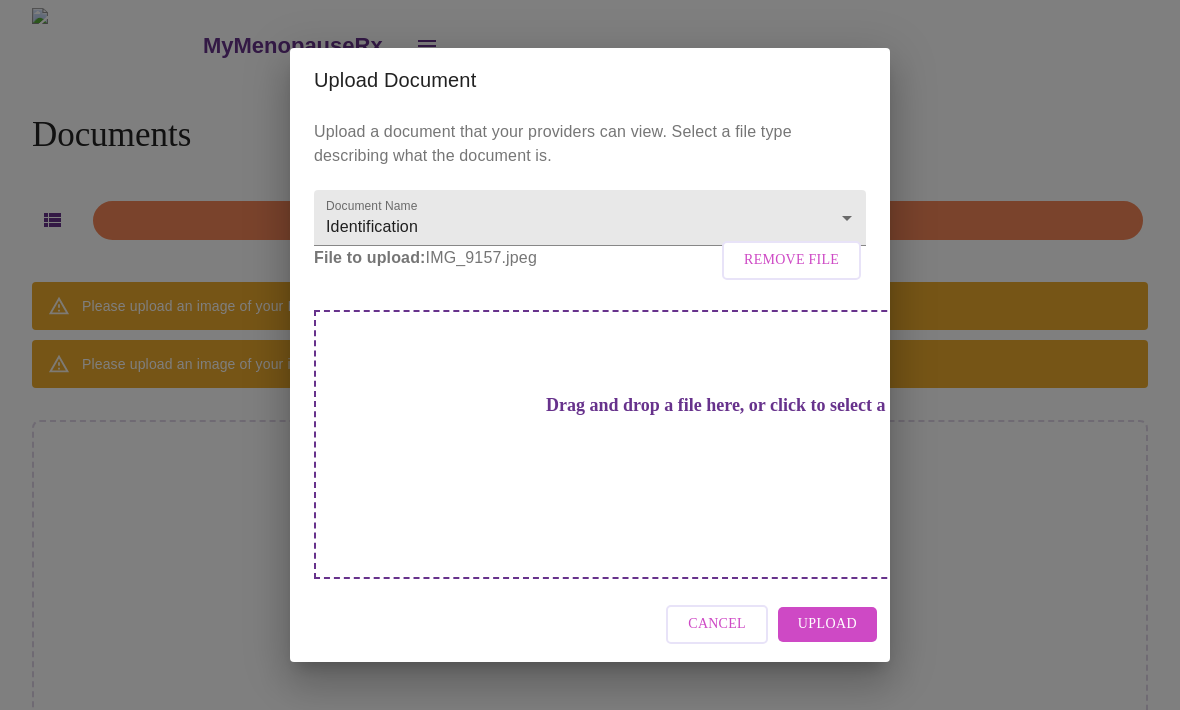 click on "Upload" at bounding box center [827, 624] 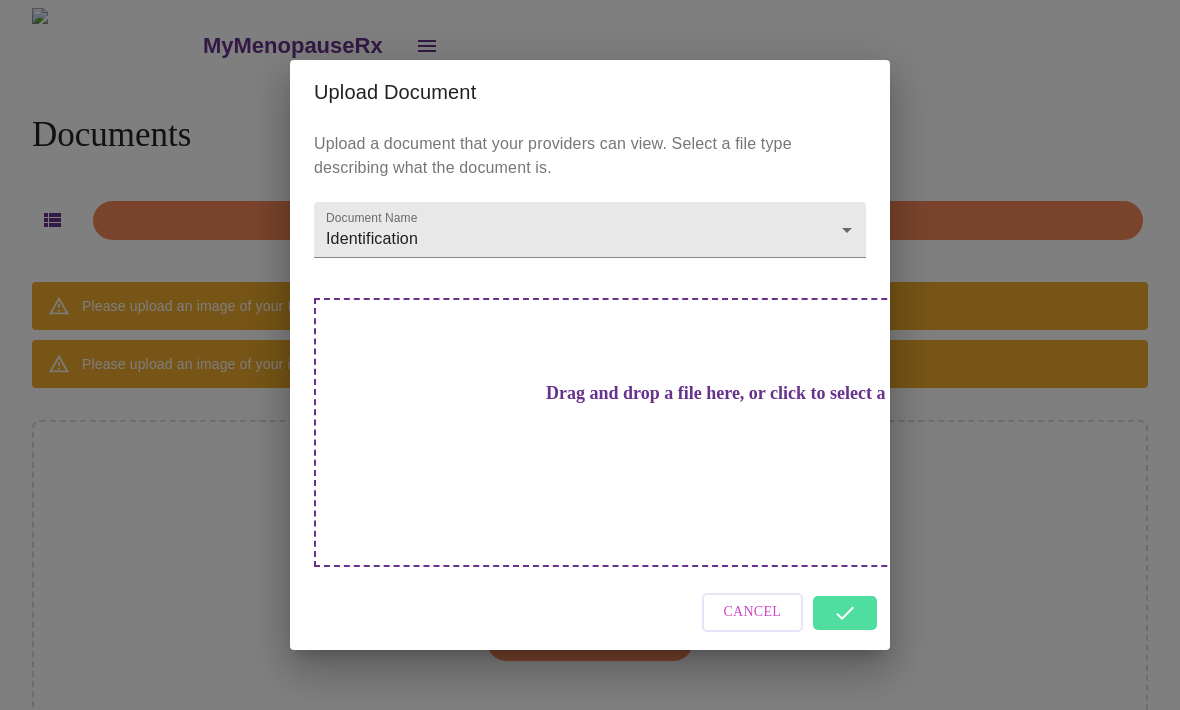 click on "Cancel" at bounding box center [590, 612] 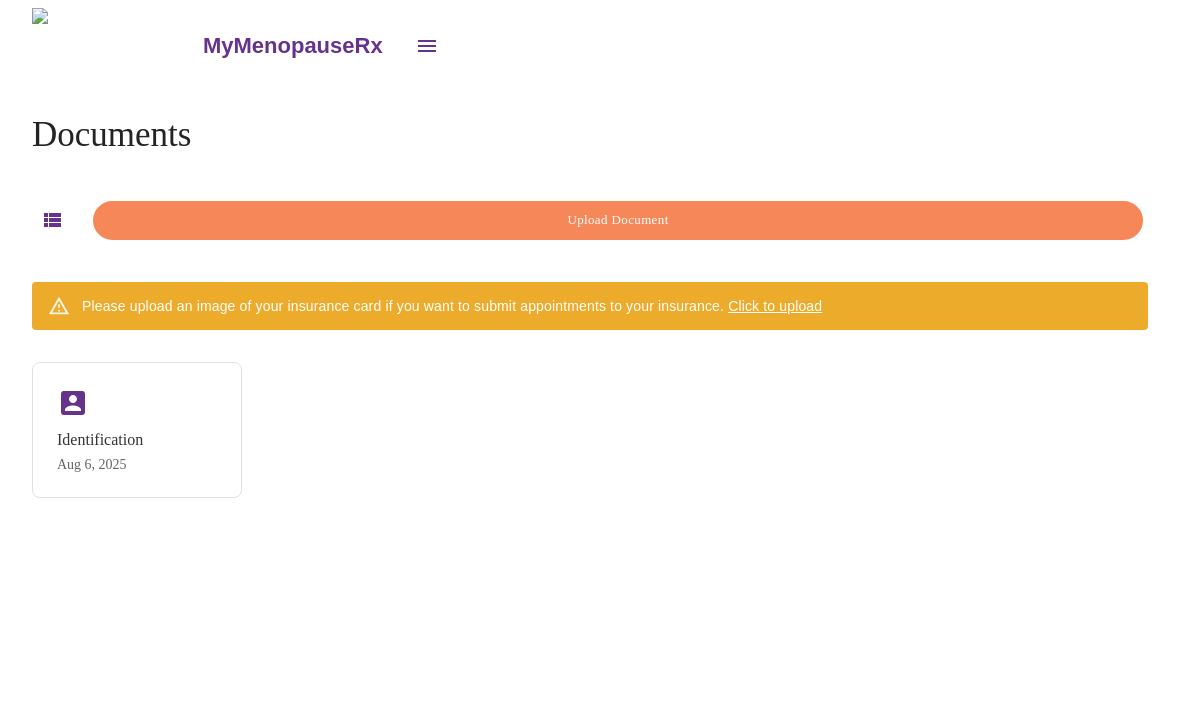 click on "Click to upload" at bounding box center (775, 306) 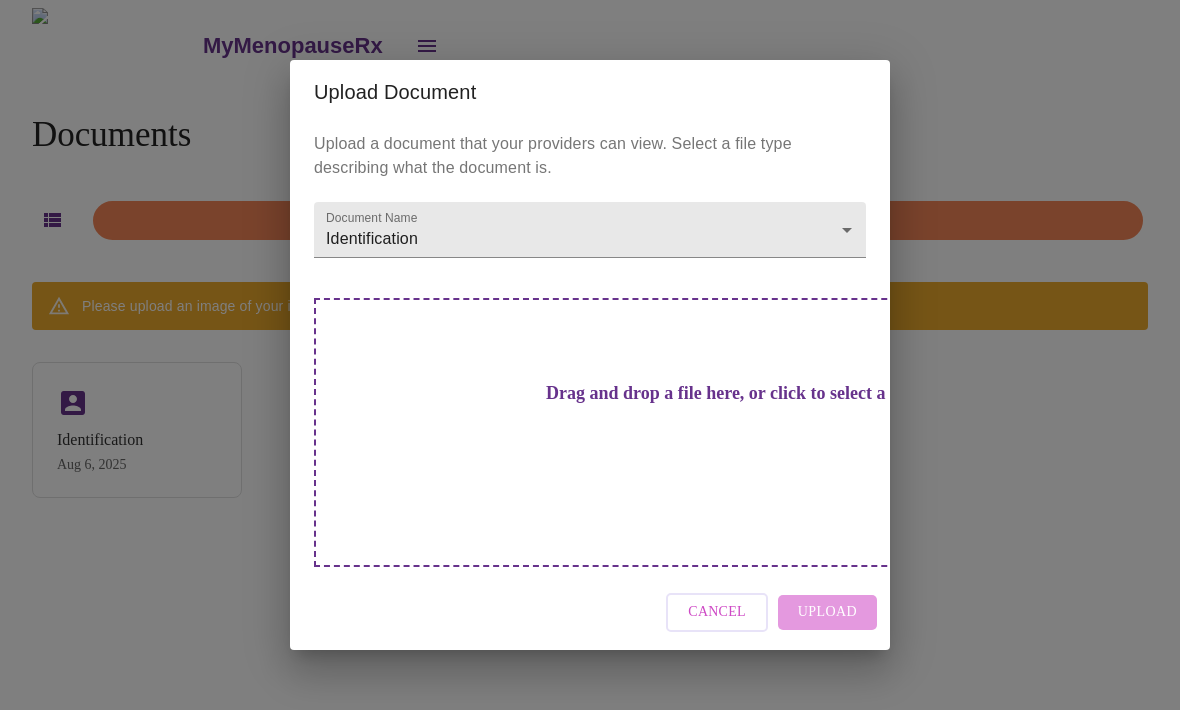click on "Drag and drop a file here, or click to select a file" at bounding box center [730, 393] 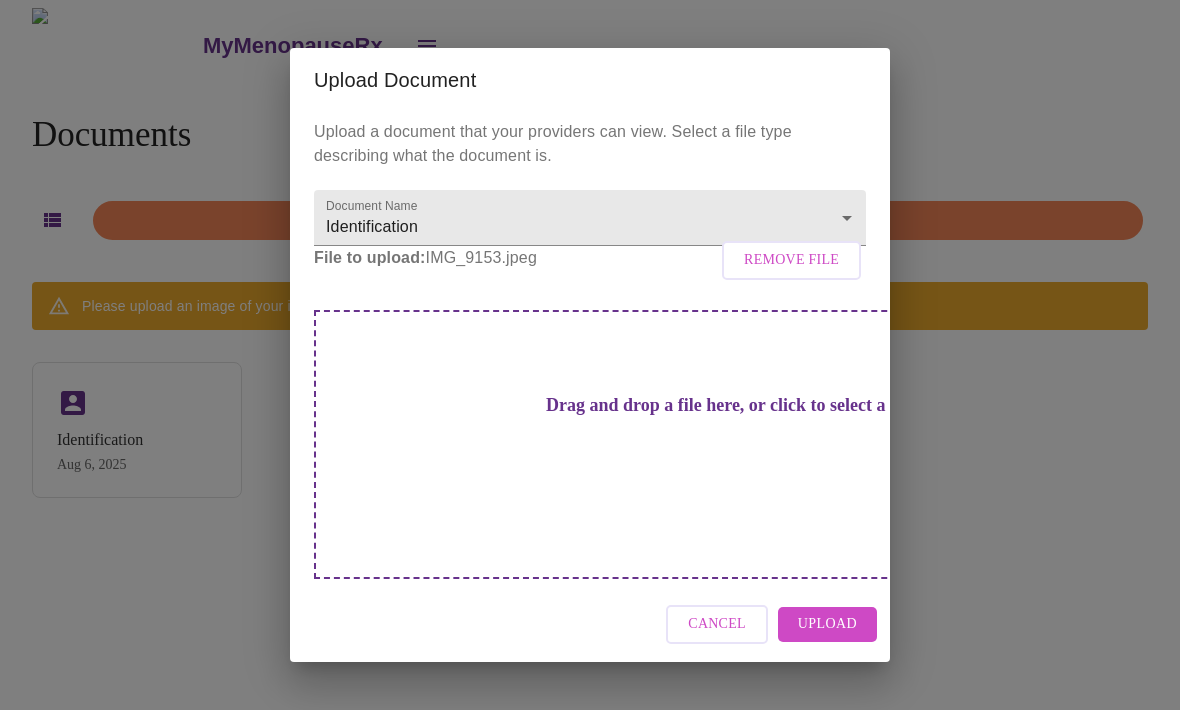 click on "Upload" at bounding box center (827, 624) 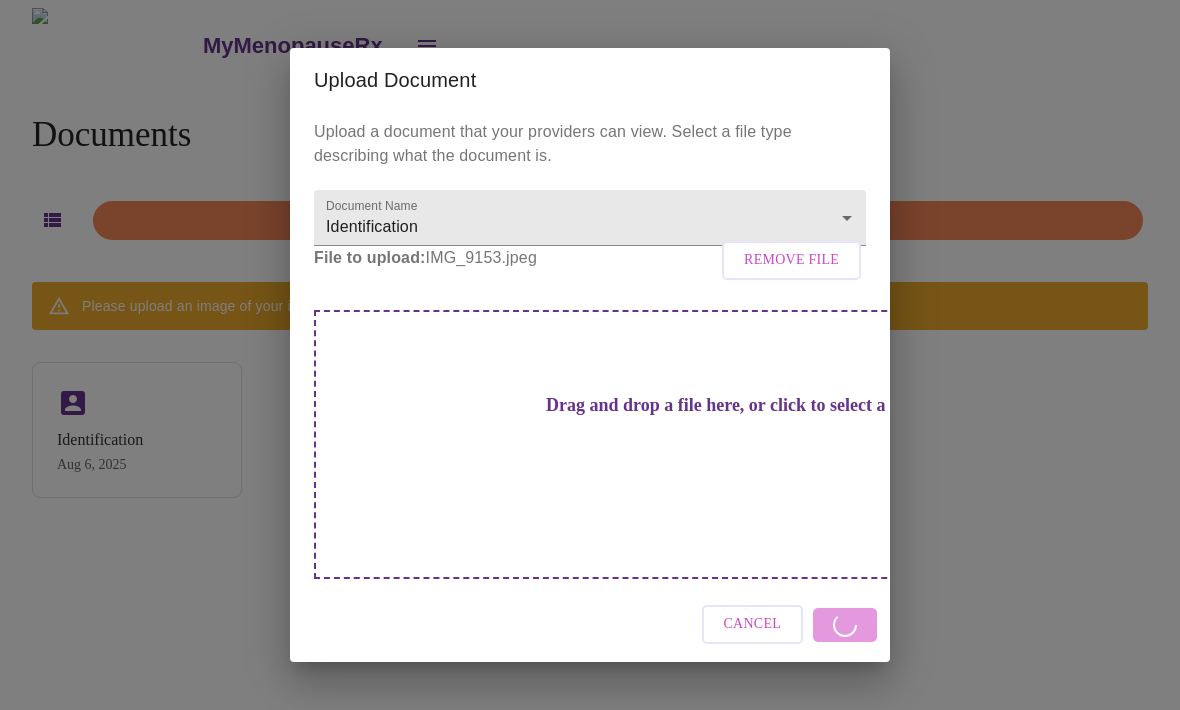 click on "MyMenopauseRx Documents Upload Document Please upload an image of your insurance card if you want to submit appointments to your insurance.   Click to upload Identification Aug 6, 2025 Upload Document Upload a document that your providers can view. Select a file type describing what the document is. Document Name Identification Identification File to upload:  IMG_9153.jpeg   Remove File Drag and drop a file here, or click to select a file Cancel" at bounding box center (590, 363) 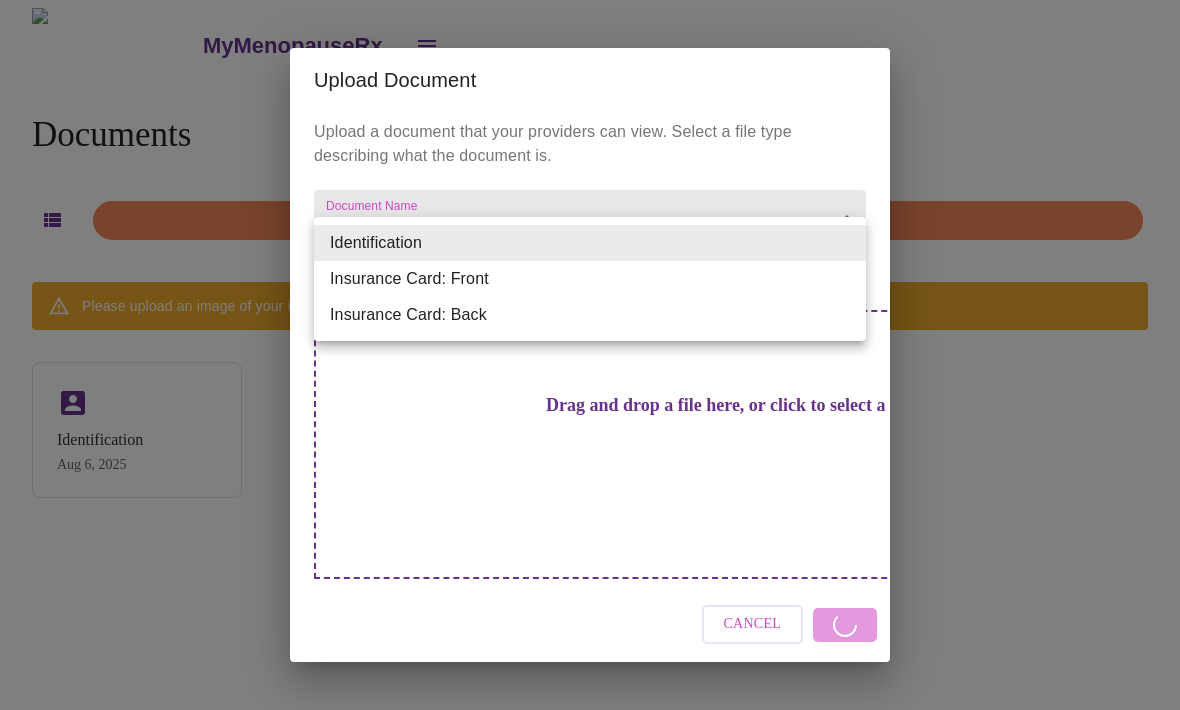 click on "Insurance Card: Front" at bounding box center [590, 279] 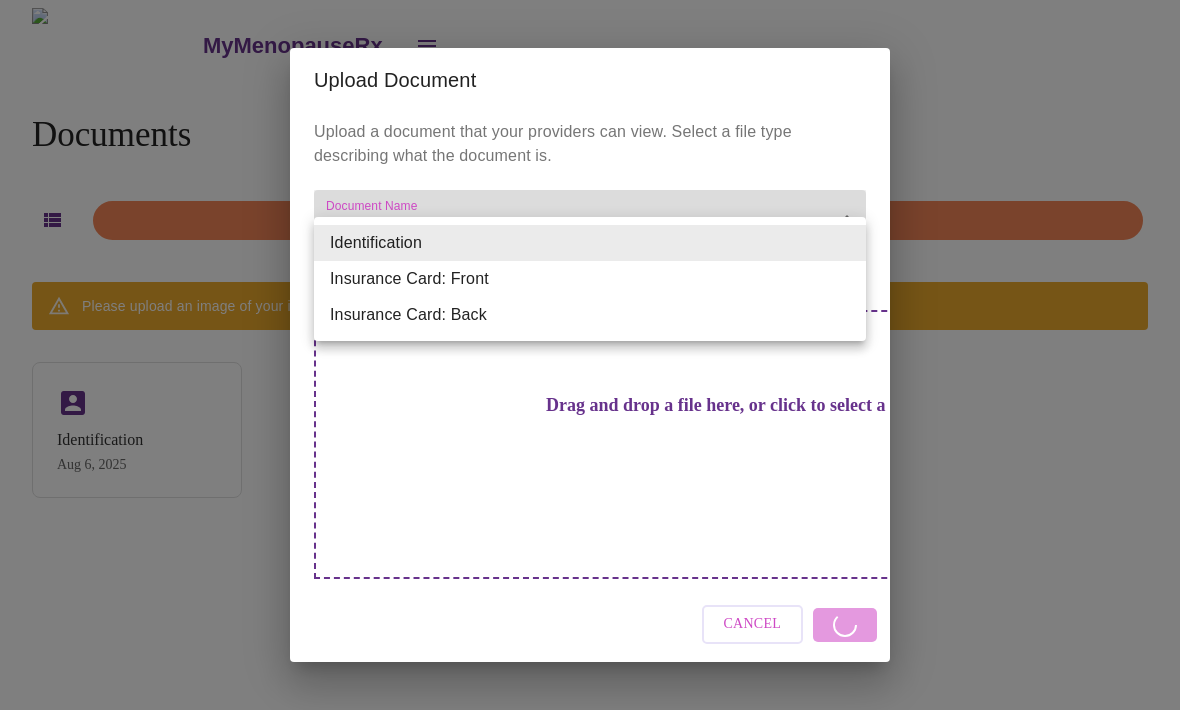 type on "Insurance Card: Front" 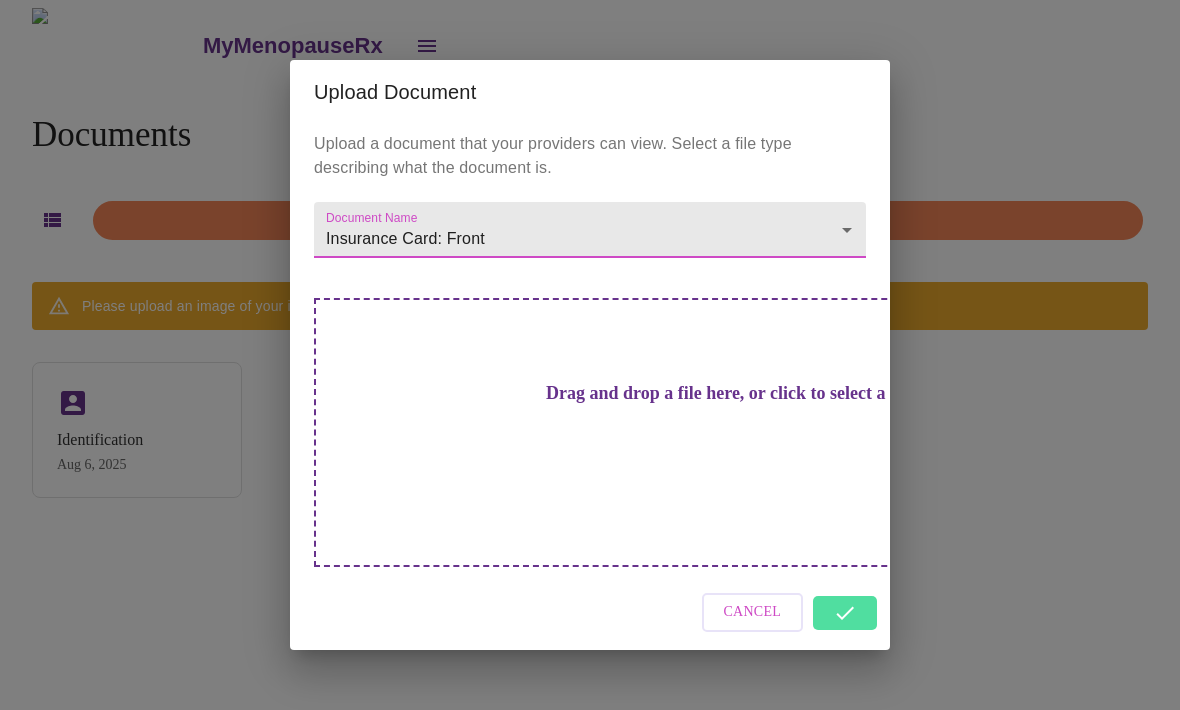 click on "Drag and drop a file here, or click to select a file" at bounding box center (730, 432) 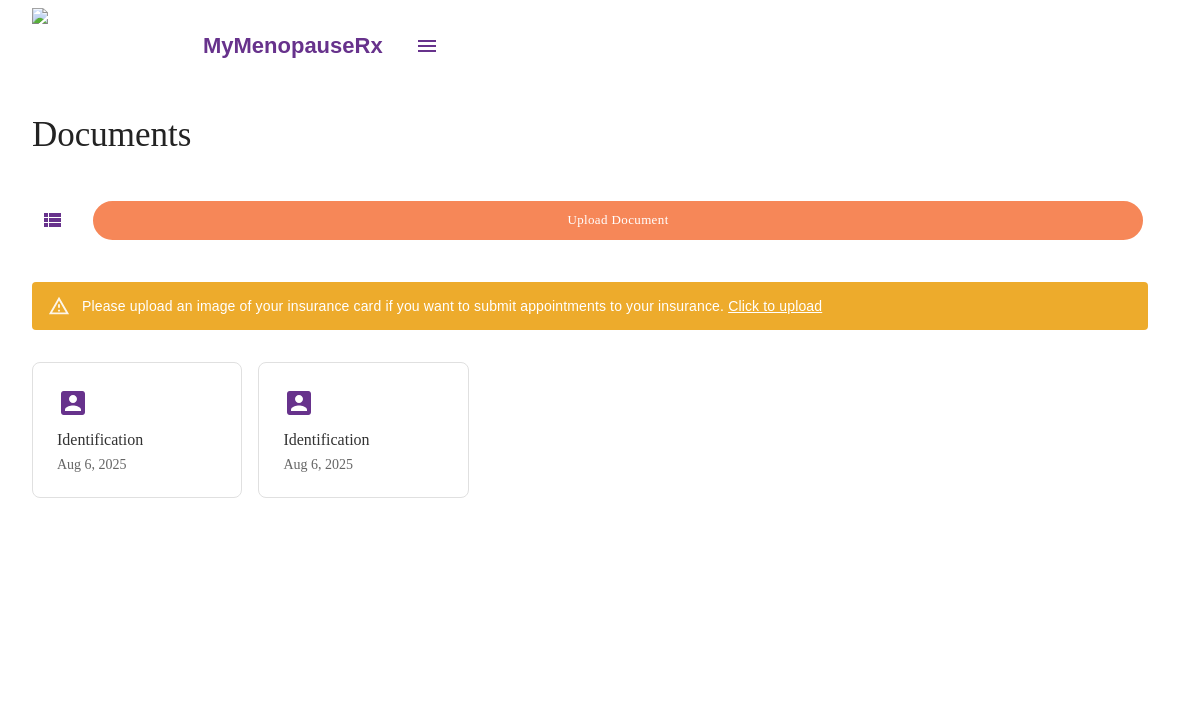 click on "Identification" at bounding box center (326, 440) 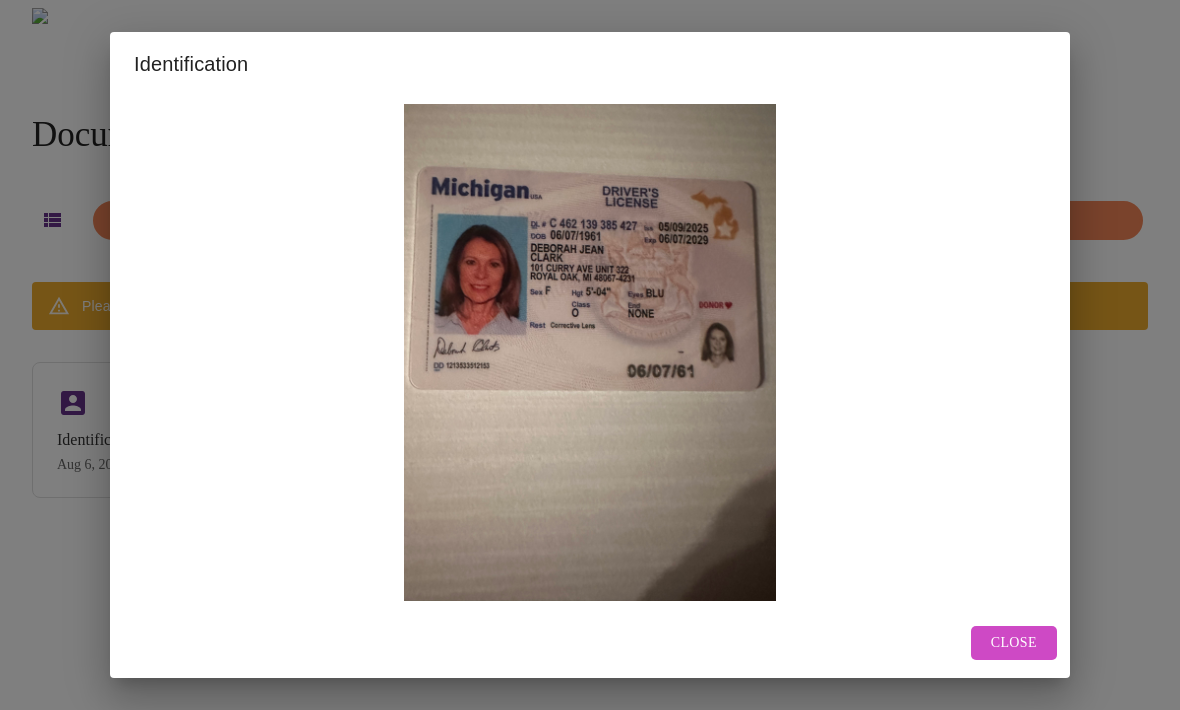 click on "Close" at bounding box center (1014, 643) 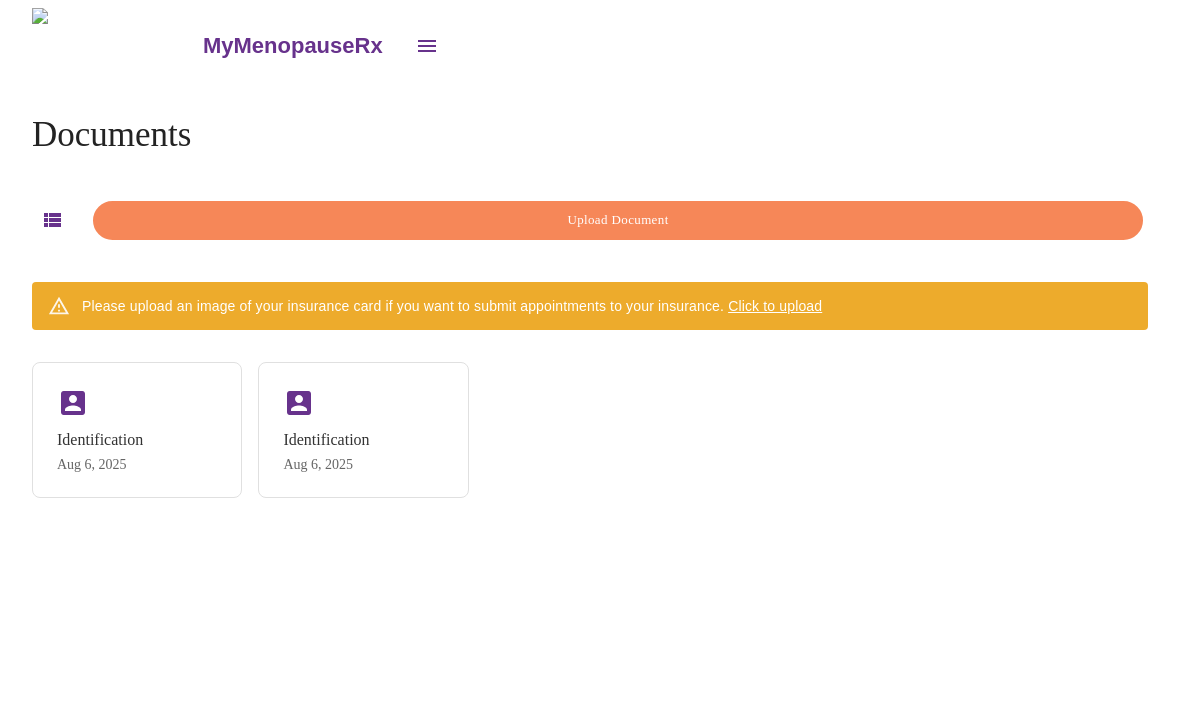 click on "Identification" at bounding box center (100, 440) 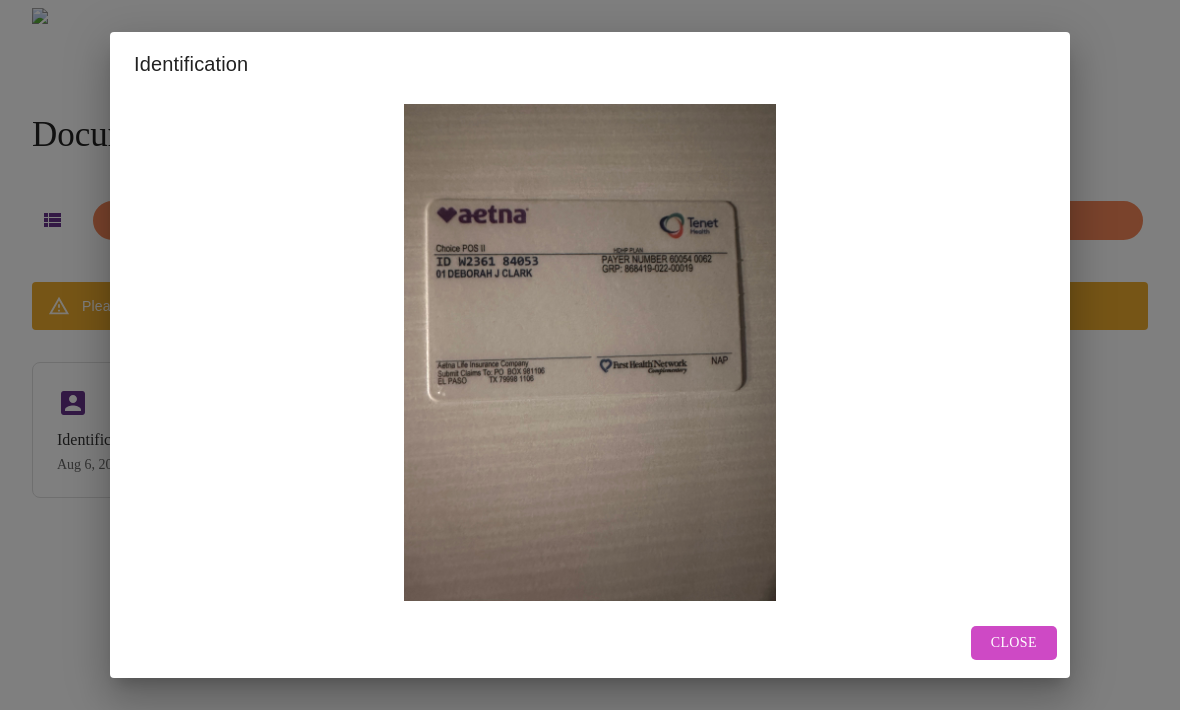 click on "Close" at bounding box center [1014, 643] 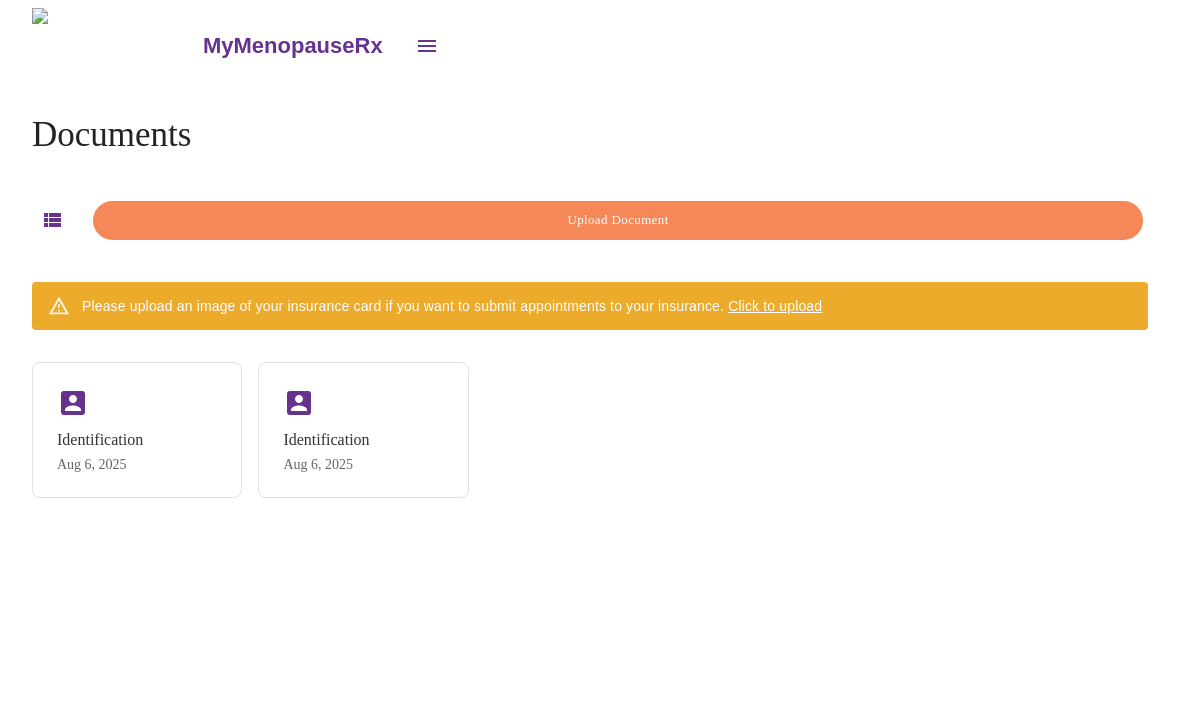 click on "Click to upload" at bounding box center (775, 306) 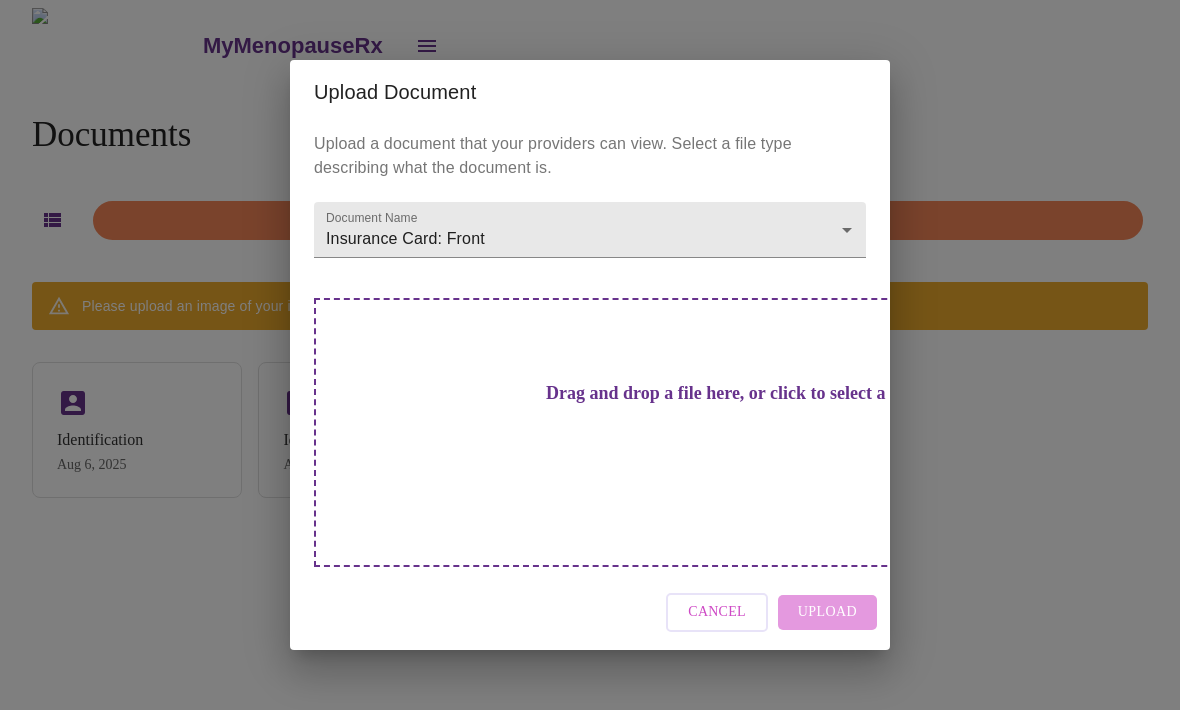 click on "Drag and drop a file here, or click to select a file" at bounding box center (730, 432) 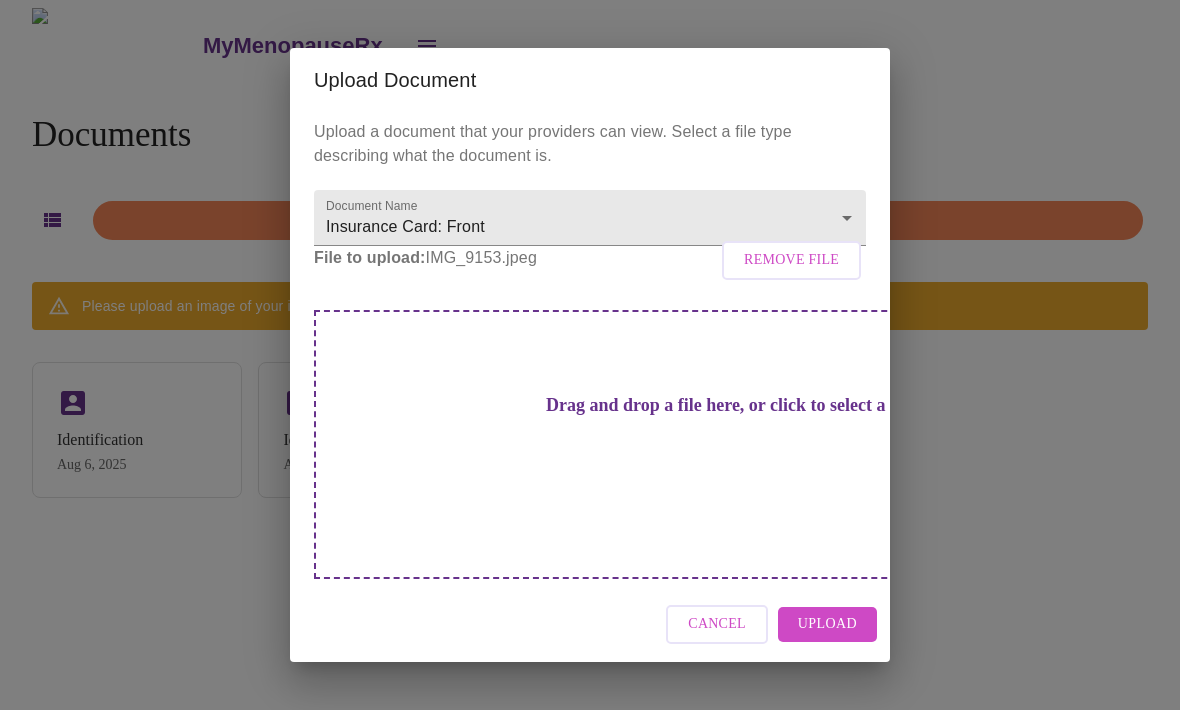 click on "Upload" at bounding box center [827, 624] 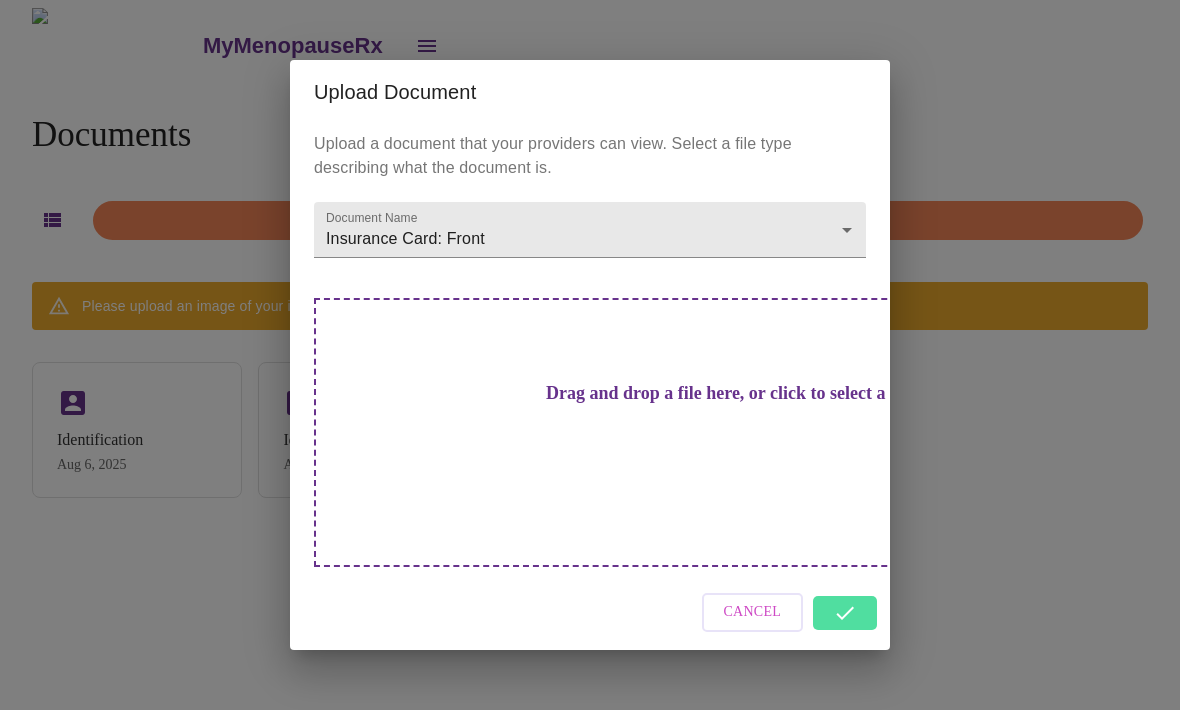 click on "Cancel" at bounding box center (590, 612) 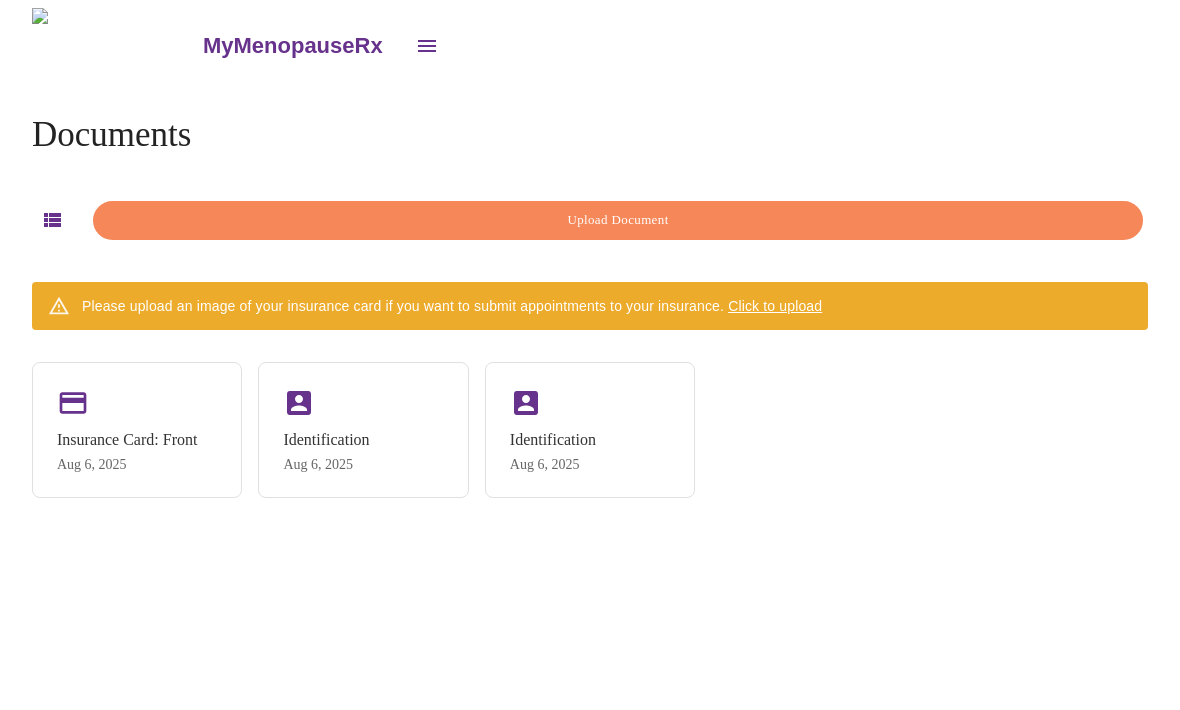 click on "Click to upload" at bounding box center [775, 306] 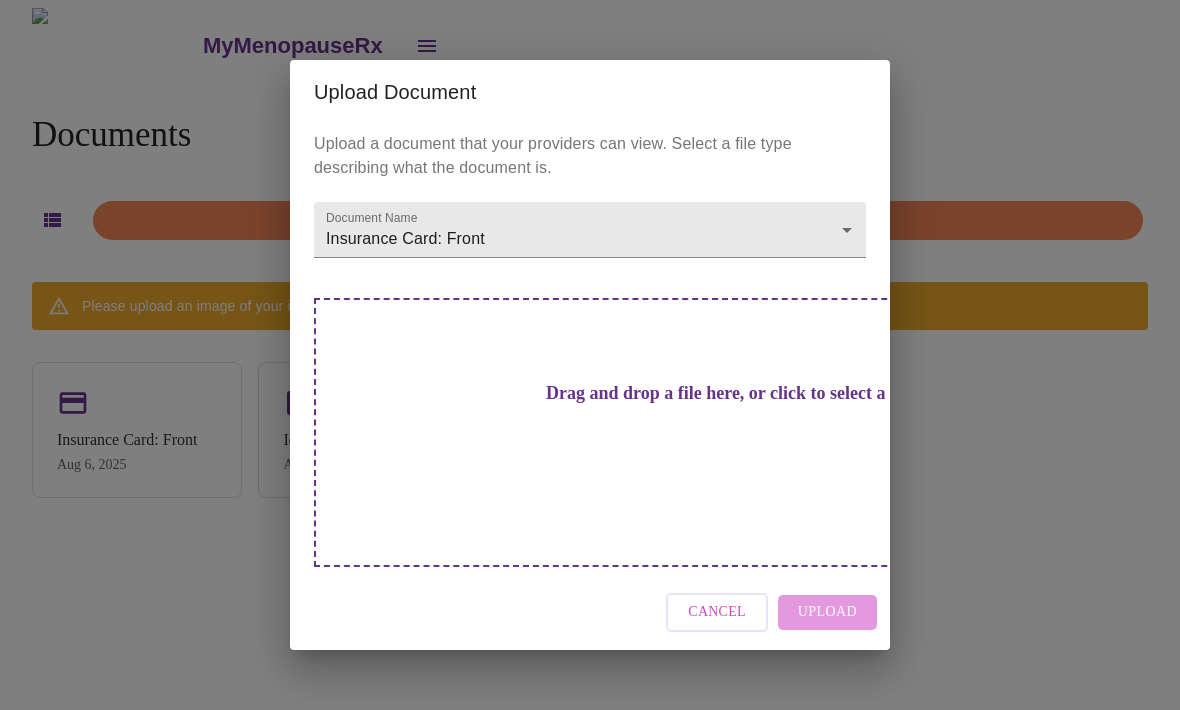 click on "MyMenopauseRx Documents Upload Document Please upload an image of your insurance card if you want to submit appointments to your insurance.   Click to upload Insurance Card: Front Aug 6, 2025 Identification Aug 6, 2025 Identification Aug 6, 2025 Upload Document Upload a document that your providers can view. Select a file type describing what the document is. Document Name Insurance Card: Front Insurance Card: Front Drag and drop a file here, or click to select a file Cancel Upload" at bounding box center [590, 363] 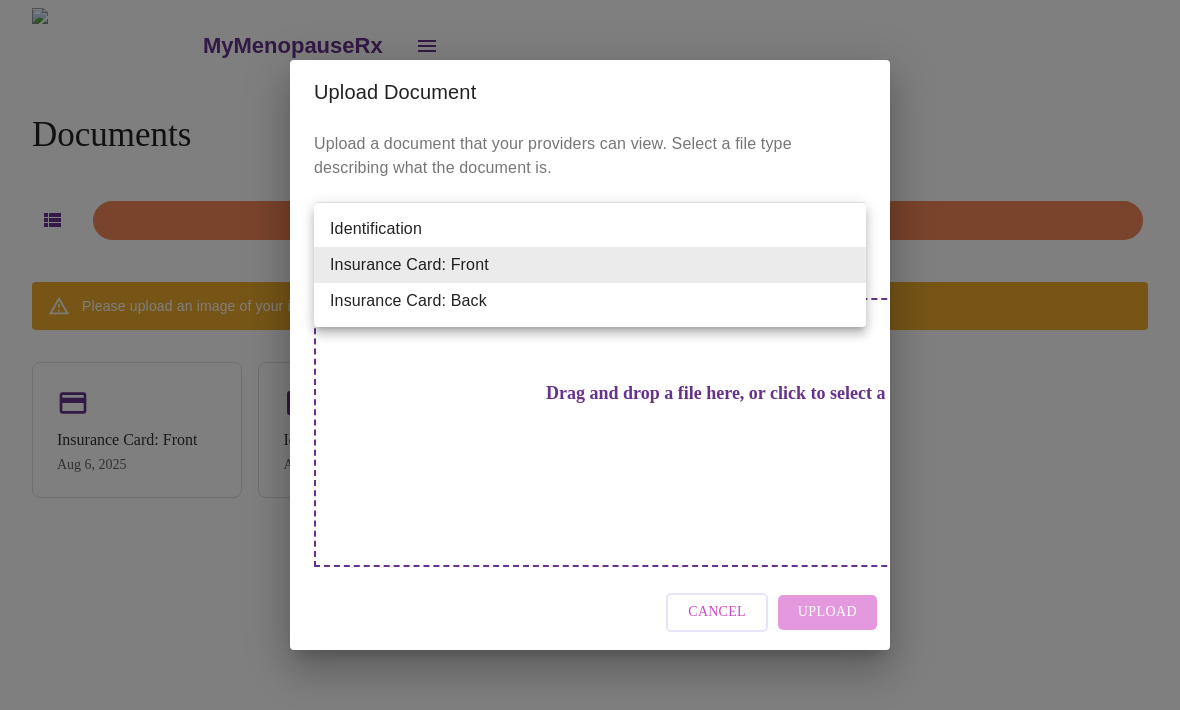 click on "Insurance Card: Back" at bounding box center [590, 301] 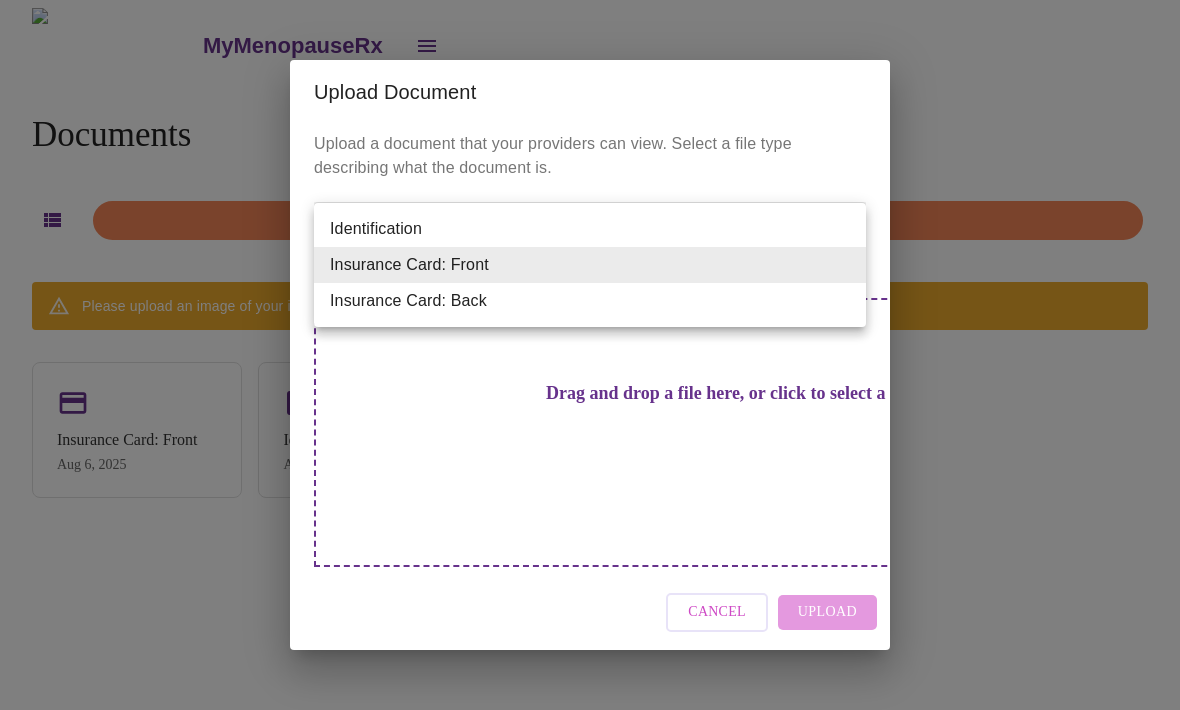 type on "Insurance Card: Back" 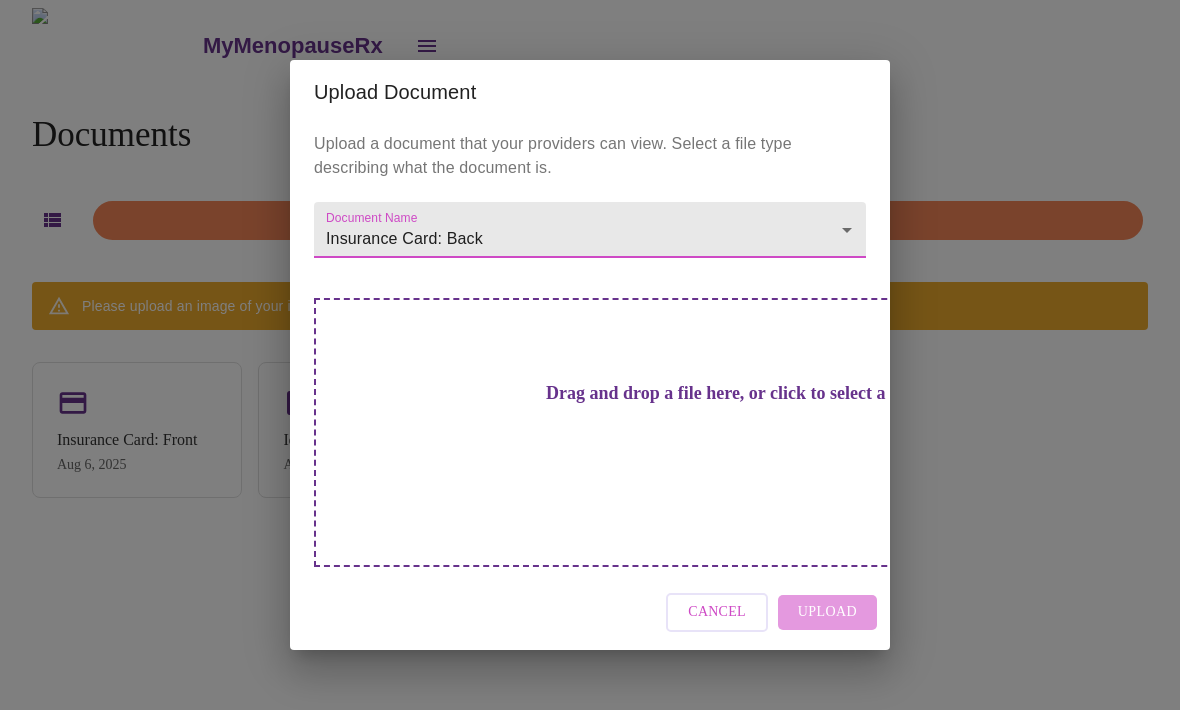 click on "Drag and drop a file here, or click to select a file" at bounding box center (730, 432) 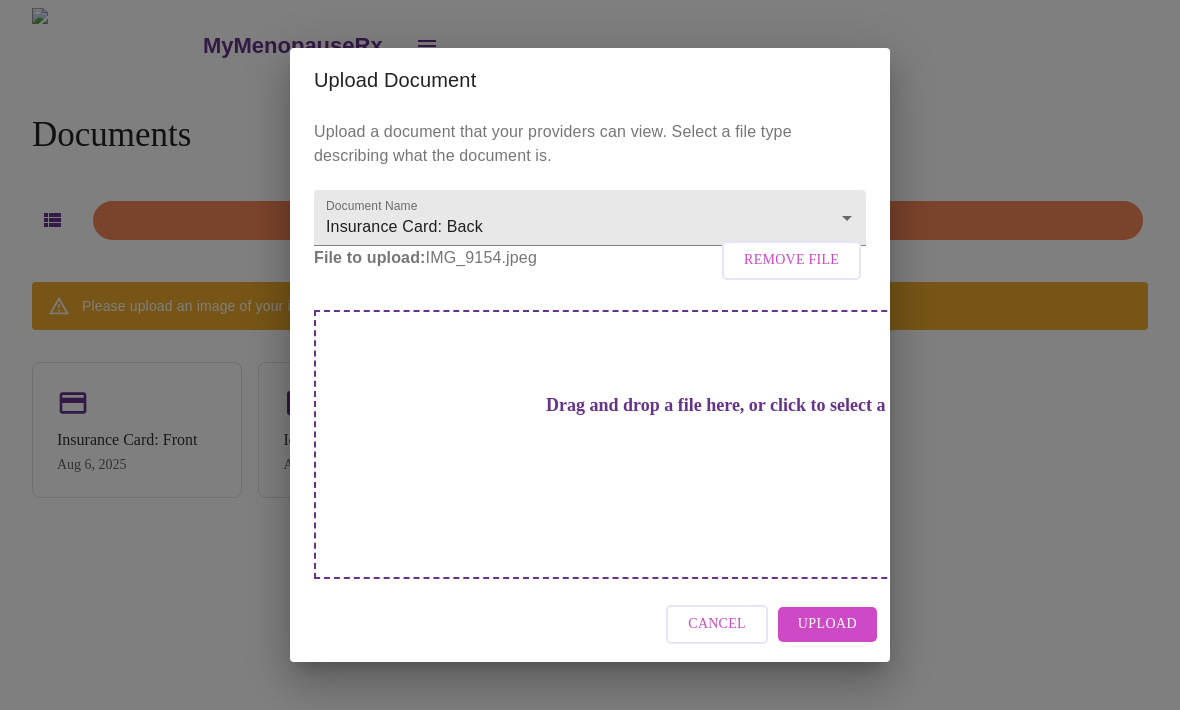 click on "Upload" at bounding box center [827, 624] 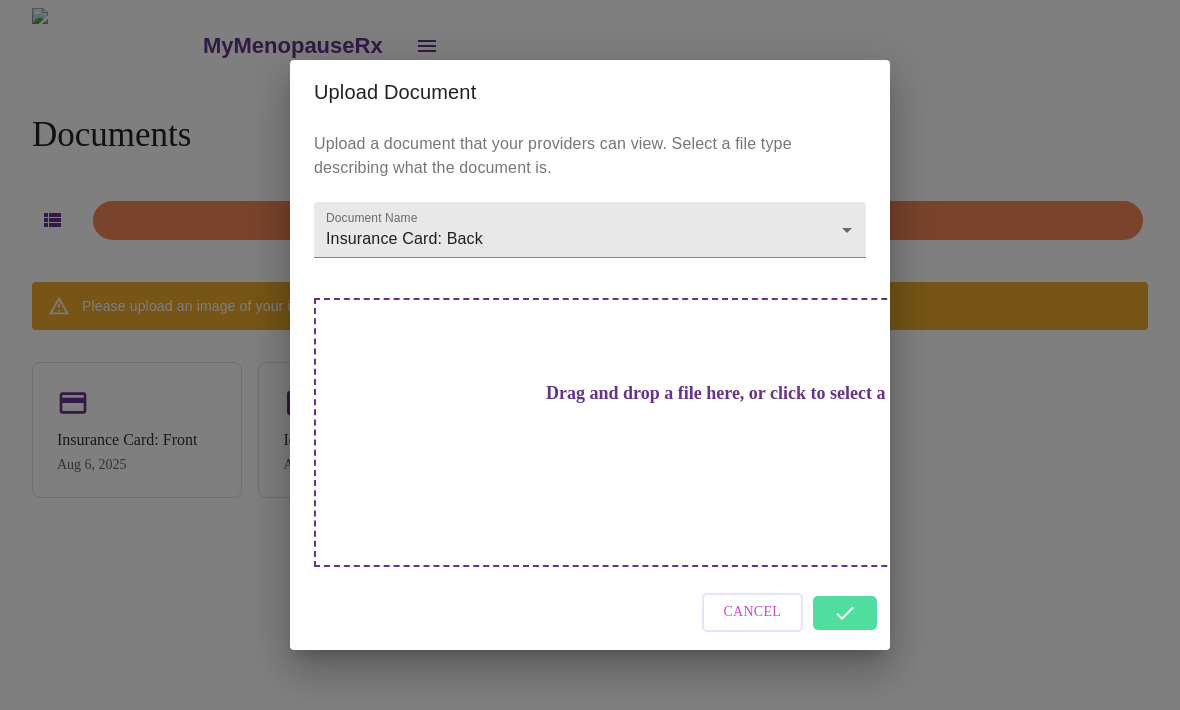 click on "Cancel" at bounding box center (590, 612) 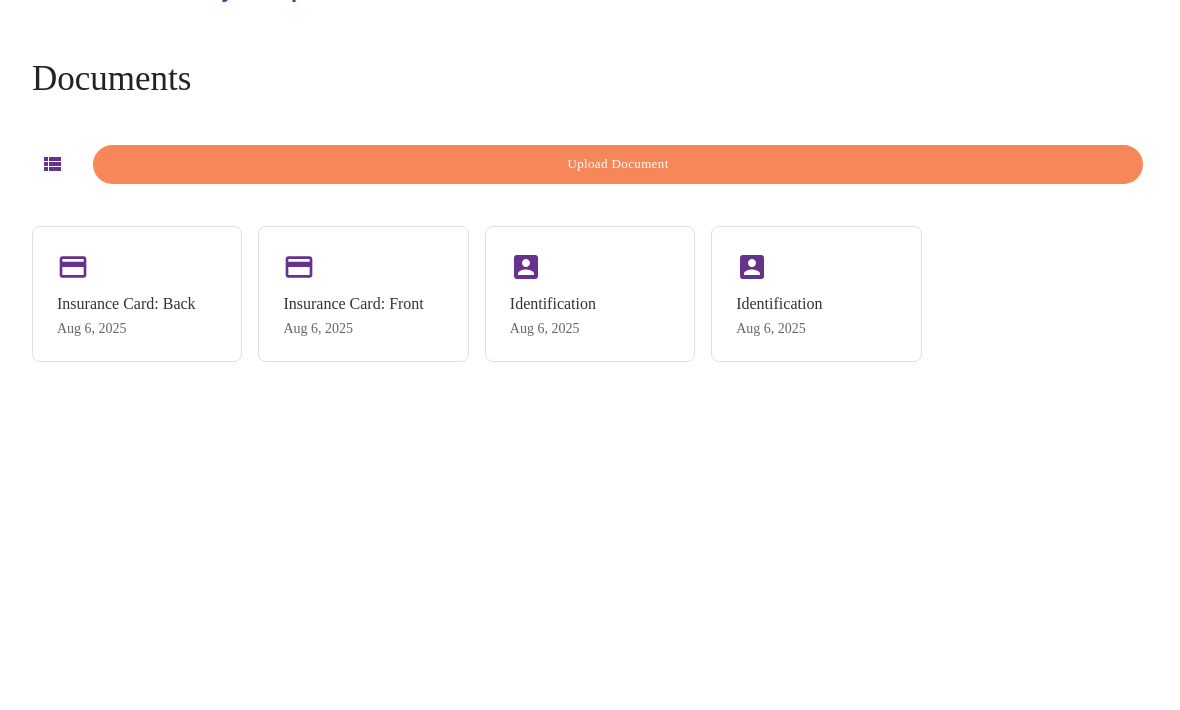 scroll, scrollTop: 0, scrollLeft: 0, axis: both 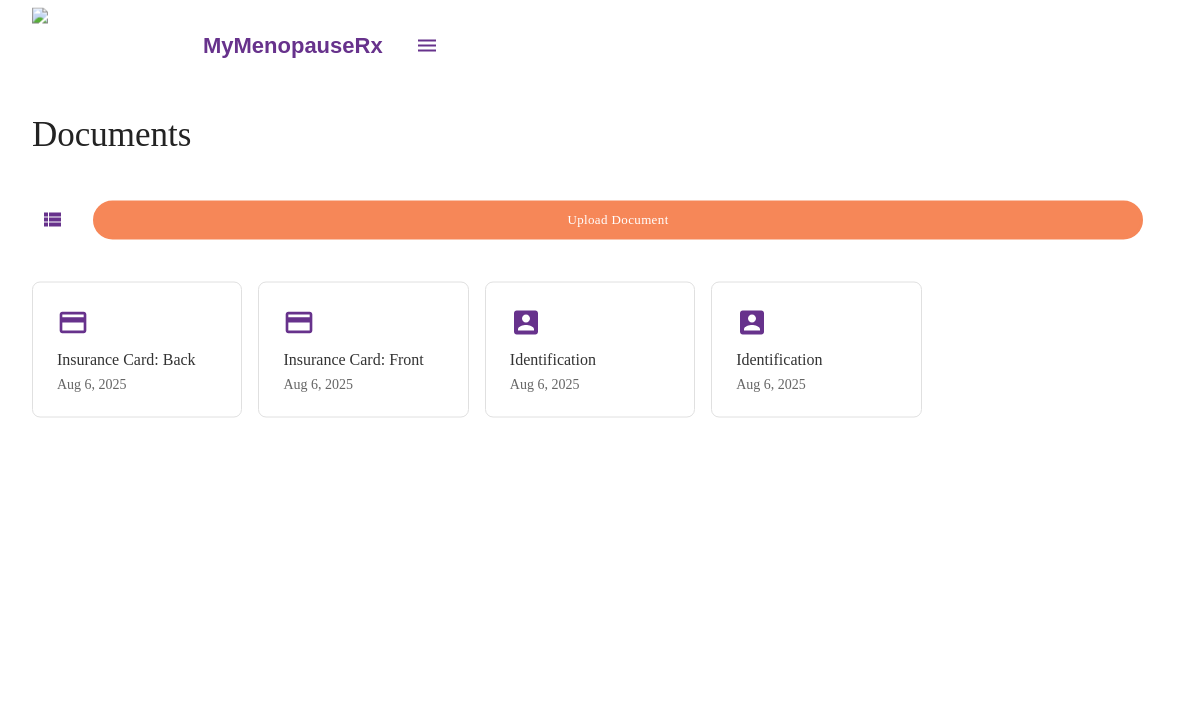 click 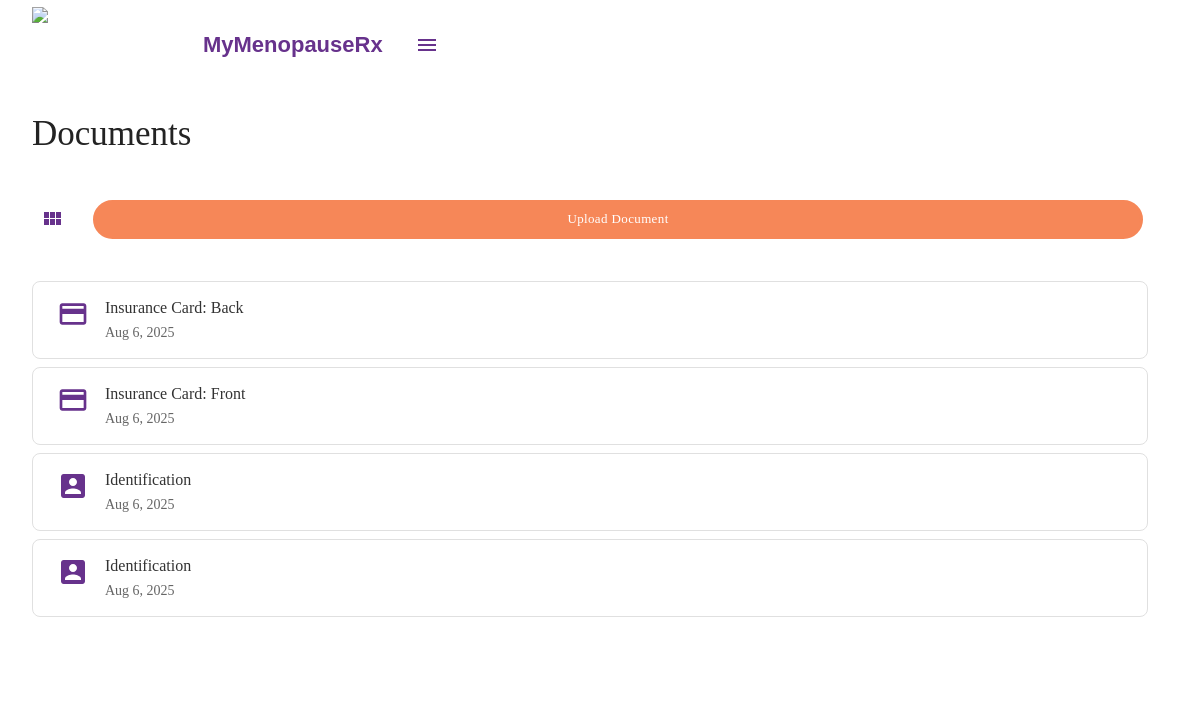 click on "Documents Upload Document Insurance Card: Back Aug 6, 2025 Insurance Card: Front Aug 6, 2025 Identification Aug 6, 2025 Identification Aug 6, 2025" at bounding box center [590, 366] 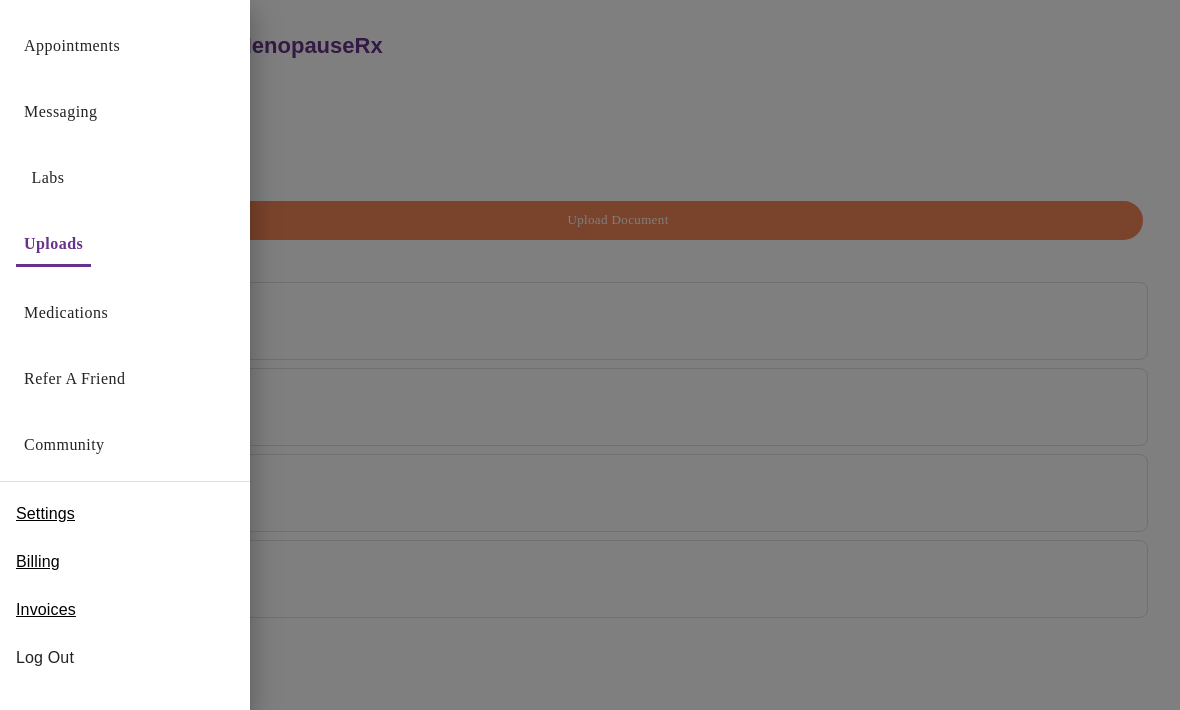 click on "Appointments" at bounding box center [72, 46] 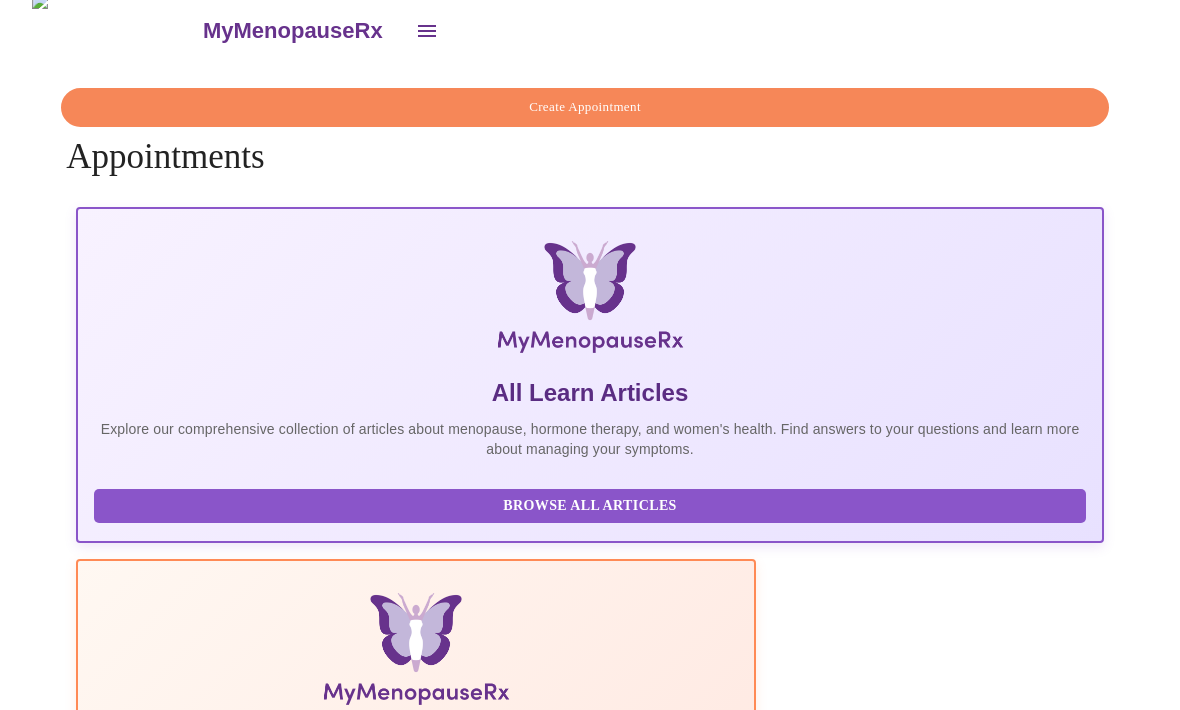 scroll, scrollTop: 24, scrollLeft: 0, axis: vertical 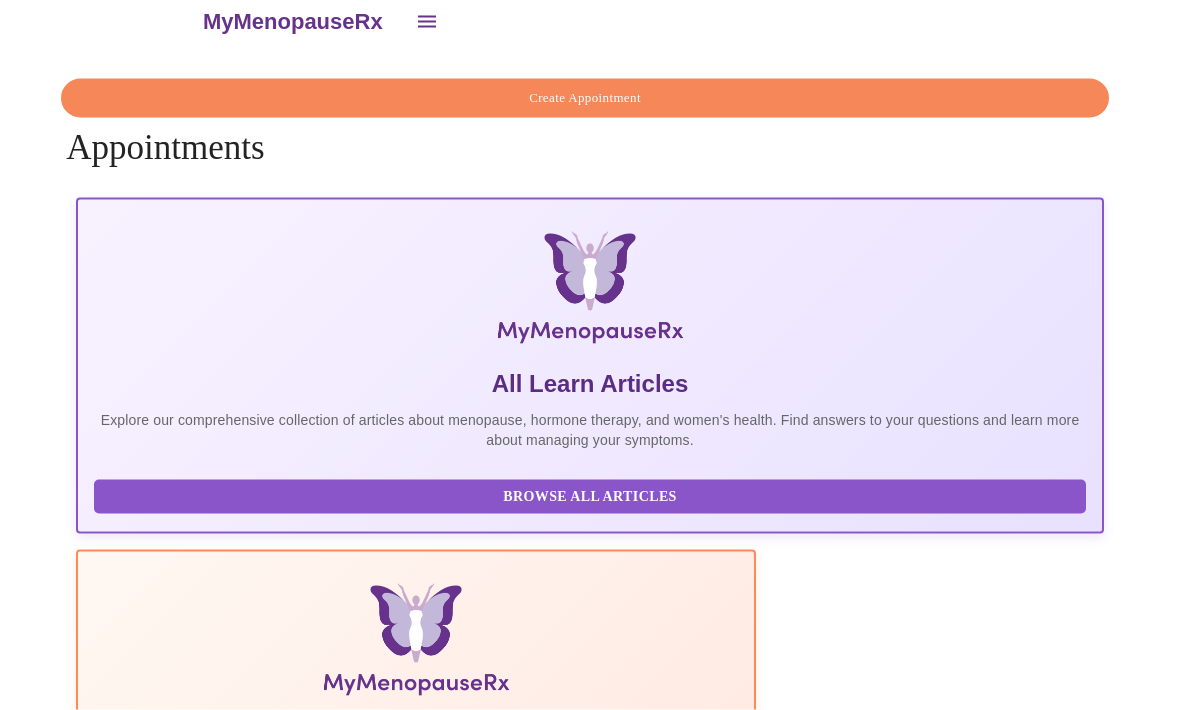 click on "Create Appointment" at bounding box center (590, 2262) 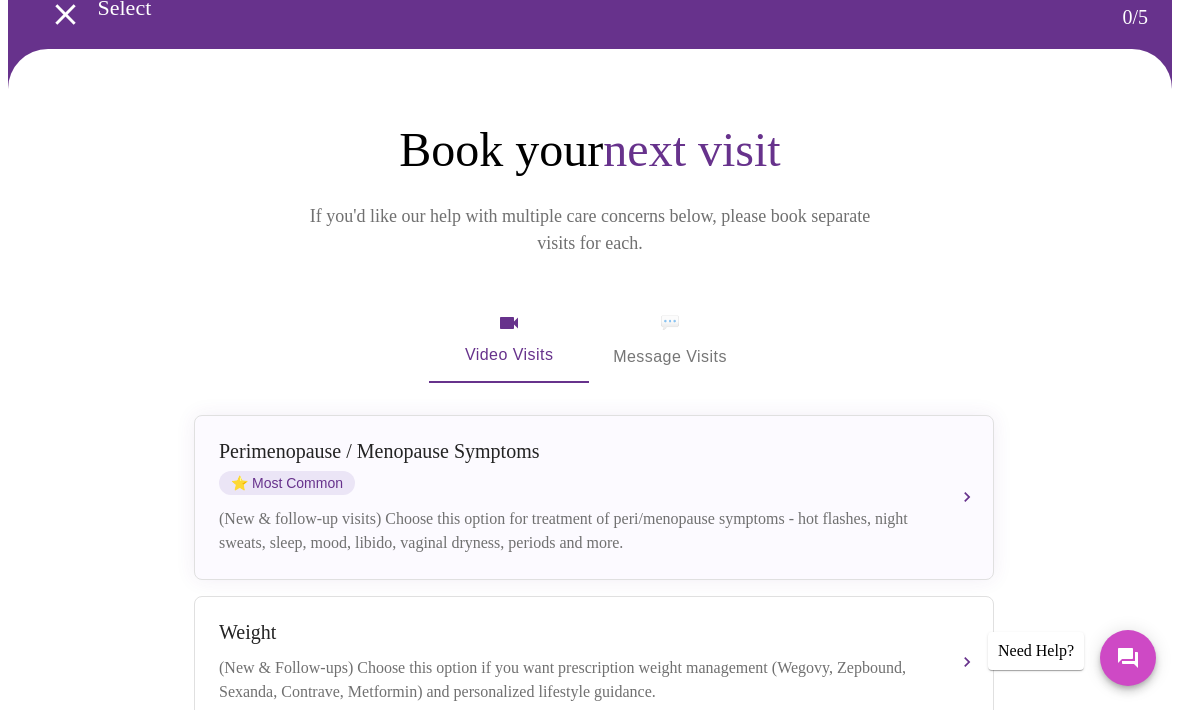 scroll, scrollTop: 102, scrollLeft: 0, axis: vertical 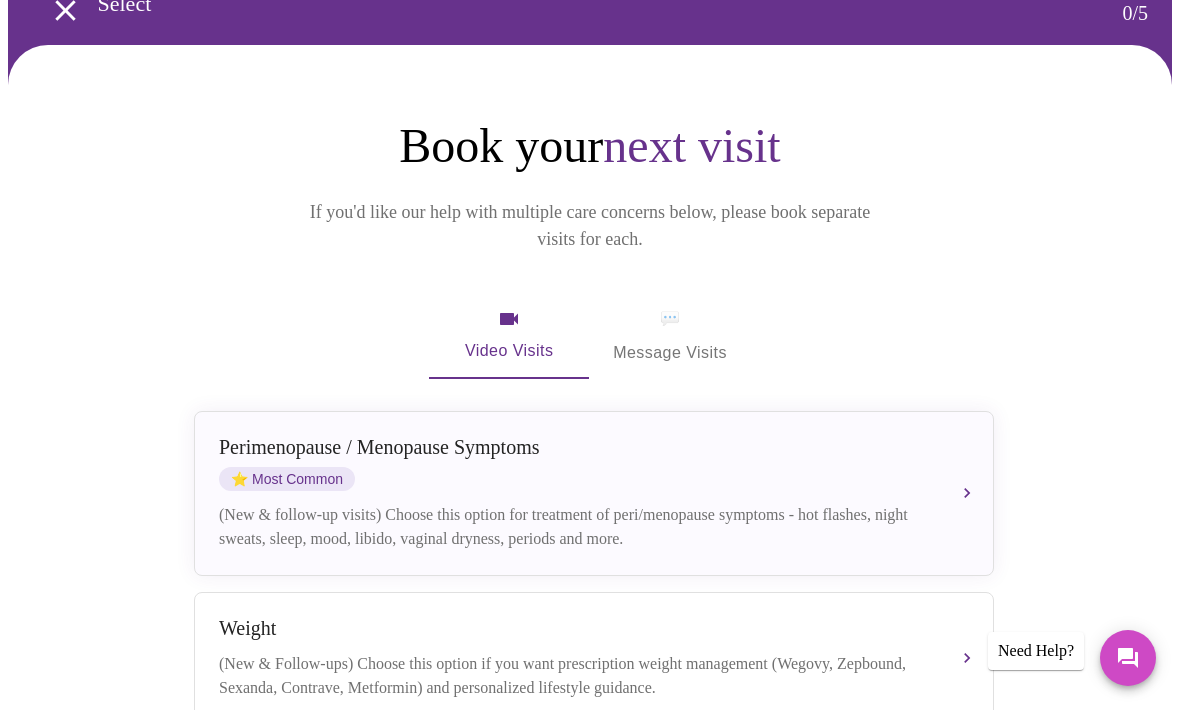 click on "Perimenopause / Menopause Symptoms  ⭐  Most Common (New & follow-up visits) Choose this option for treatment of peri/menopause symptoms - hot flashes, night sweats, sleep, mood, libido, vaginal dryness, periods and more." at bounding box center (594, 493) 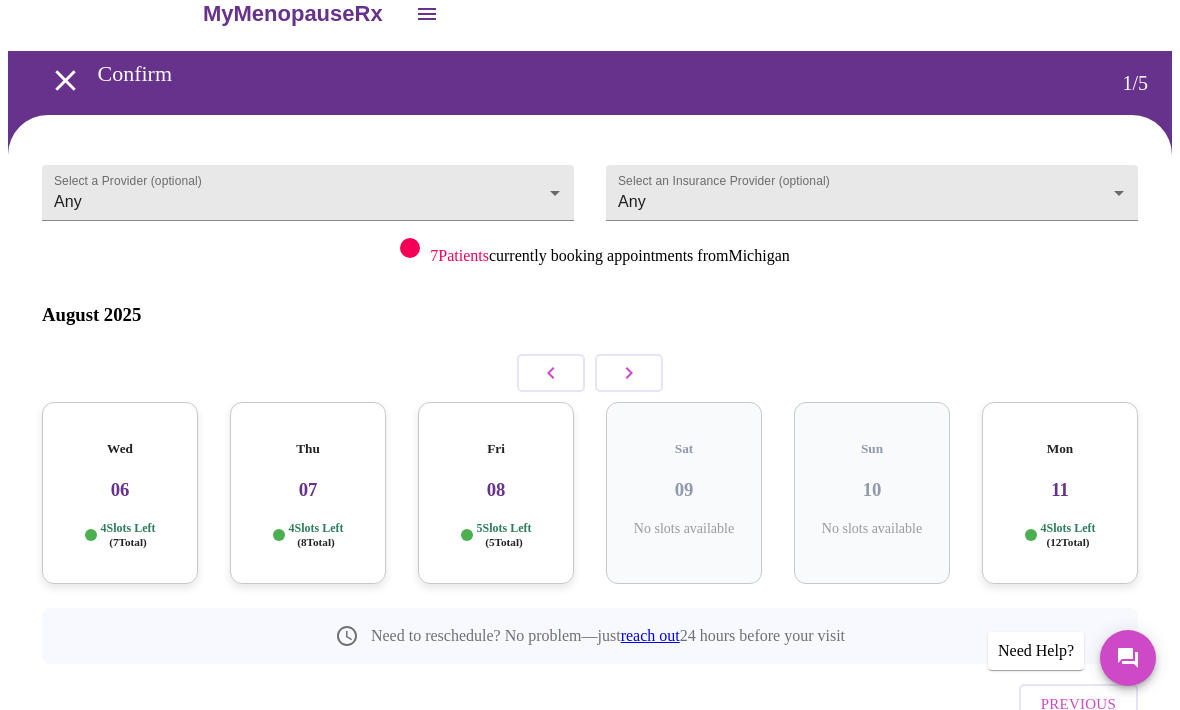 click on "Wed 06 4  Slots Left ( 7  Total)" at bounding box center [120, 493] 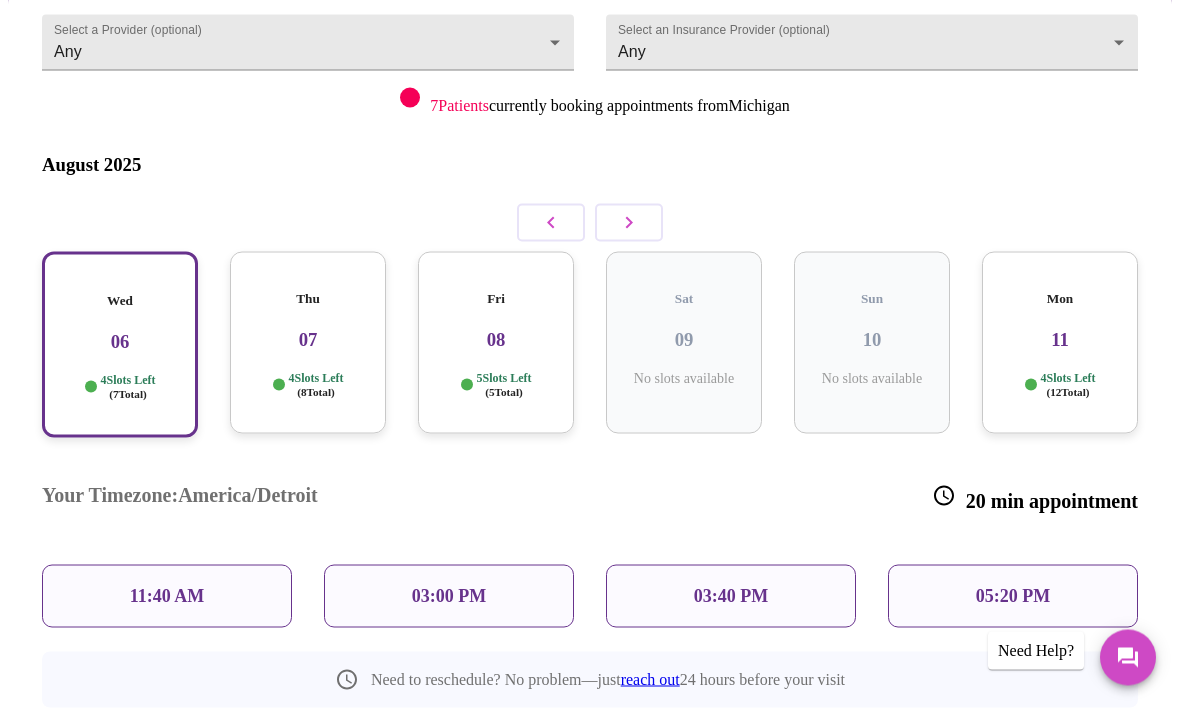 scroll, scrollTop: 193, scrollLeft: 0, axis: vertical 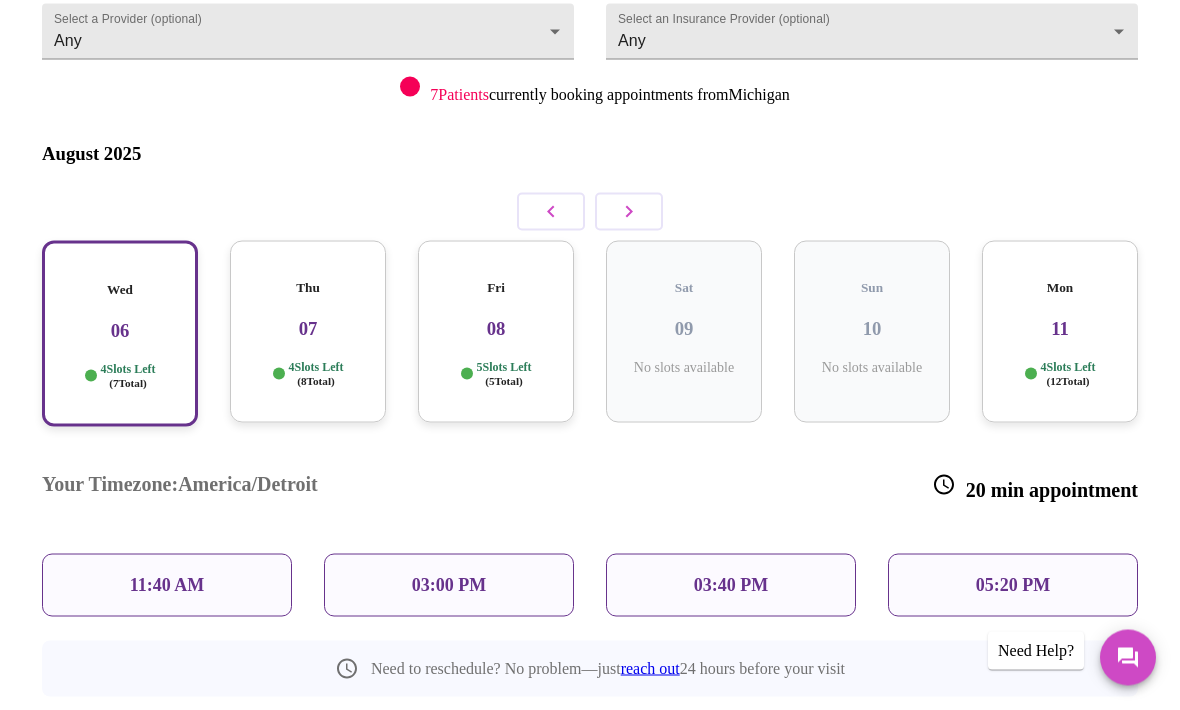 click on "03:00 PM" at bounding box center (449, 585) 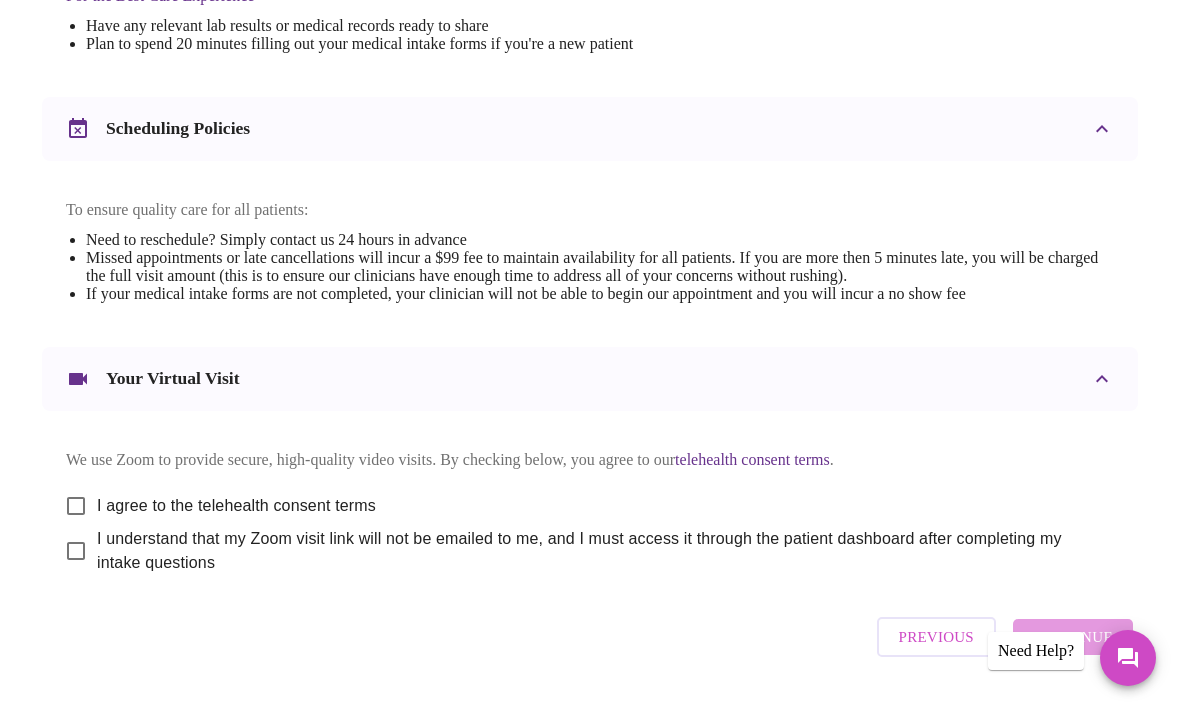 scroll, scrollTop: 665, scrollLeft: 0, axis: vertical 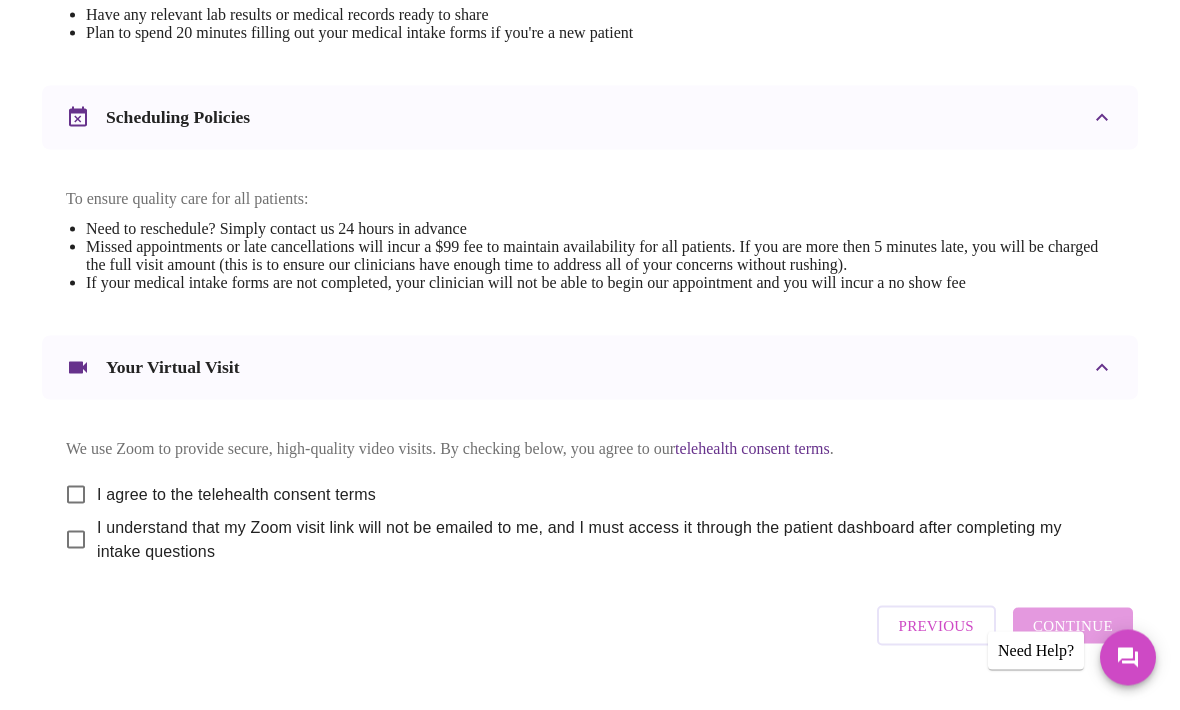 click on "I agree to the telehealth consent terms" at bounding box center (76, 495) 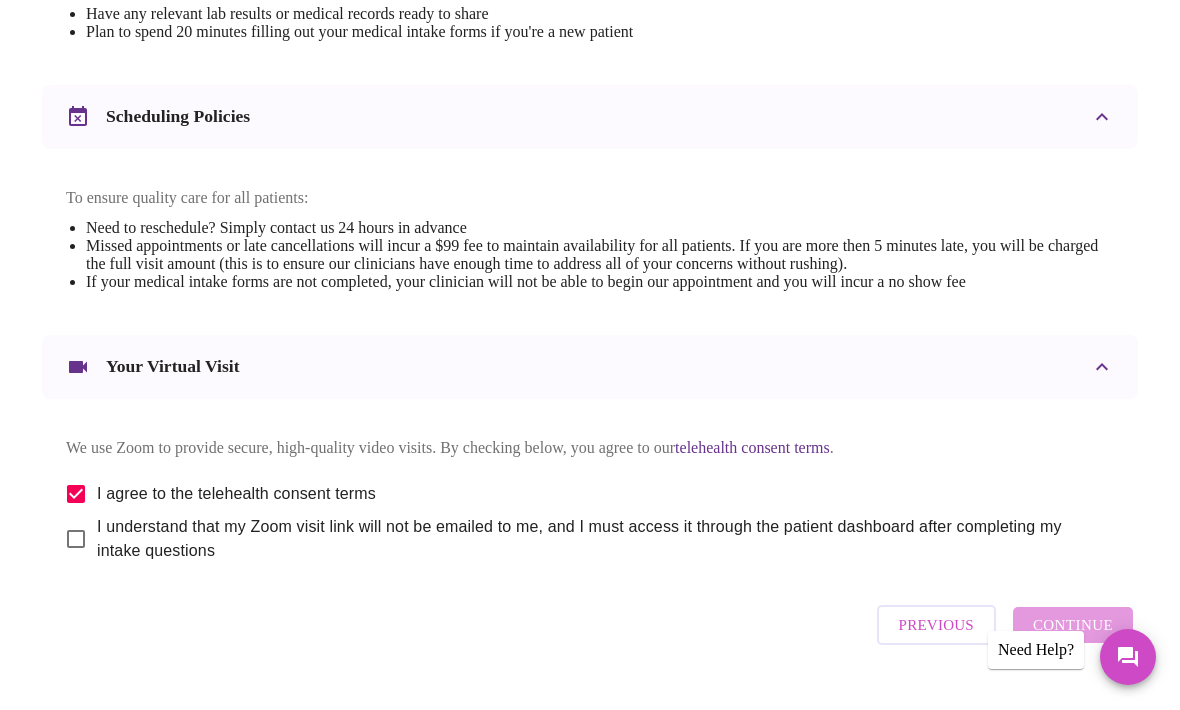 click on "I understand that my Zoom visit link will not be emailed to me, and I must access it through the patient dashboard after completing my intake questions" at bounding box center [76, 540] 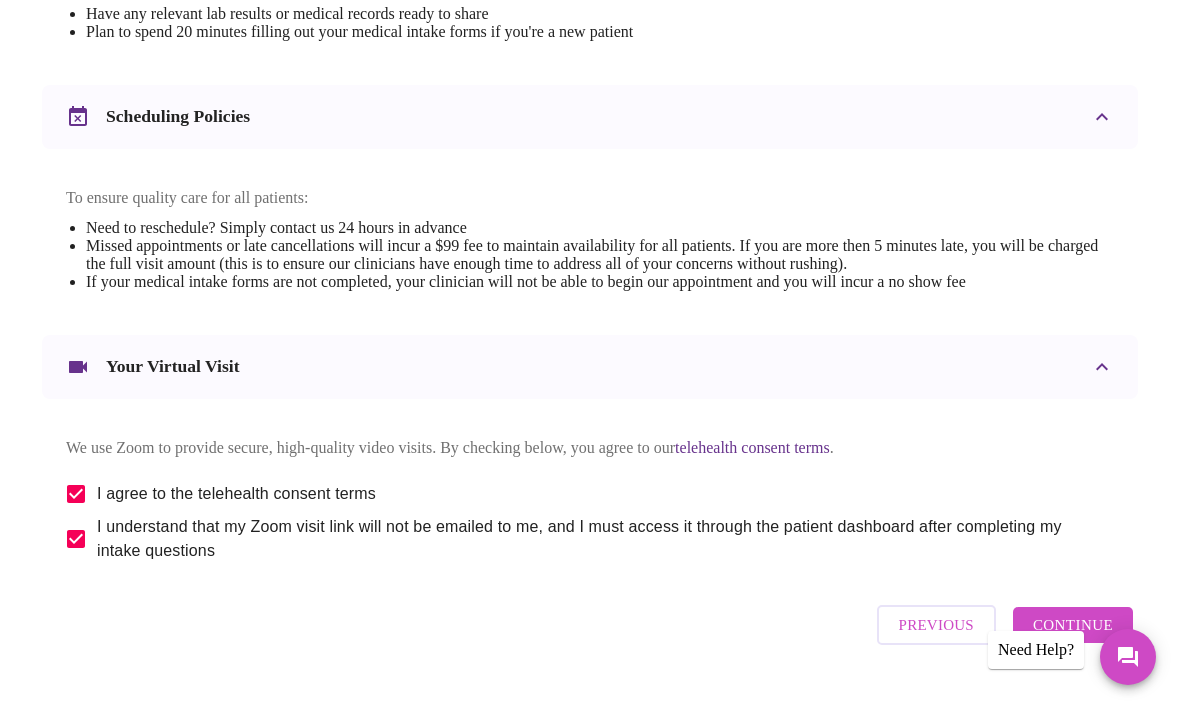 click on "Continue" at bounding box center (1073, 626) 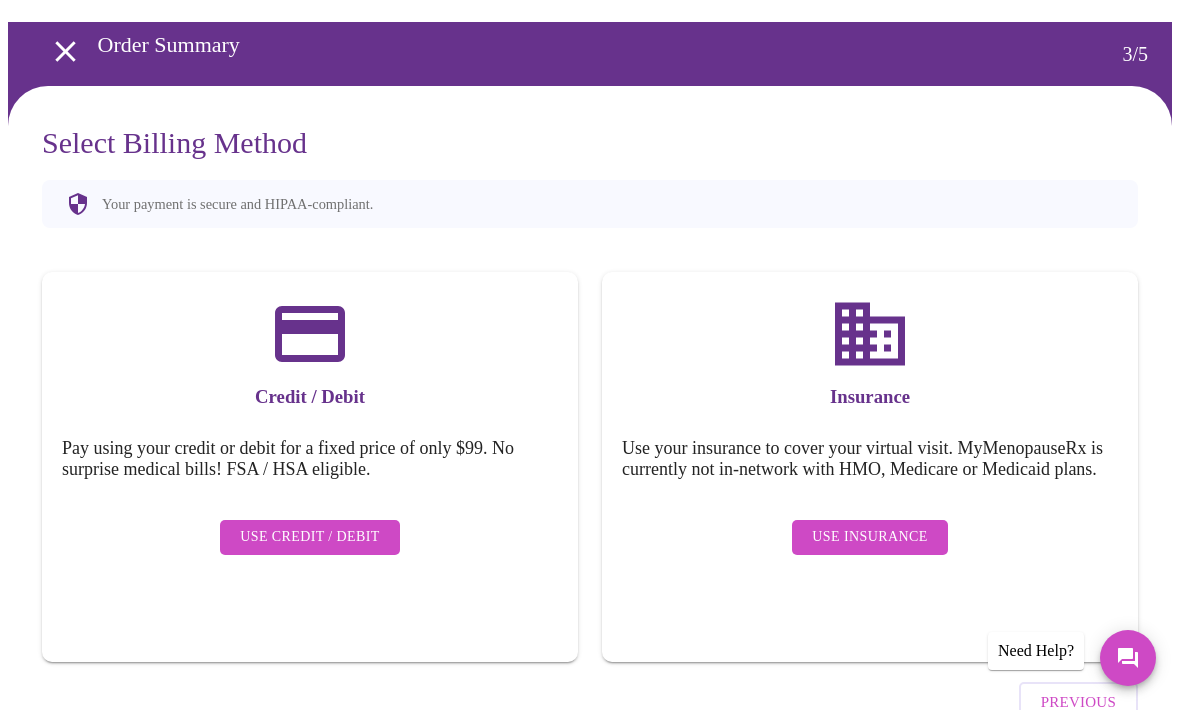 click on "Use Insurance" at bounding box center (869, 537) 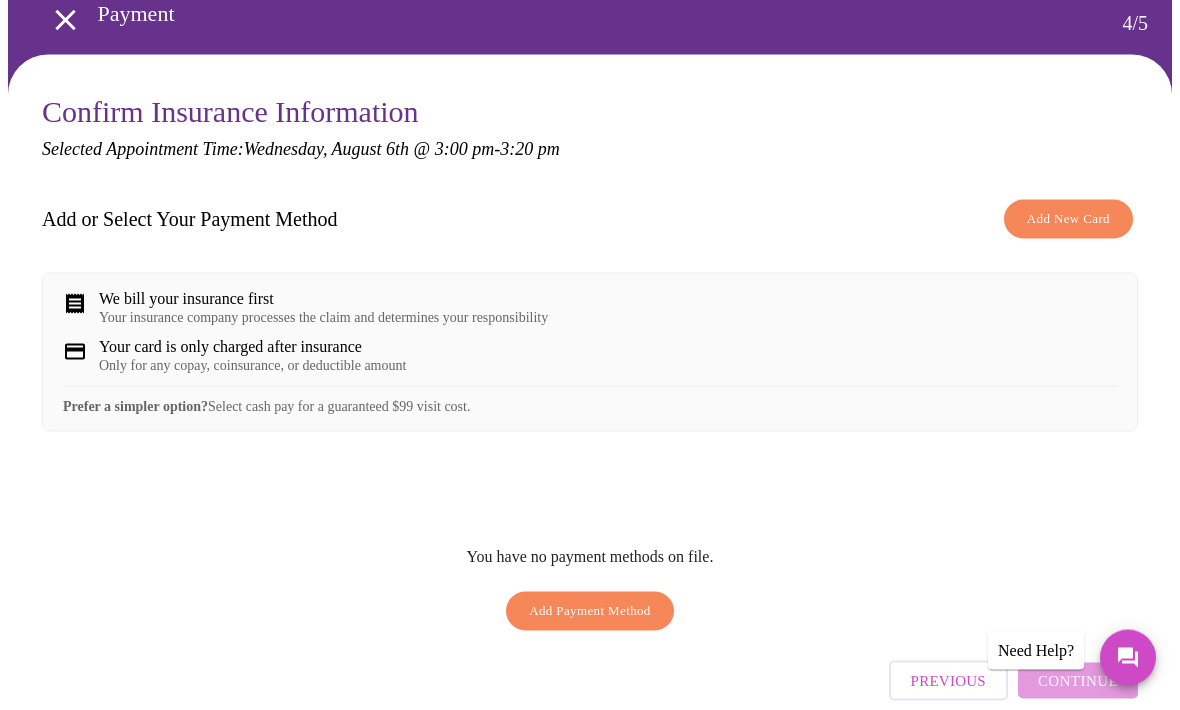 scroll, scrollTop: 93, scrollLeft: 0, axis: vertical 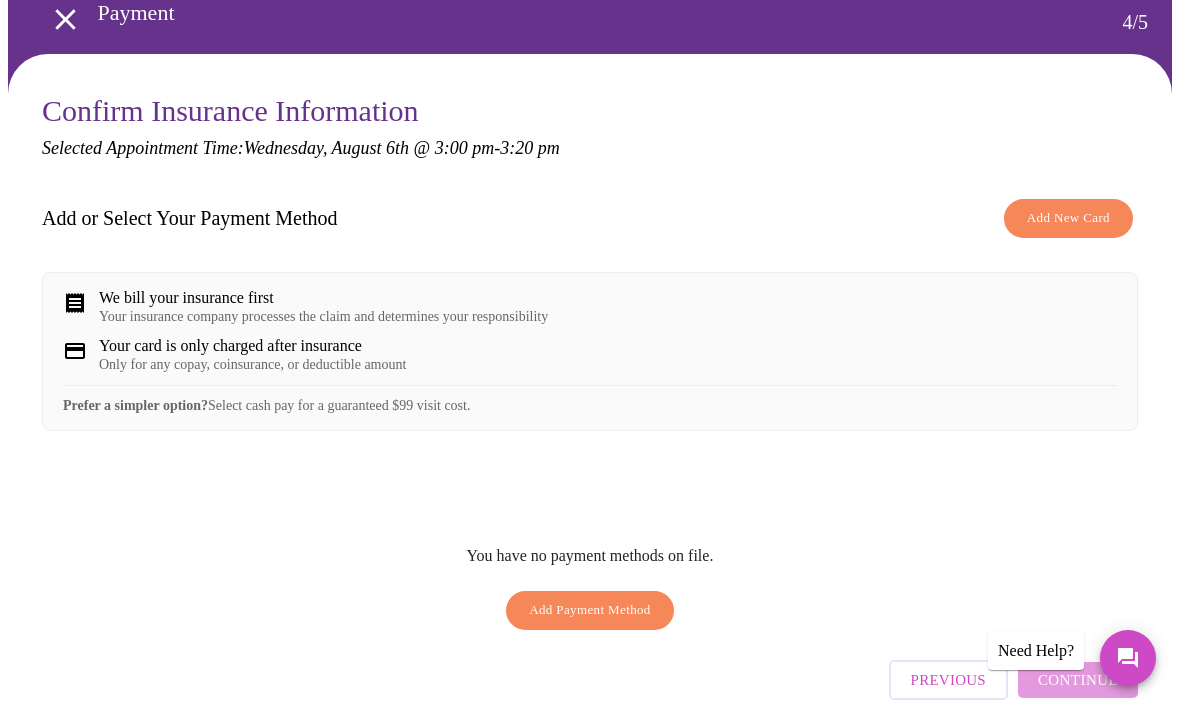click on "Add New Card" at bounding box center (1068, 218) 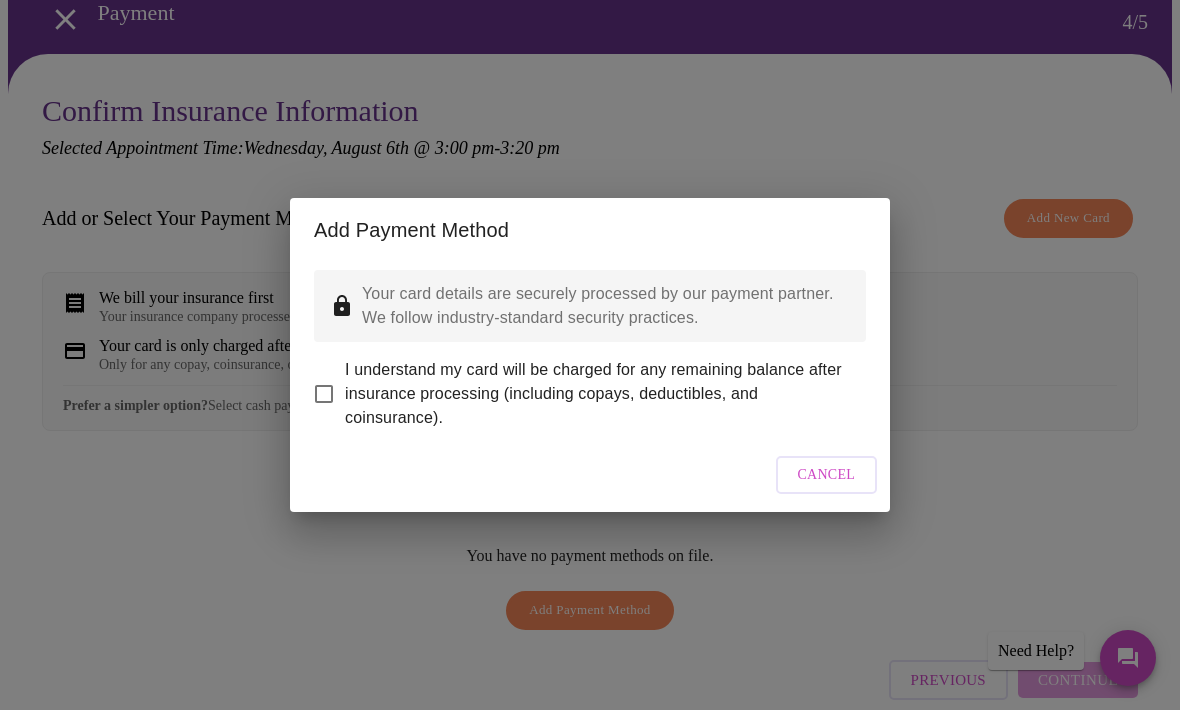 click on "I understand my card will be charged for any remaining balance after insurance processing (including copays, deductibles, and coinsurance)." at bounding box center (324, 394) 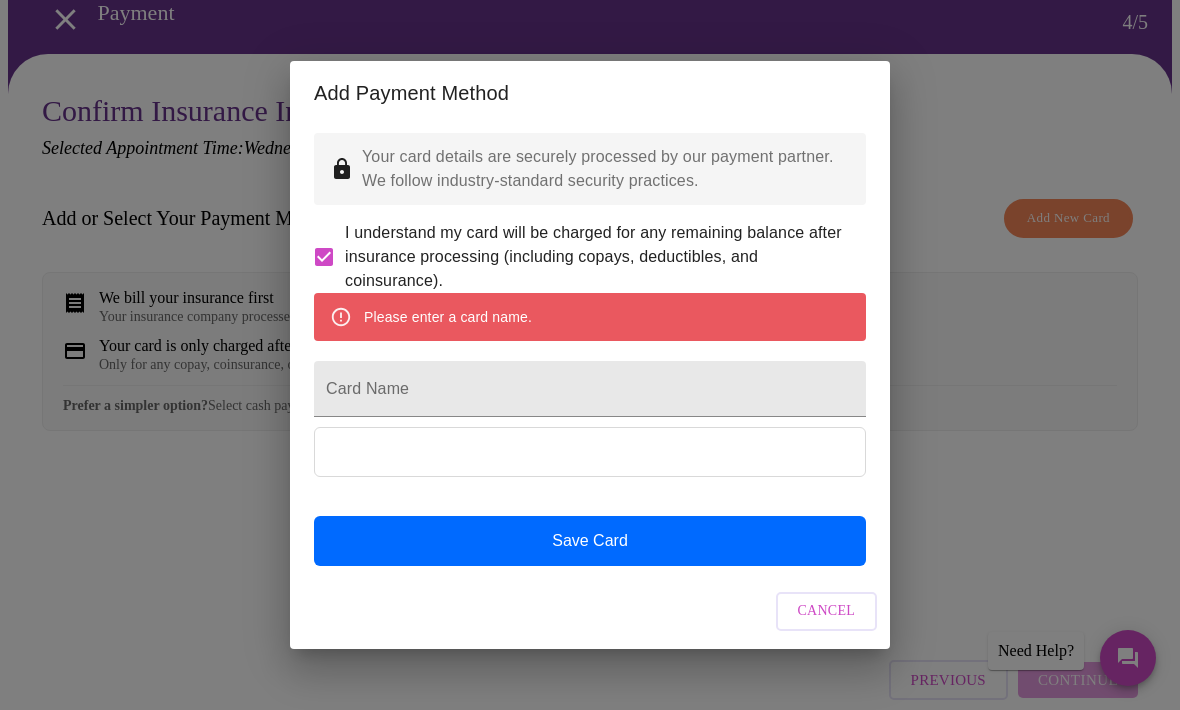 click on "Card Name" at bounding box center (590, 389) 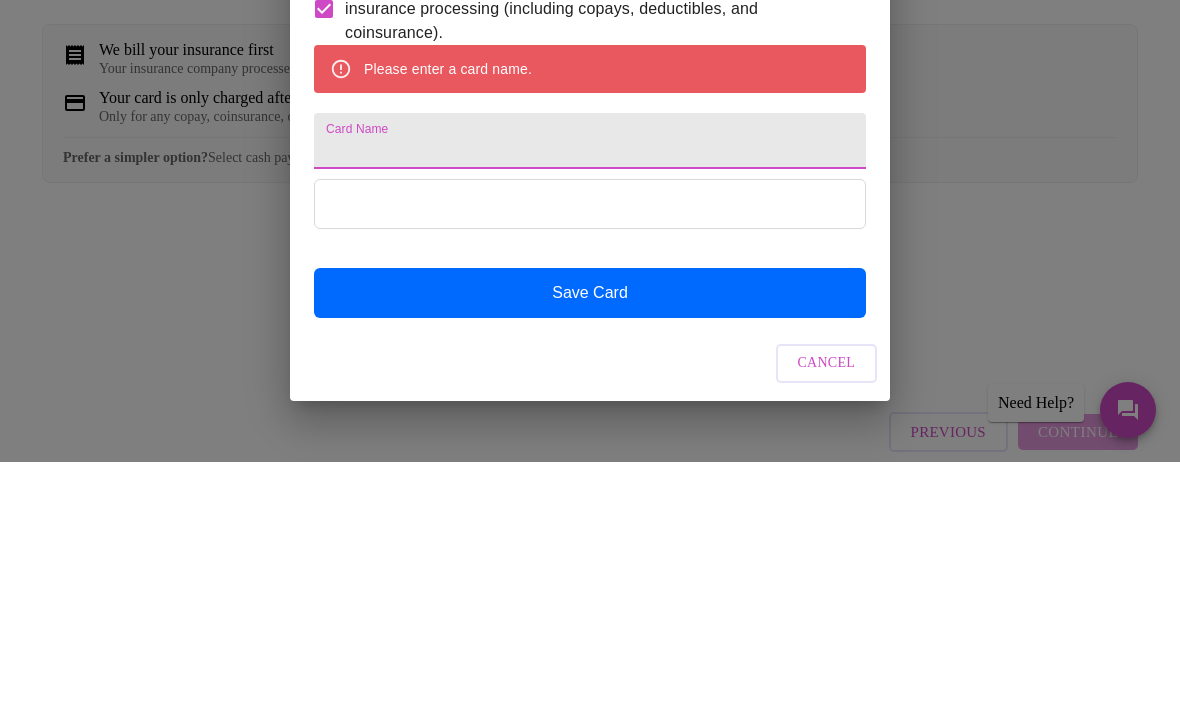 type on "[FIRST] [LAST]" 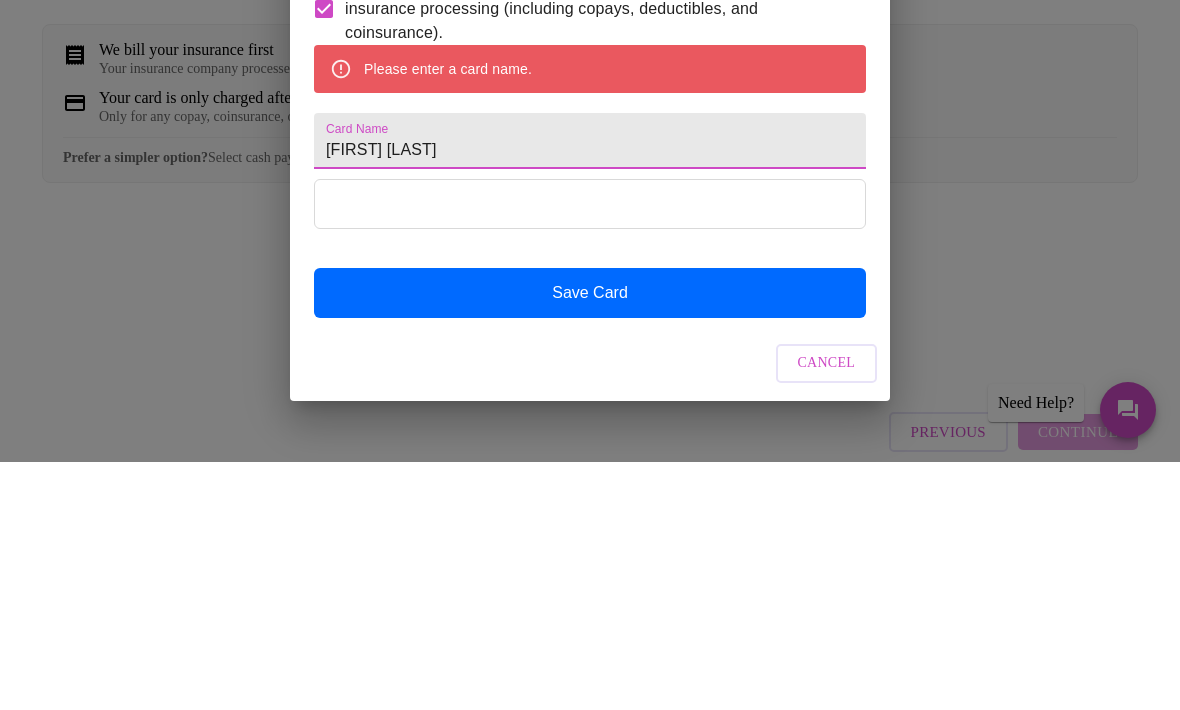 scroll, scrollTop: 132, scrollLeft: 0, axis: vertical 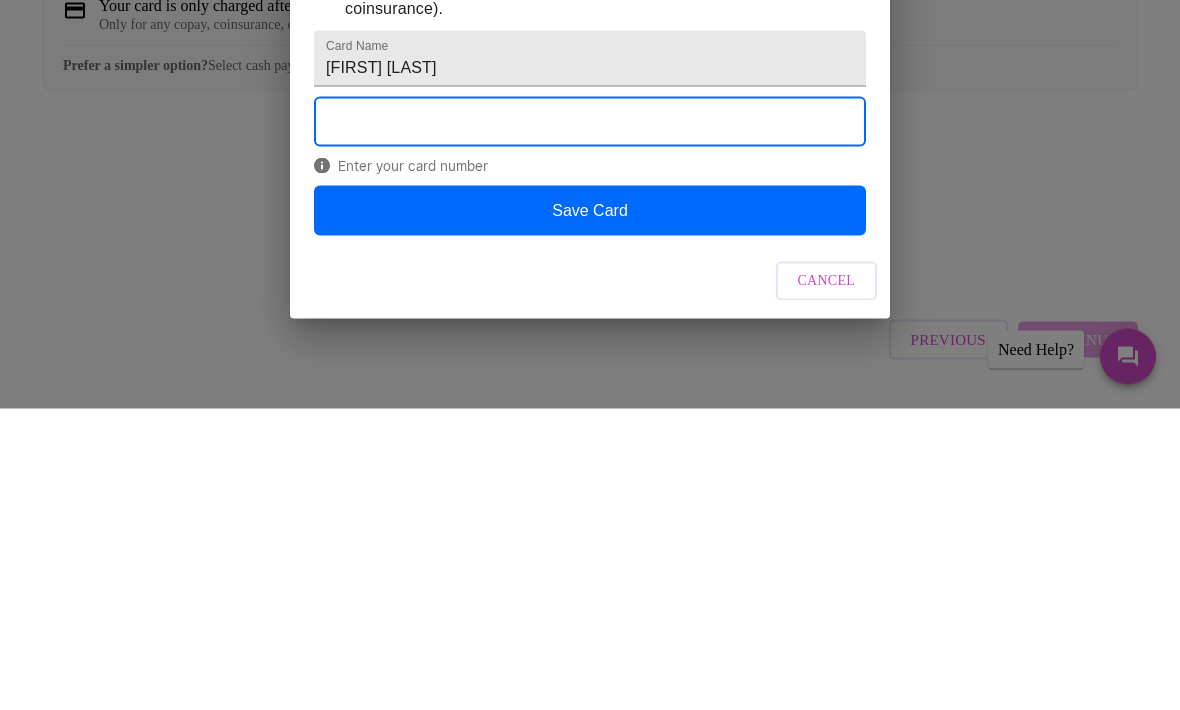 click on "Save Card" at bounding box center [590, 512] 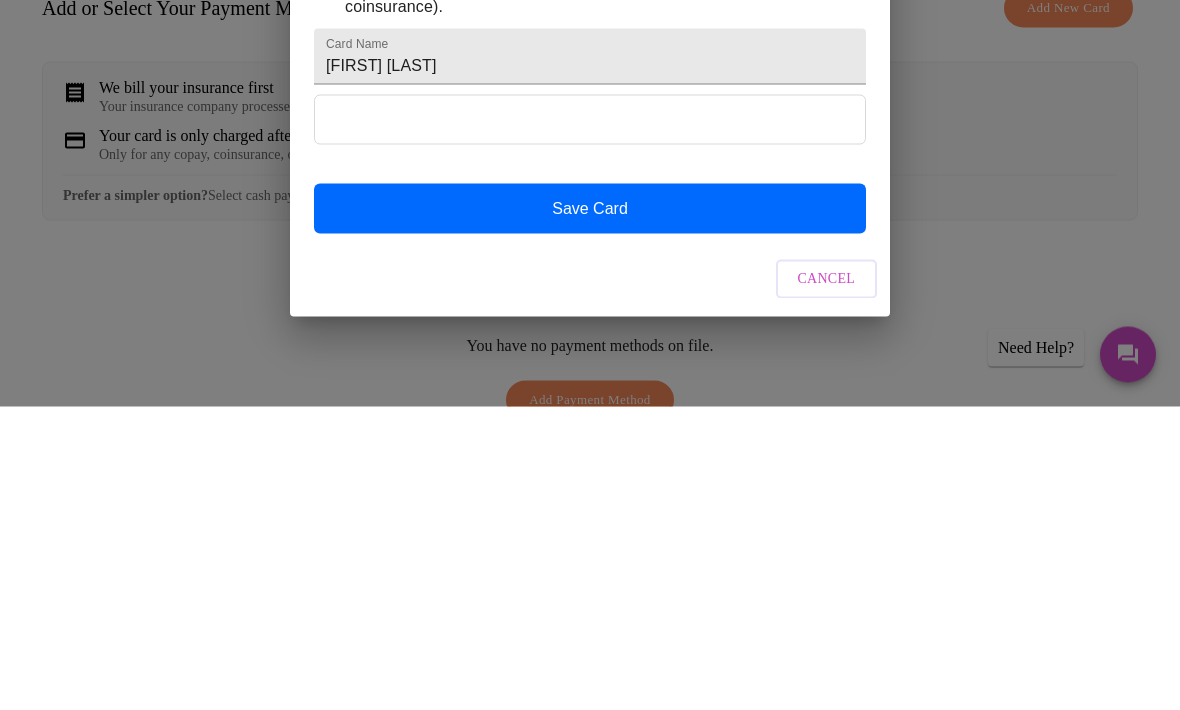 scroll, scrollTop: 198, scrollLeft: 0, axis: vertical 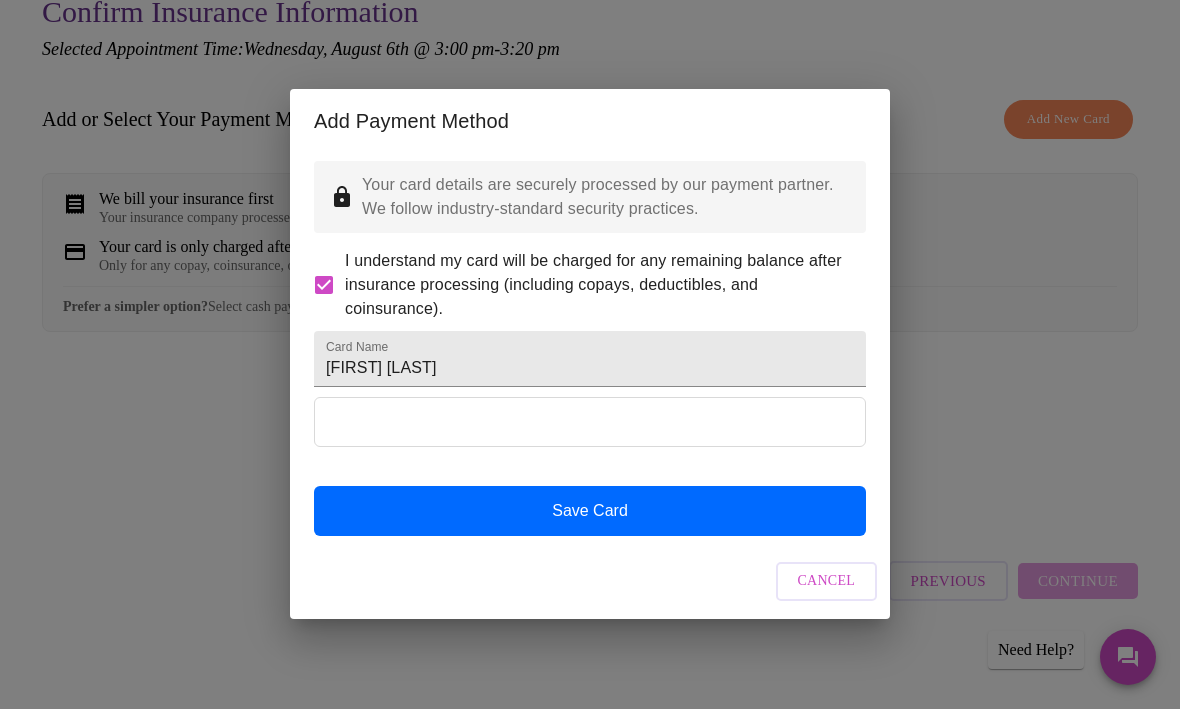 click on "Save Card" at bounding box center [590, 512] 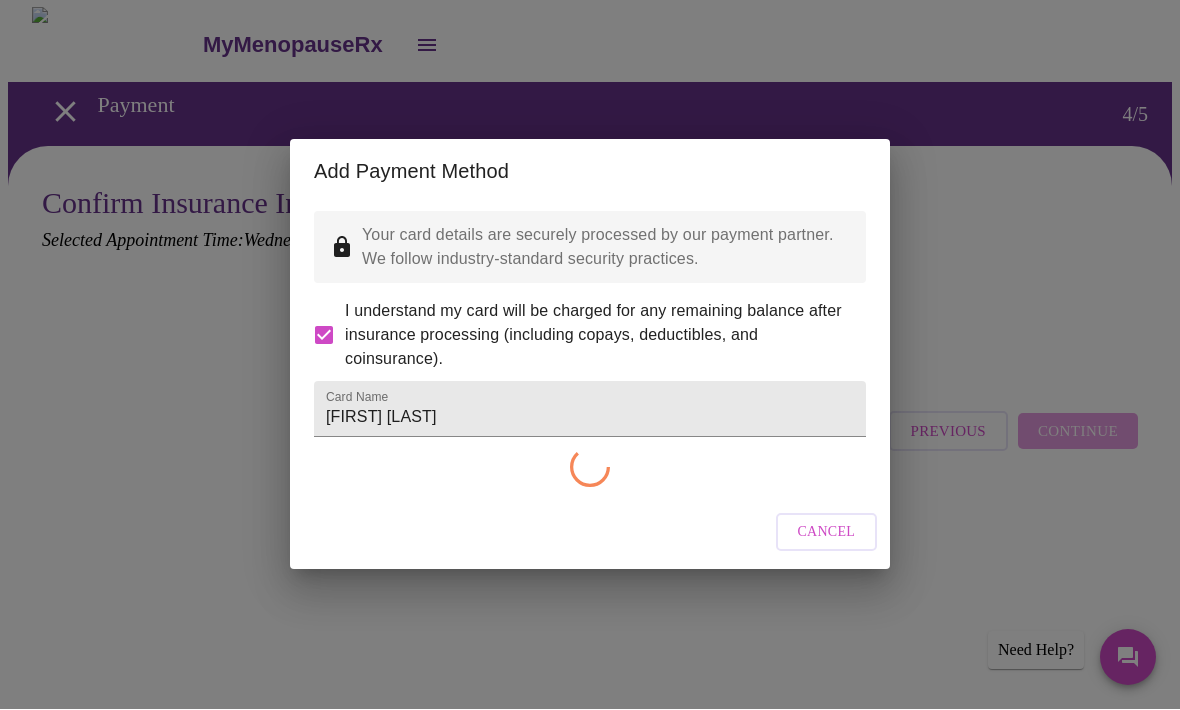 scroll, scrollTop: 0, scrollLeft: 0, axis: both 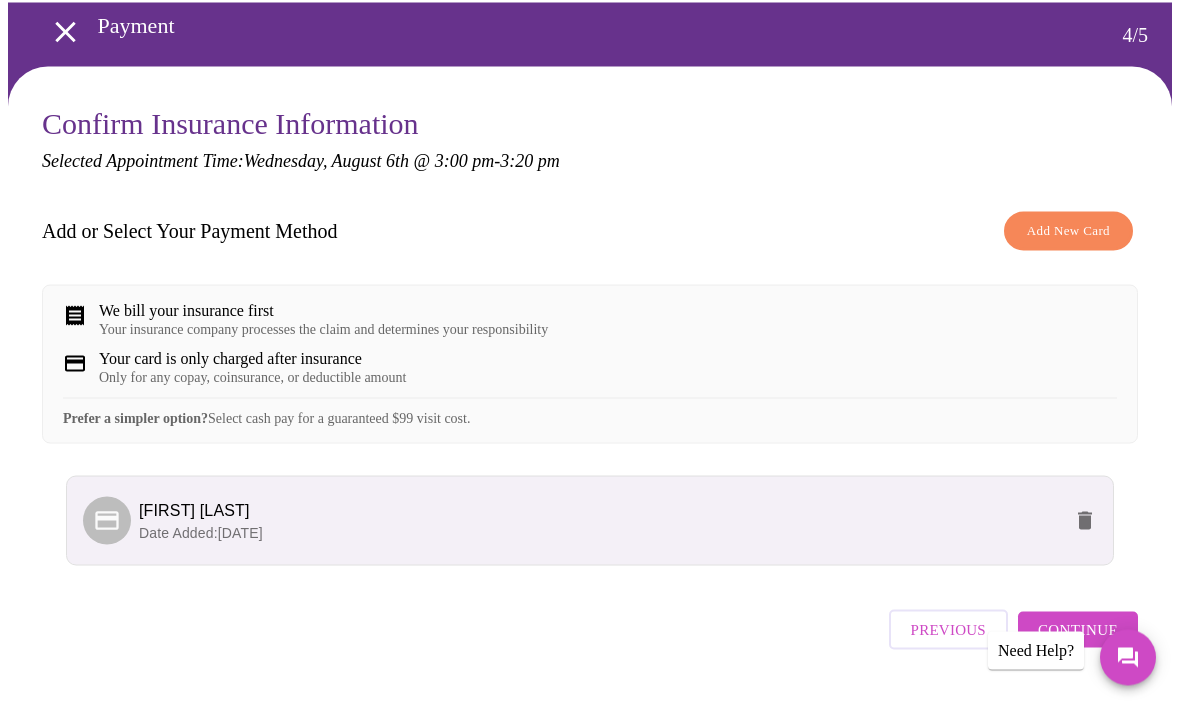click on "Continue" at bounding box center [1078, 630] 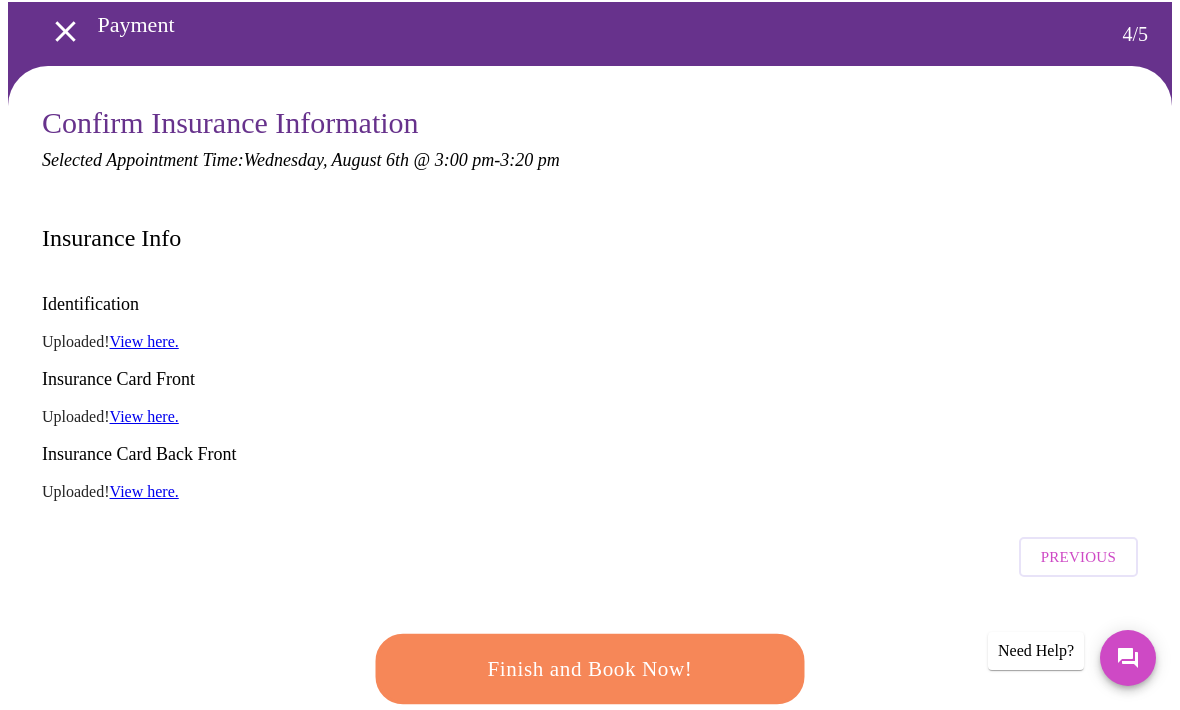 click on "View here." at bounding box center (144, 341) 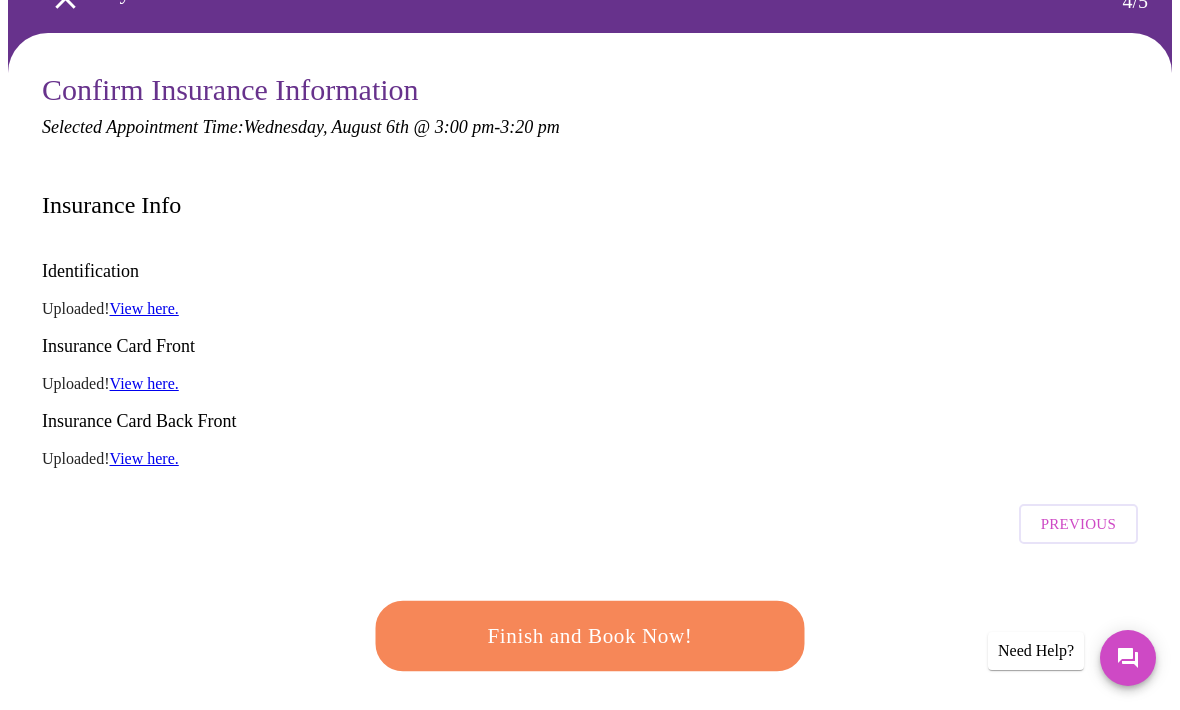 click on "Finish and Book Now!" at bounding box center [590, 636] 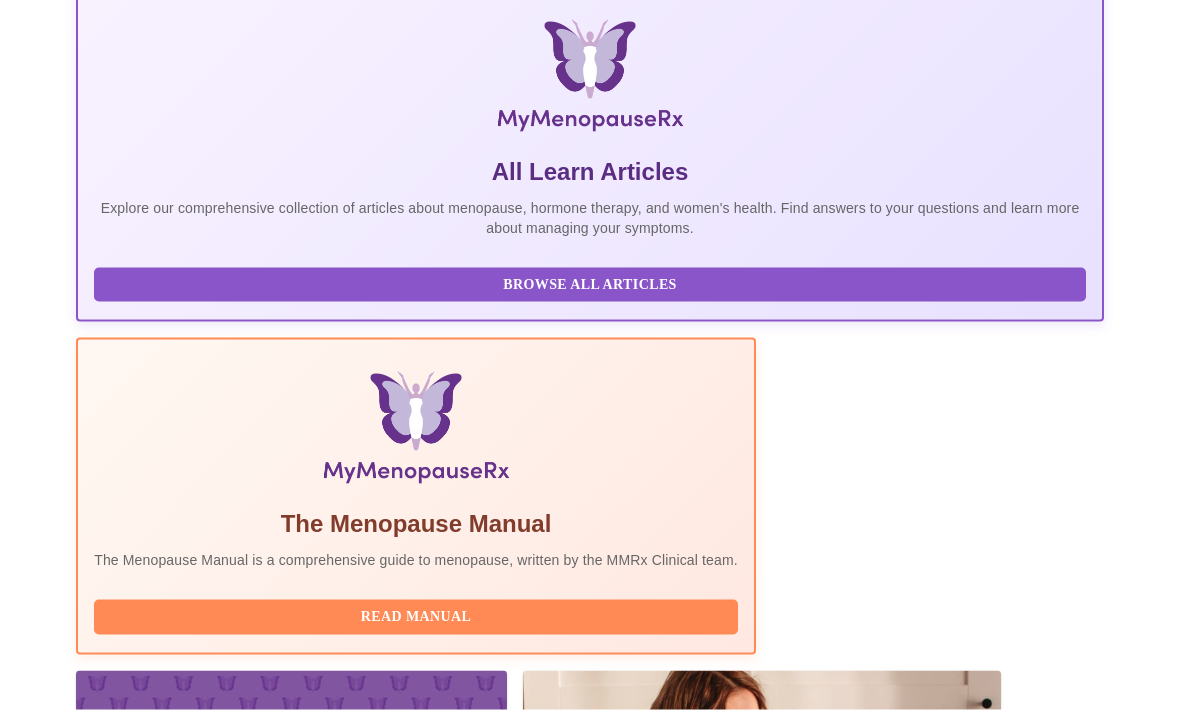 scroll, scrollTop: 365, scrollLeft: 0, axis: vertical 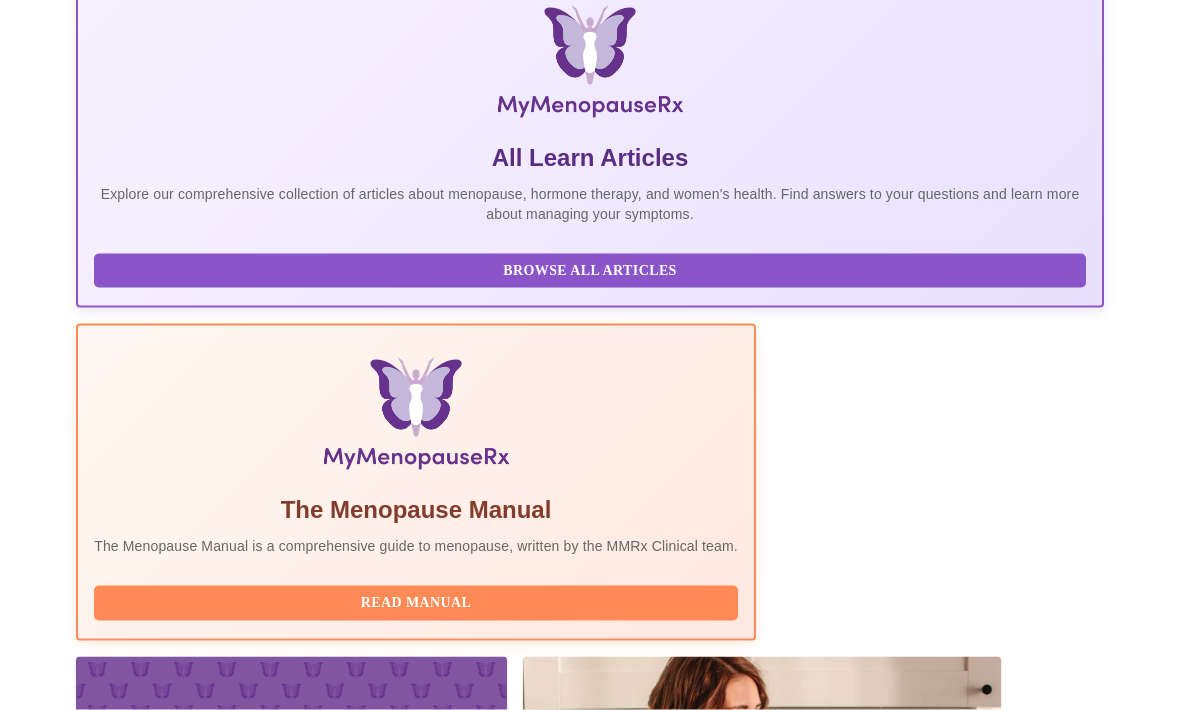 click on "Complete Pre-Assessment" at bounding box center [968, 2263] 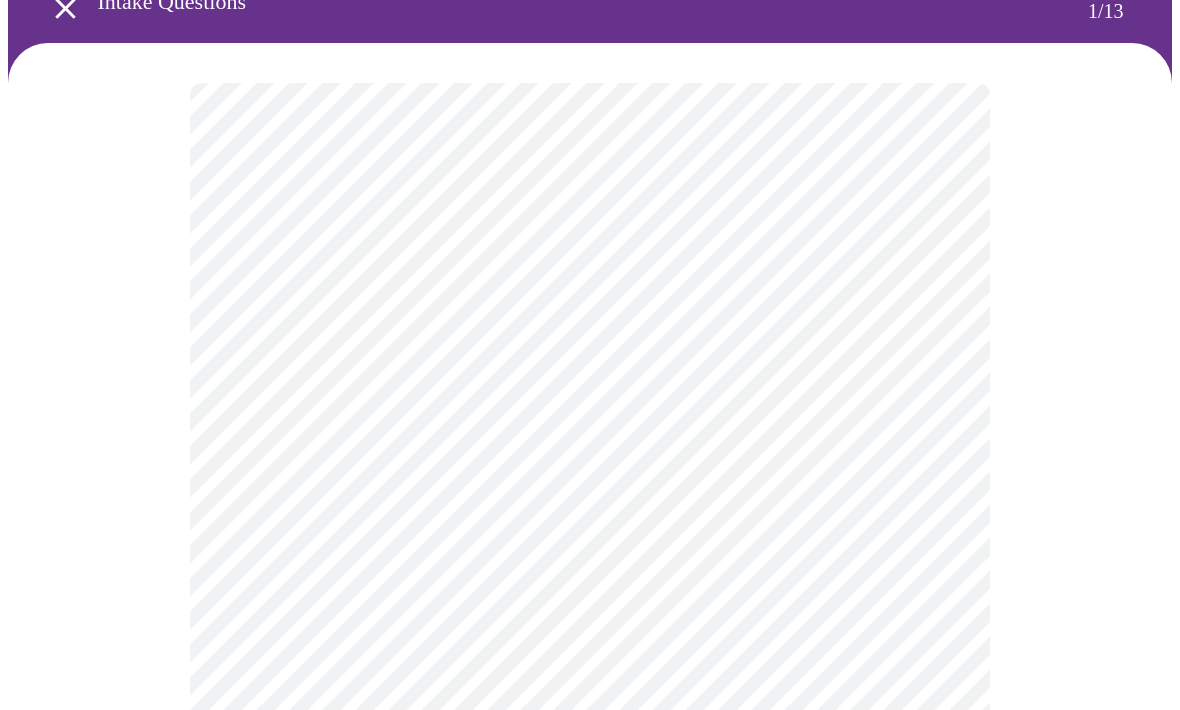 scroll, scrollTop: 104, scrollLeft: 0, axis: vertical 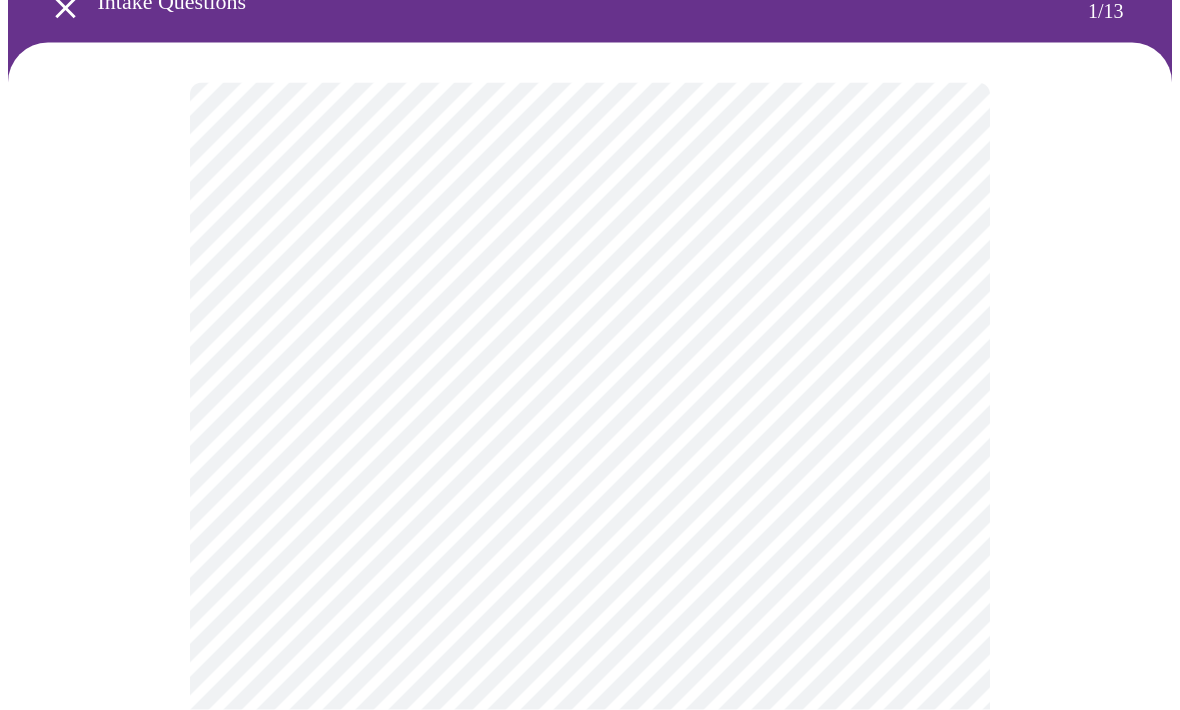 click on "MyMenopauseRx Intake Questions 1  /  13" at bounding box center (590, 821) 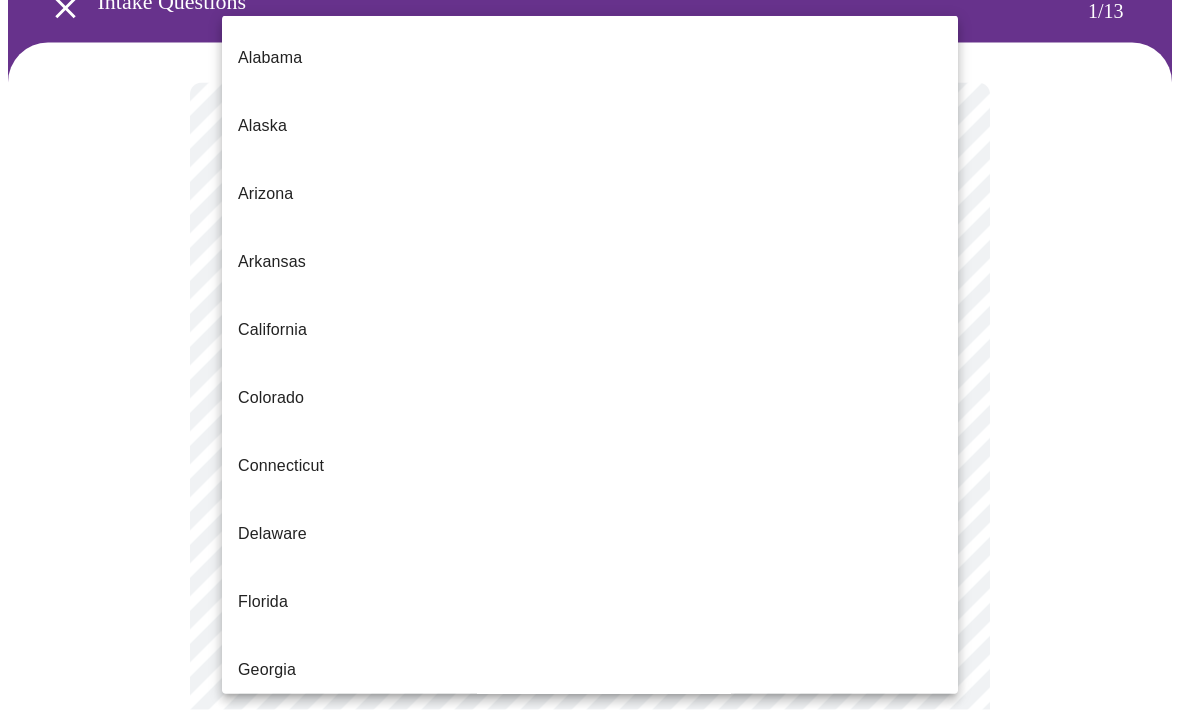 scroll, scrollTop: 105, scrollLeft: 0, axis: vertical 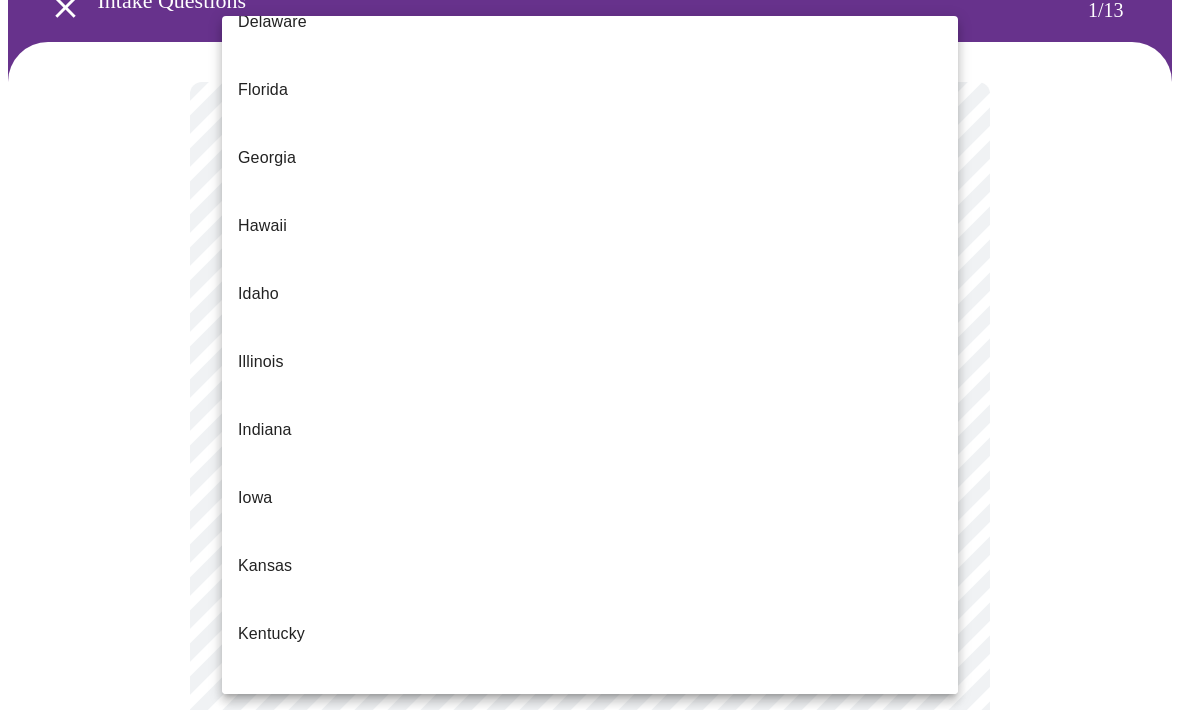 click on "Michigan" at bounding box center (270, 974) 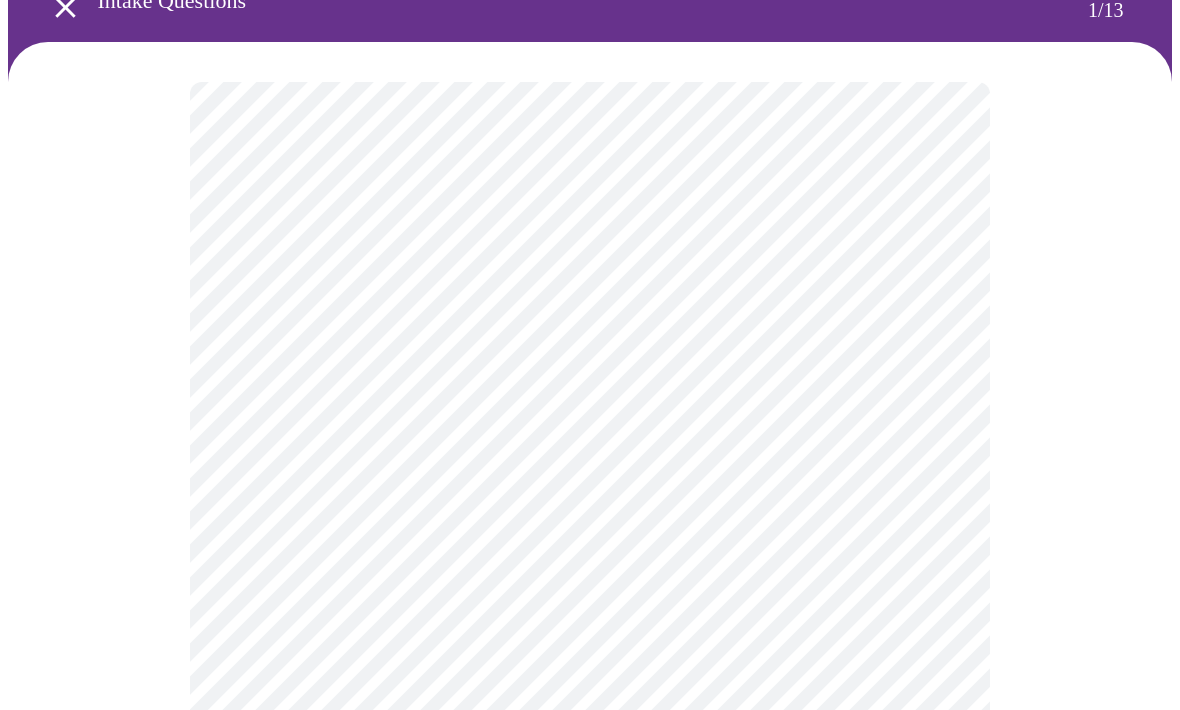 click on "MyMenopauseRx Intake Questions 1  /  13" at bounding box center (590, 815) 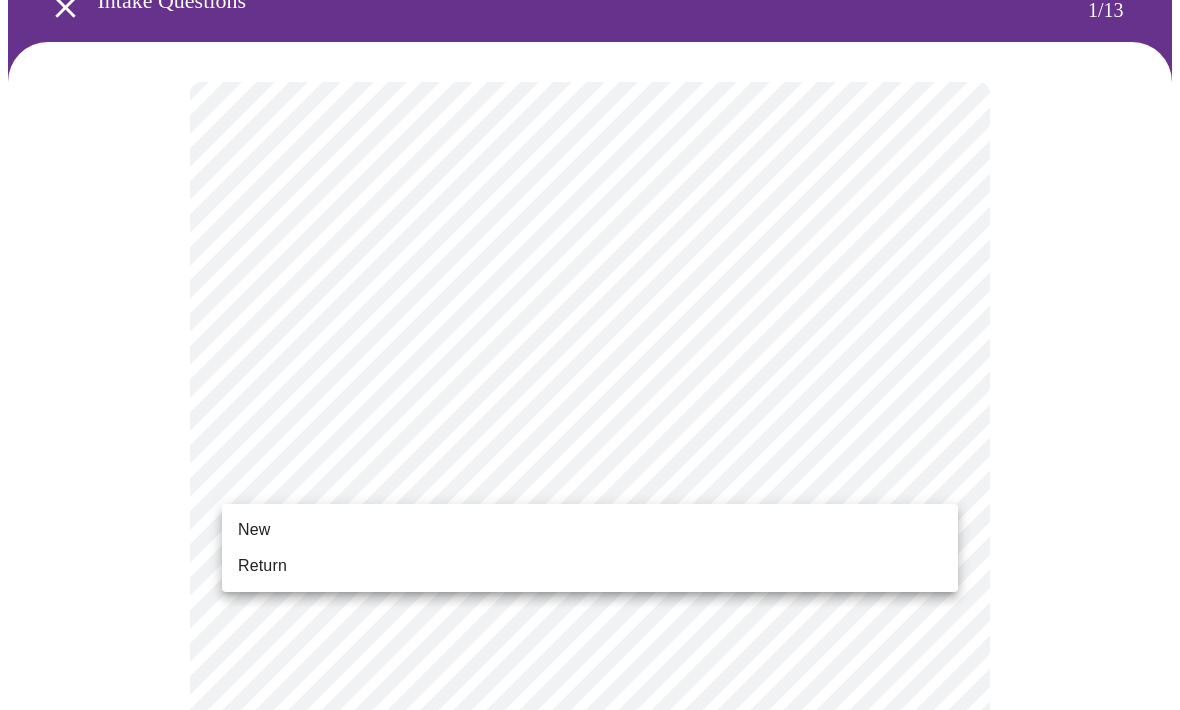 click on "New" at bounding box center [590, 530] 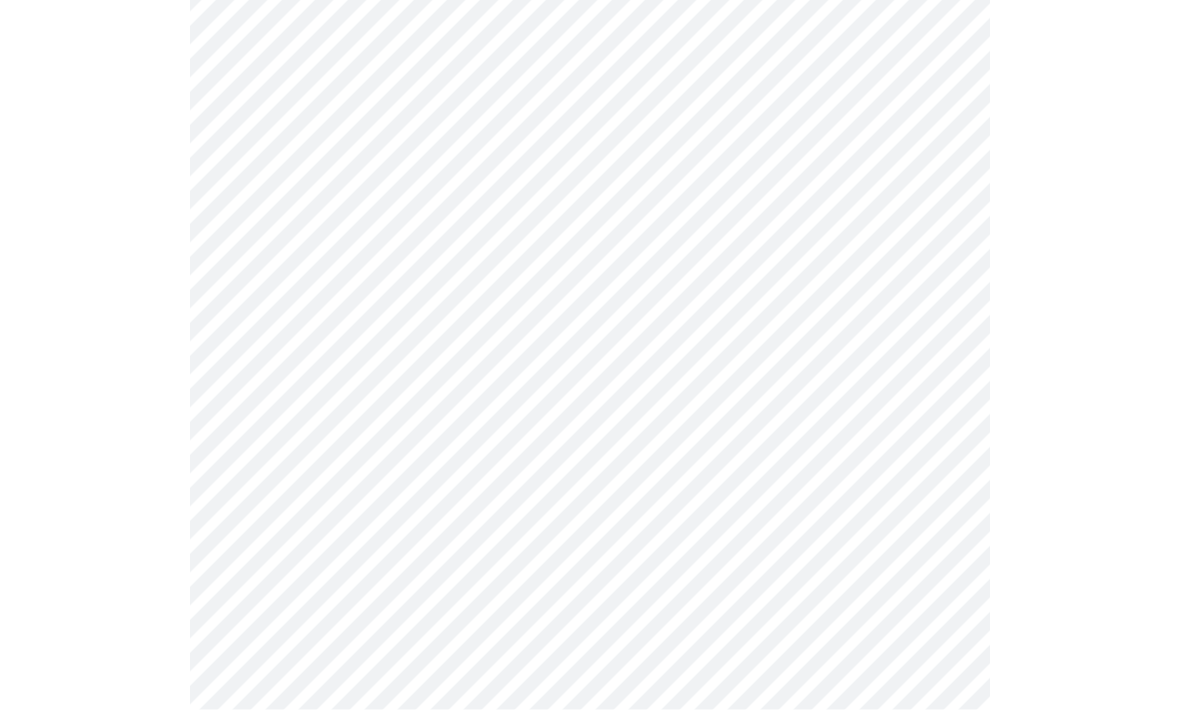 scroll, scrollTop: 1021, scrollLeft: 0, axis: vertical 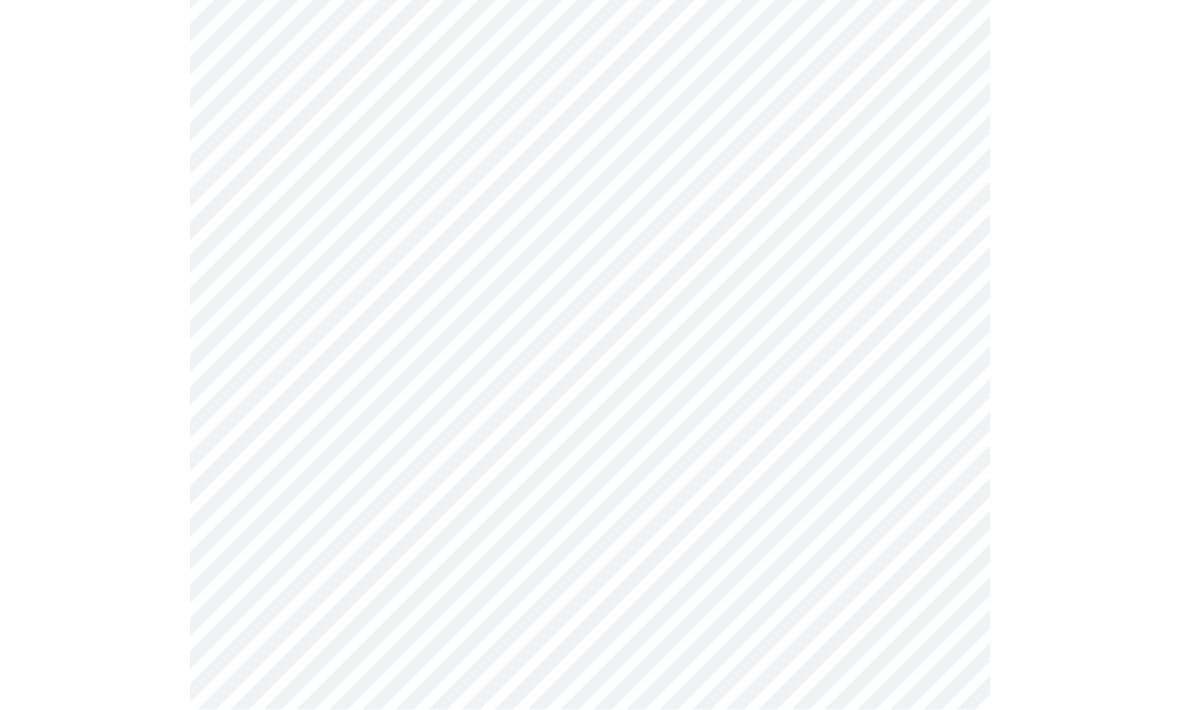 click on "MyMenopauseRx Intake Questions 1  /  13" at bounding box center (590, -115) 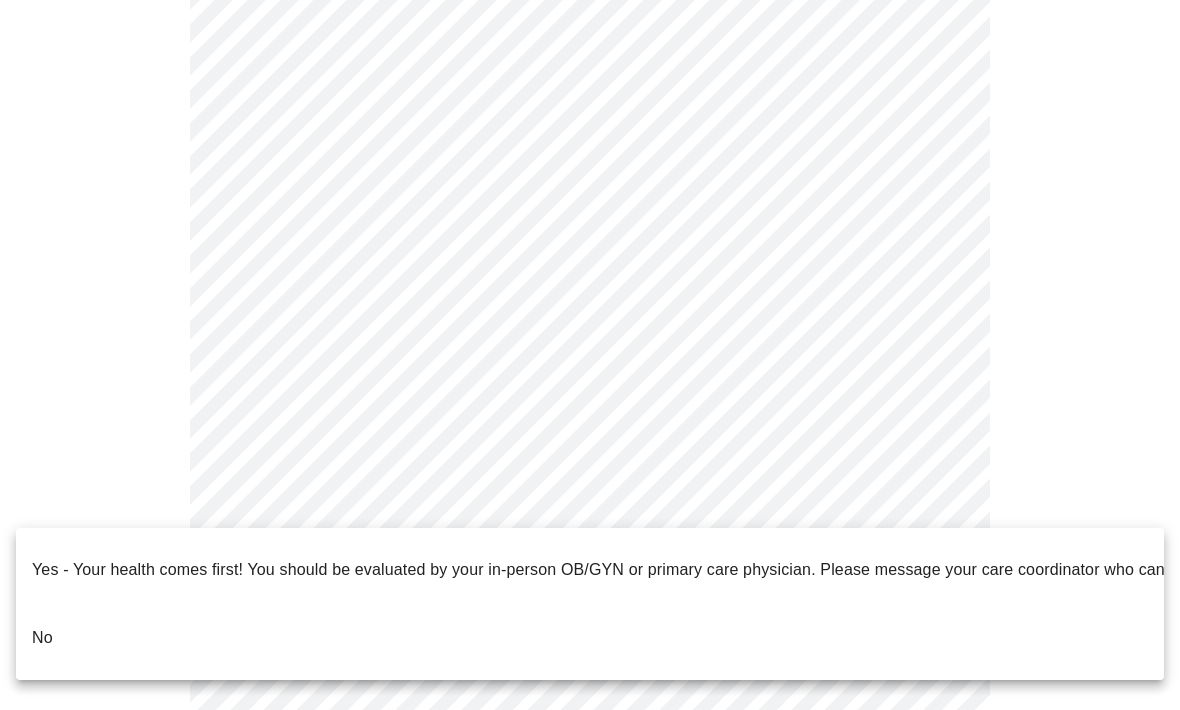 click on "No" at bounding box center (590, 638) 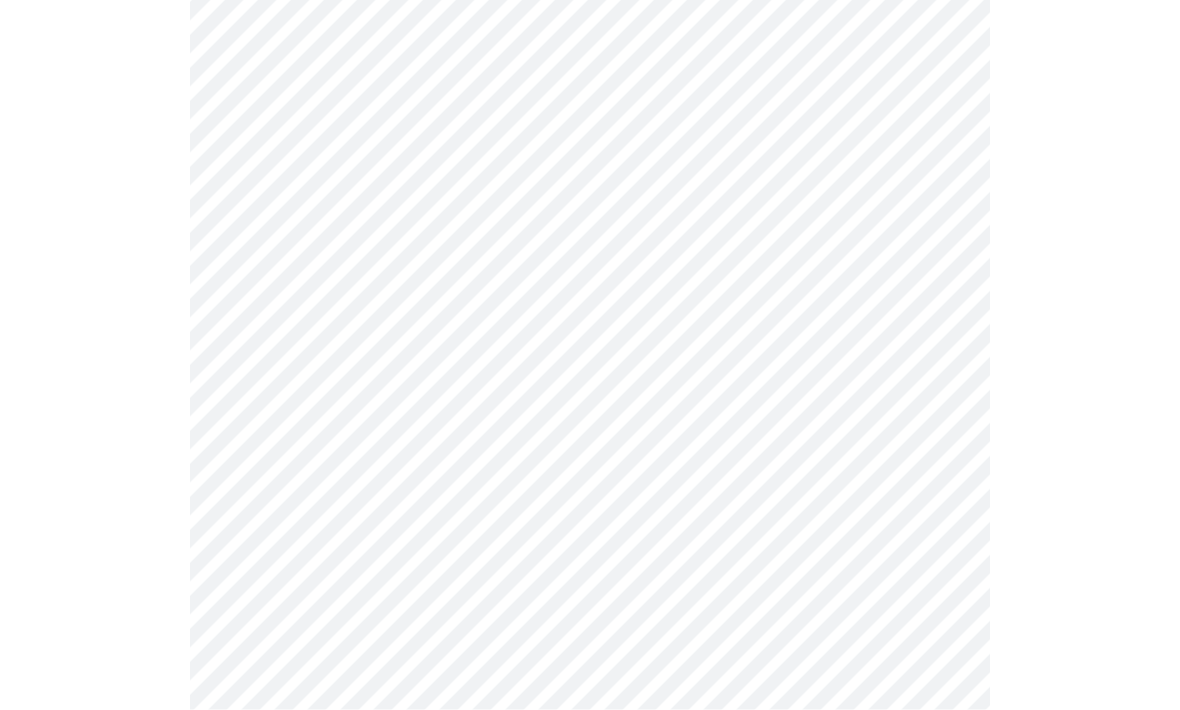 scroll, scrollTop: 0, scrollLeft: 0, axis: both 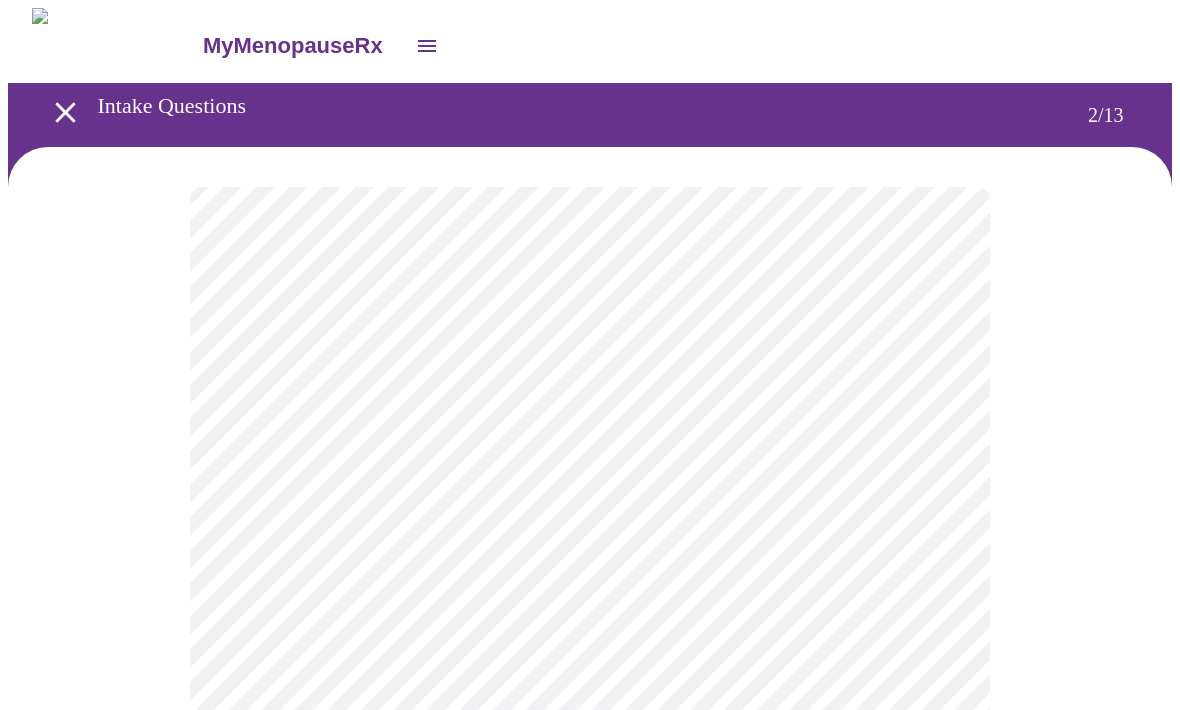 click on "MyMenopauseRx Intake Questions 2  /  13" at bounding box center [590, 607] 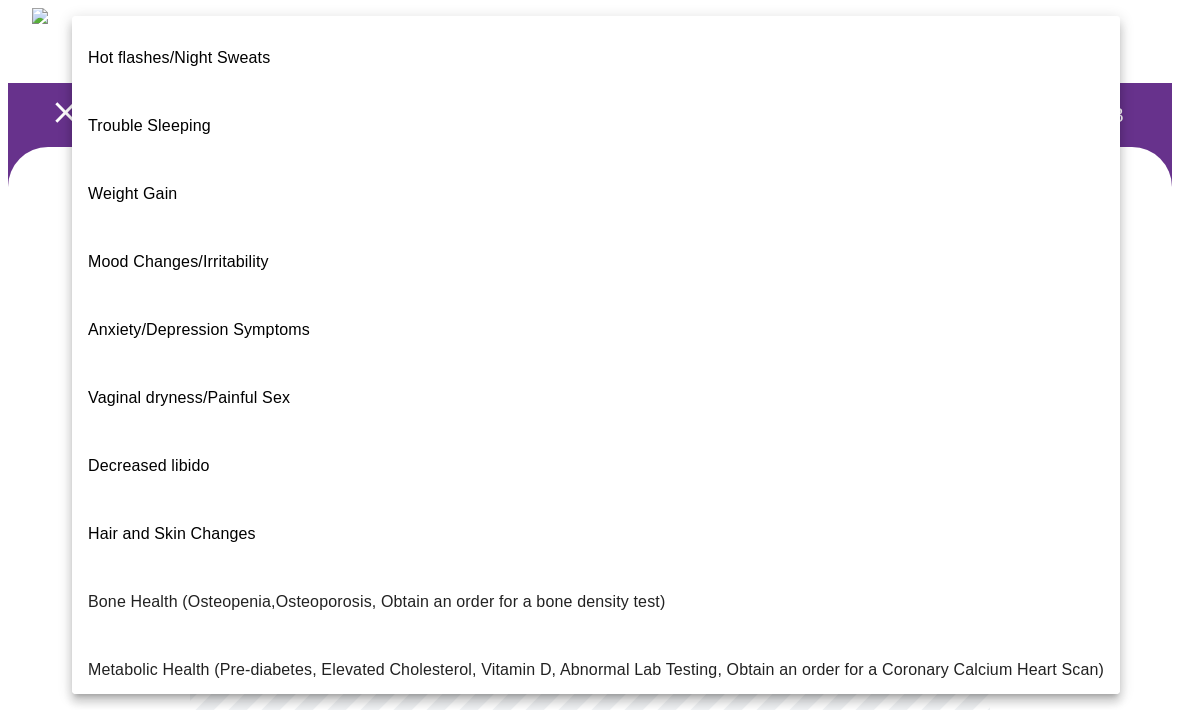 click on "Decreased libido" at bounding box center (149, 465) 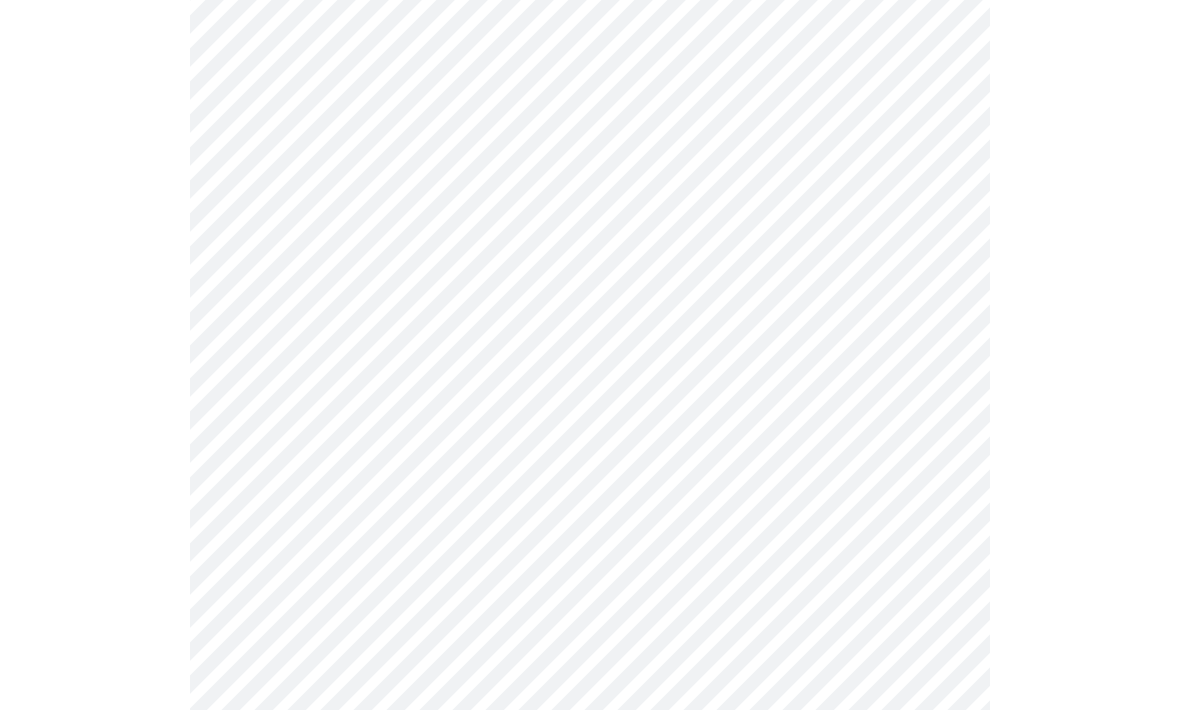 scroll, scrollTop: 207, scrollLeft: 0, axis: vertical 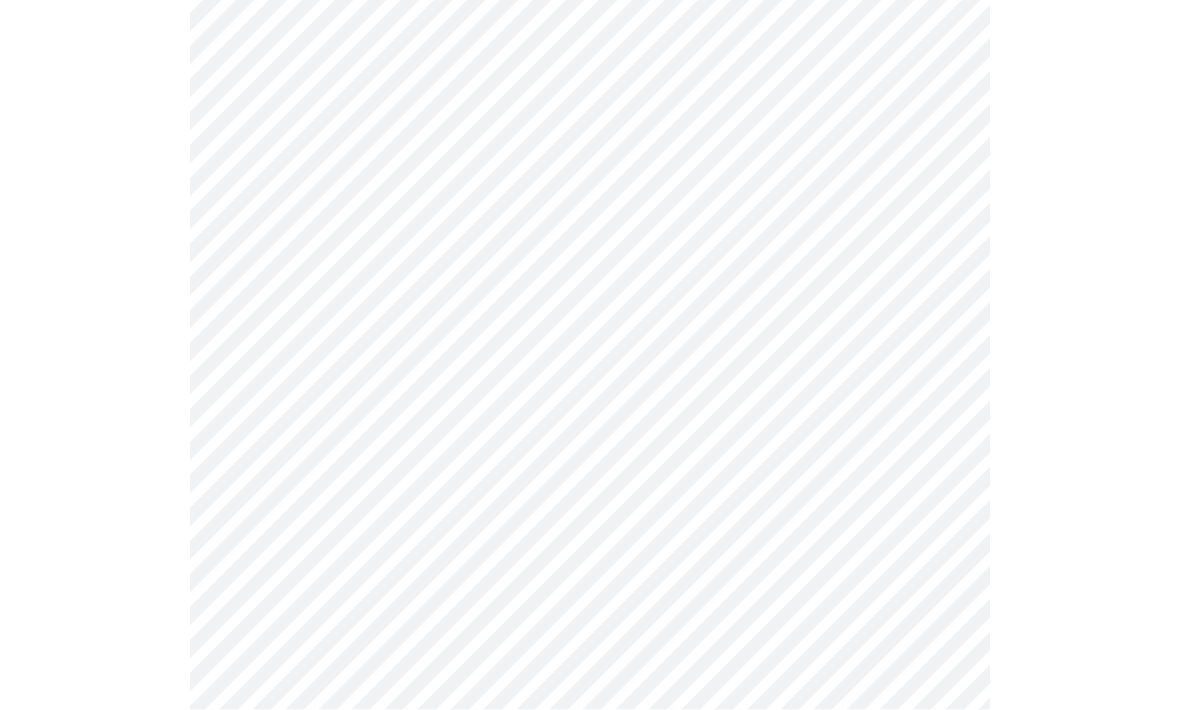click on "MyMenopauseRx Intake Questions 2  /  13" at bounding box center [590, 395] 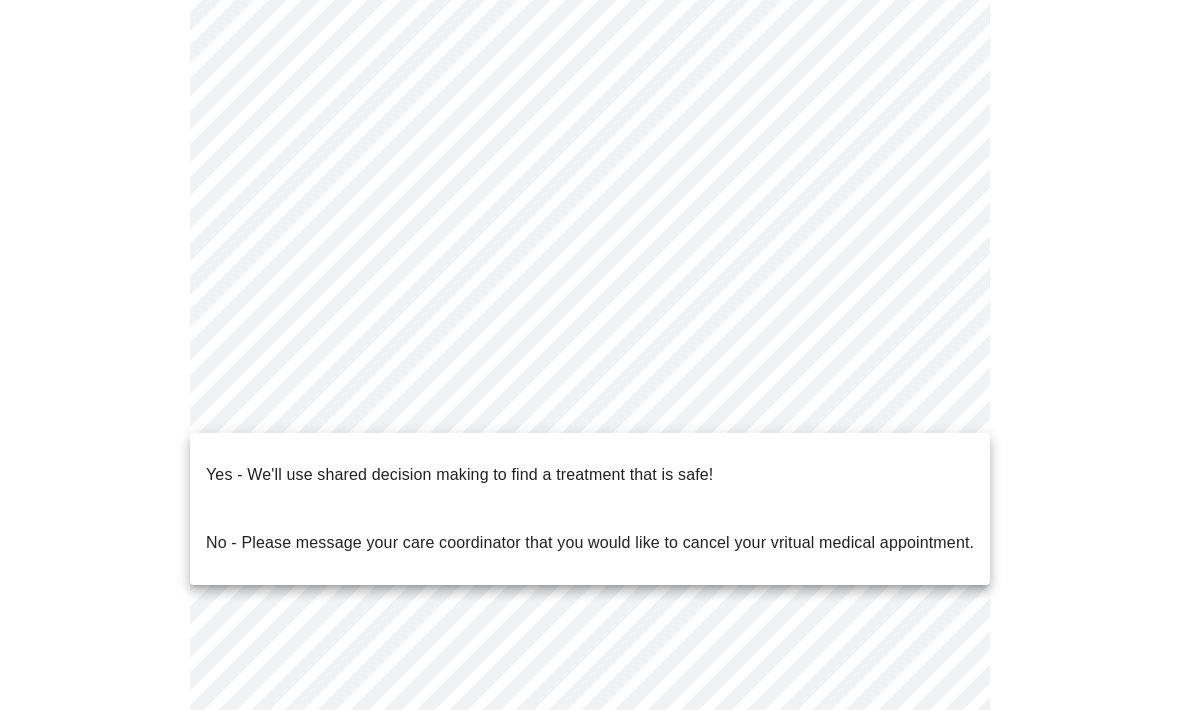 click on "Yes - We'll use shared decision making to find a treatment that is safe!" at bounding box center [590, 475] 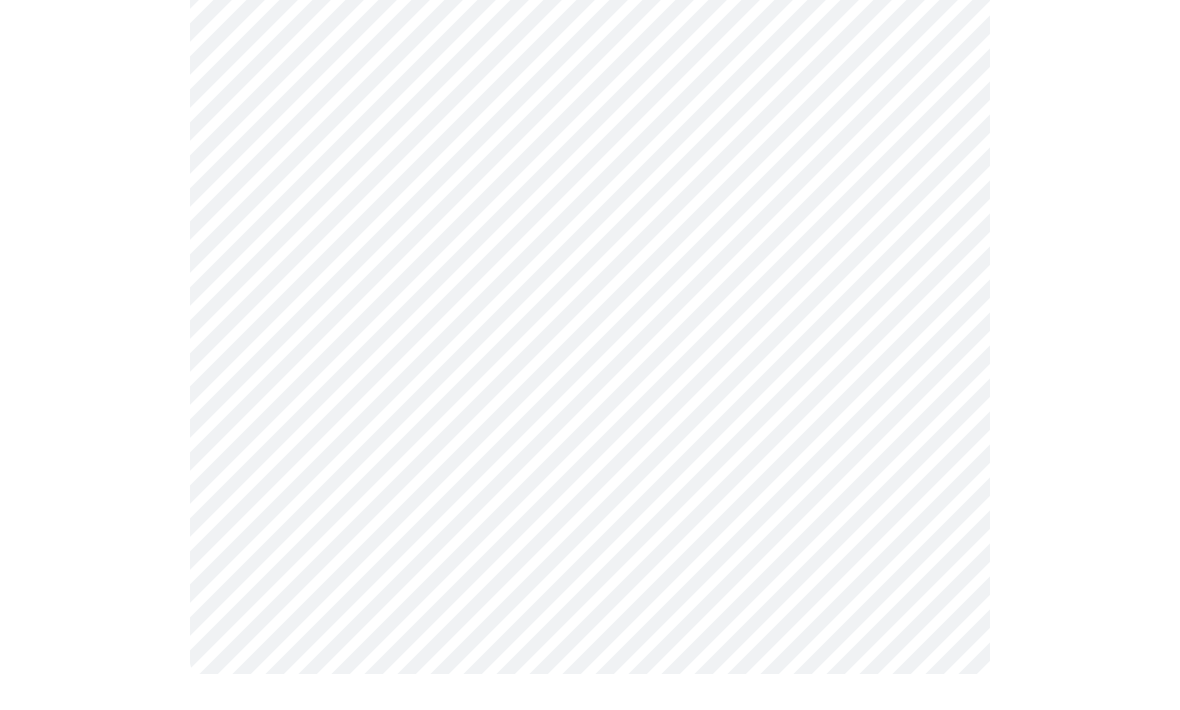 scroll, scrollTop: 0, scrollLeft: 0, axis: both 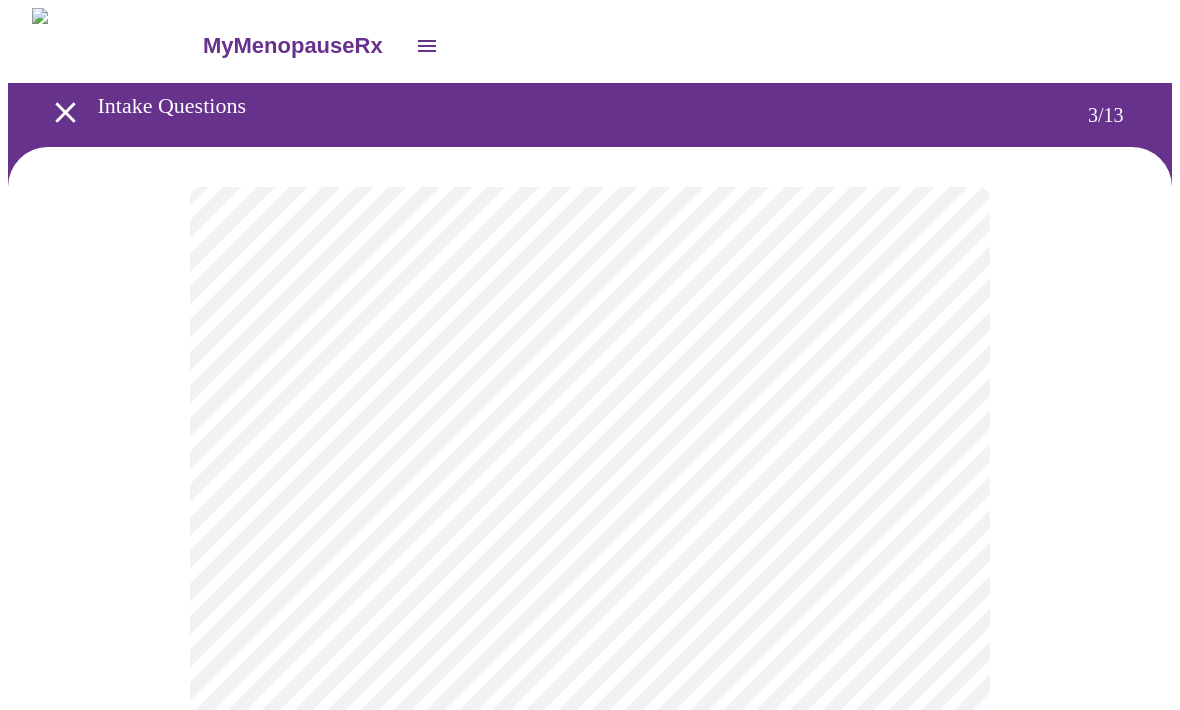 click on "MyMenopauseRx Intake Questions 3  /  13" at bounding box center (590, 1354) 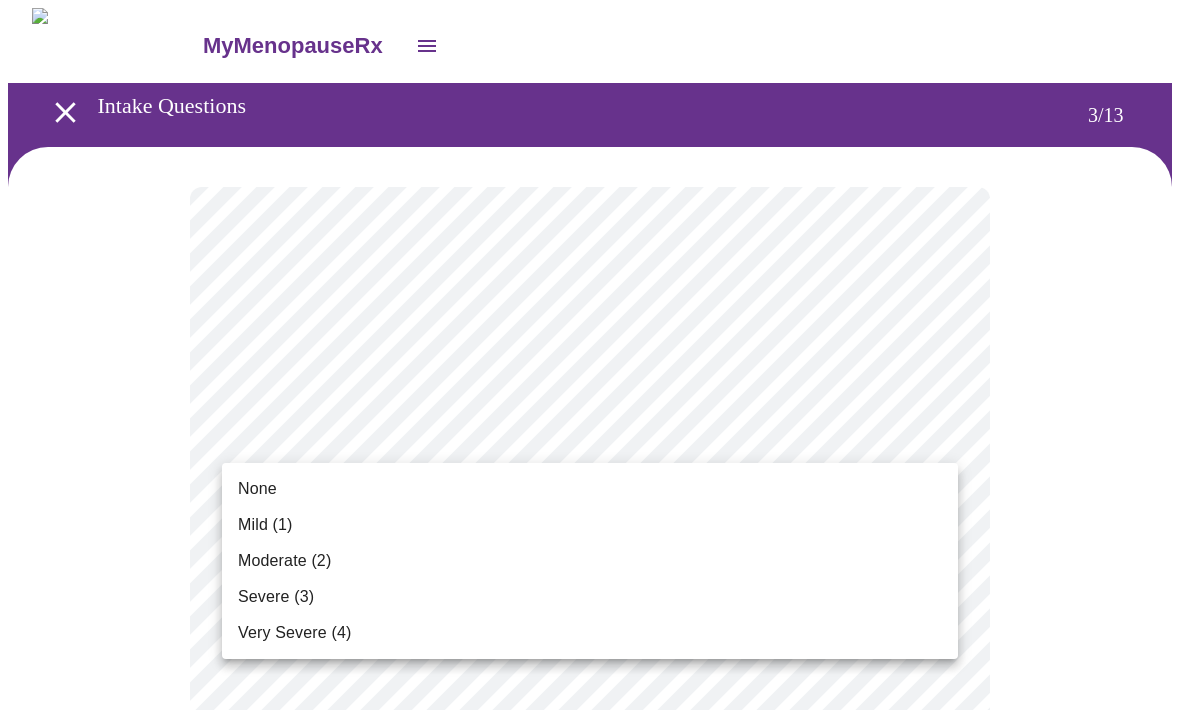click on "None" at bounding box center [590, 489] 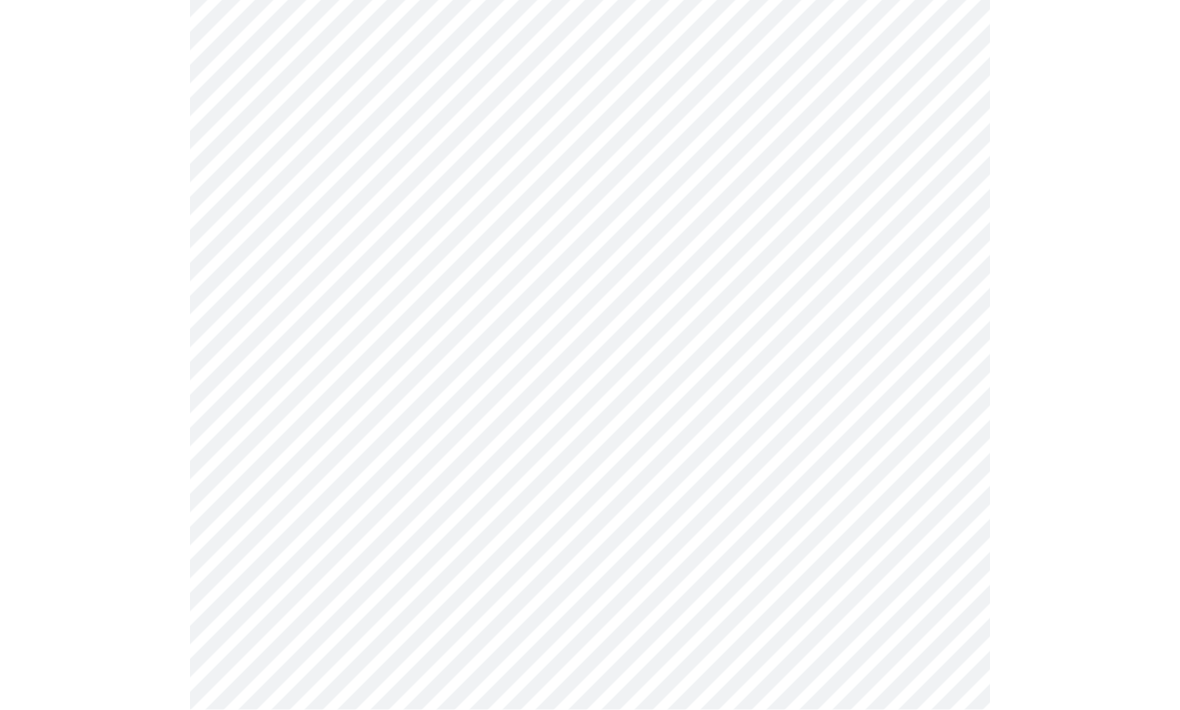 scroll, scrollTop: 223, scrollLeft: 0, axis: vertical 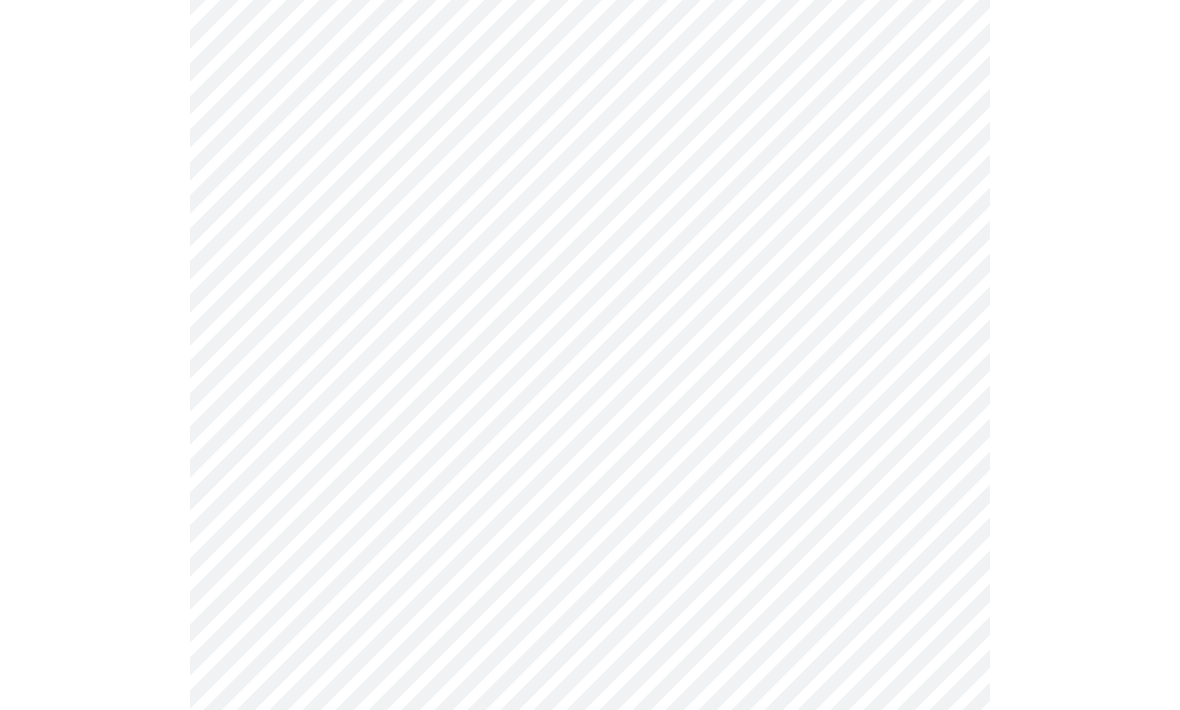 click on "MyMenopauseRx Intake Questions 3  /  13" at bounding box center [590, 1096] 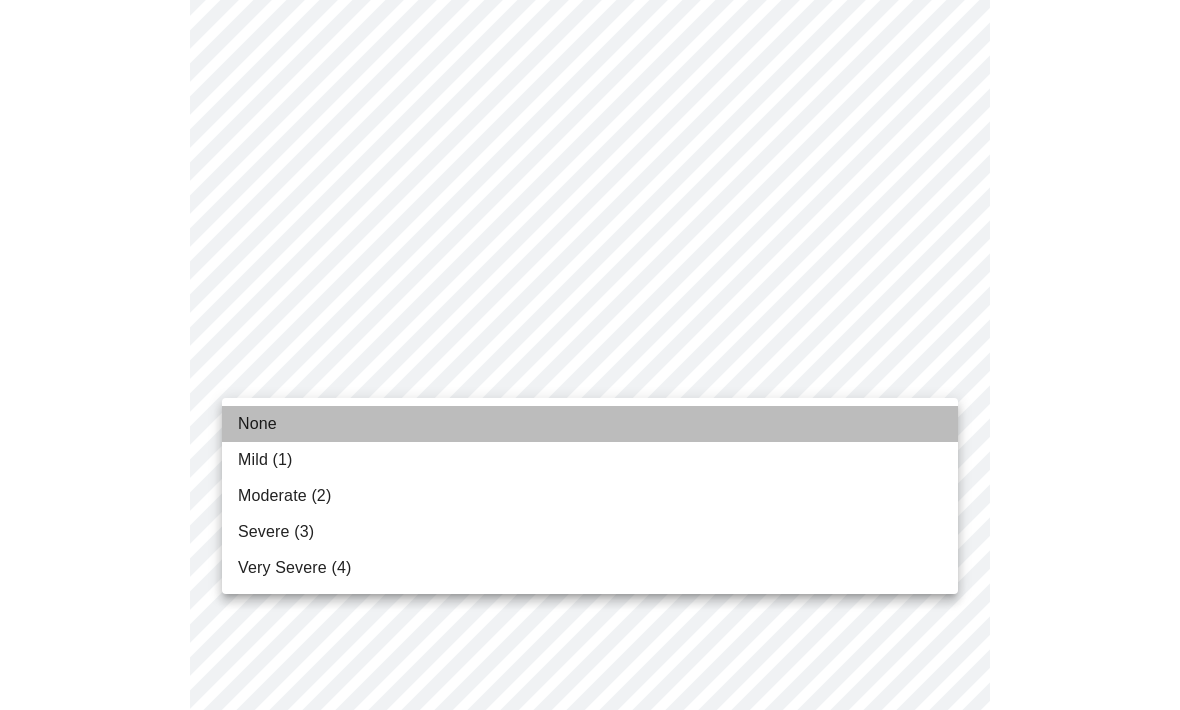 click on "None" at bounding box center (590, 424) 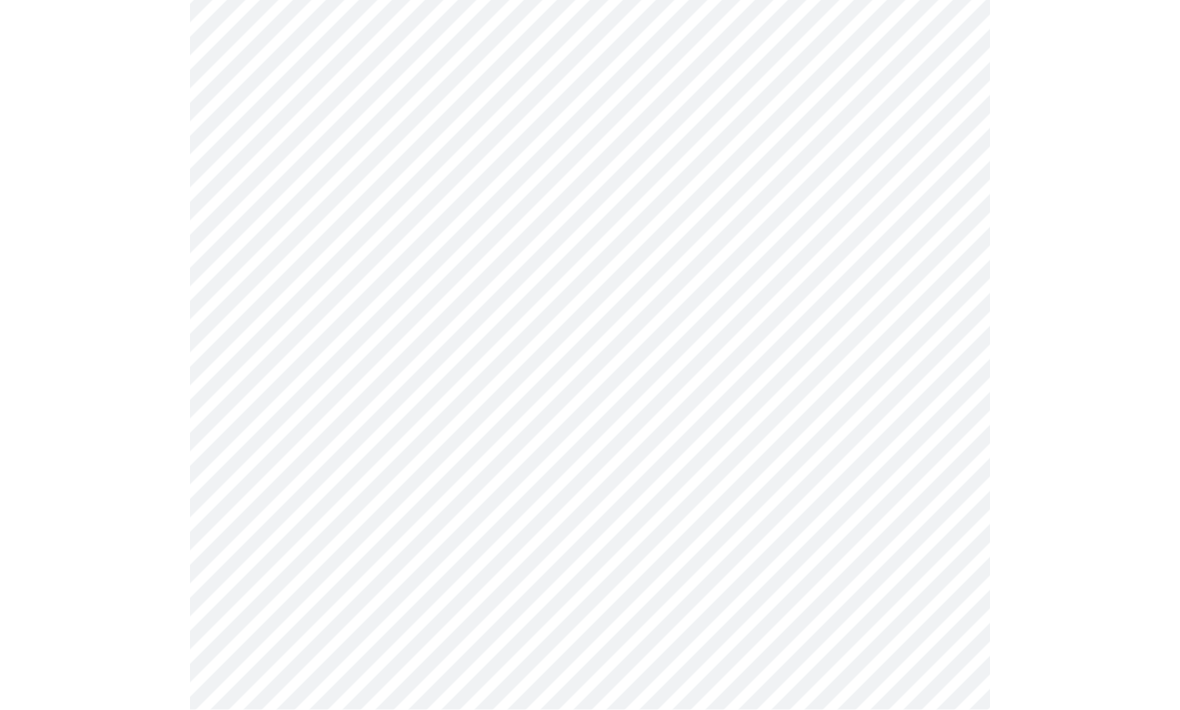 scroll, scrollTop: 352, scrollLeft: 0, axis: vertical 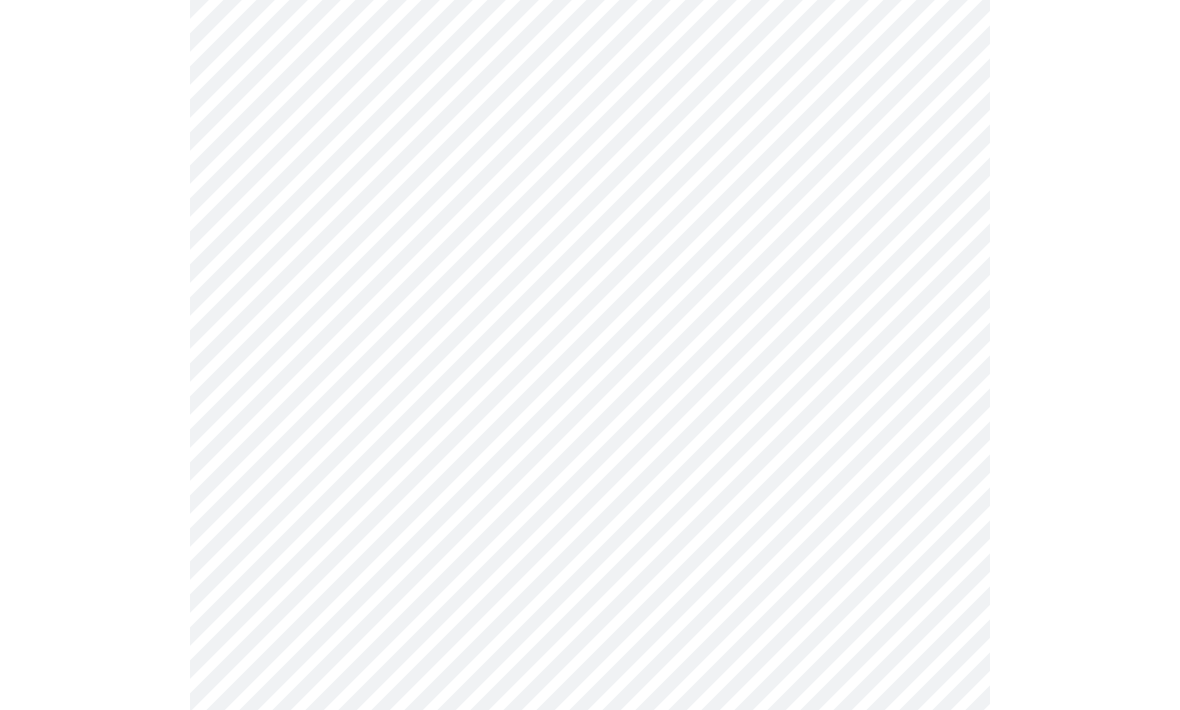 click on "MyMenopauseRx Intake Questions 3  /  13" at bounding box center (590, 953) 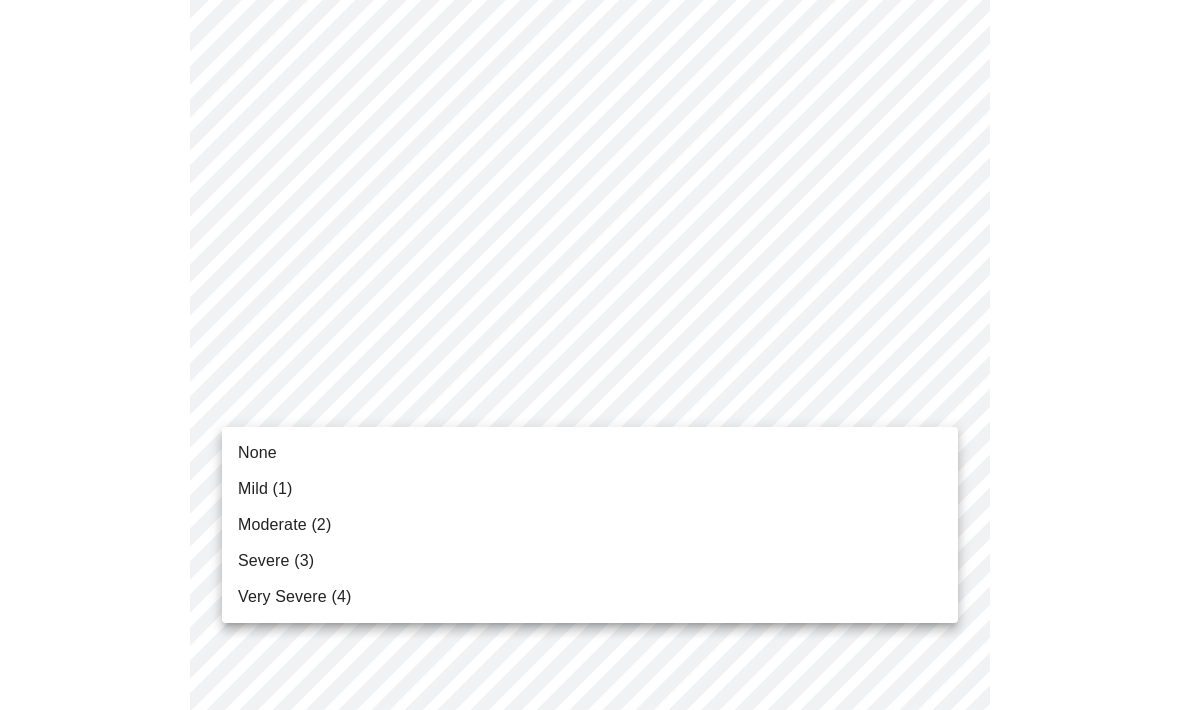 click on "Moderate (2)" at bounding box center (590, 525) 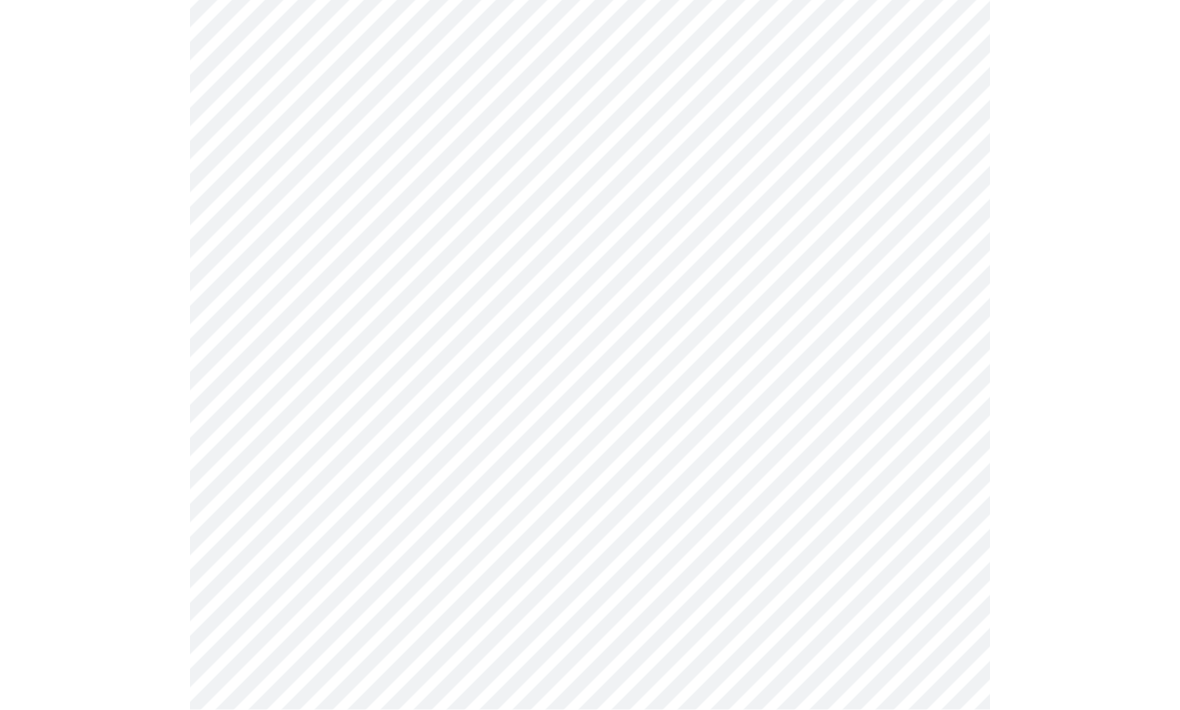 scroll, scrollTop: 515, scrollLeft: 0, axis: vertical 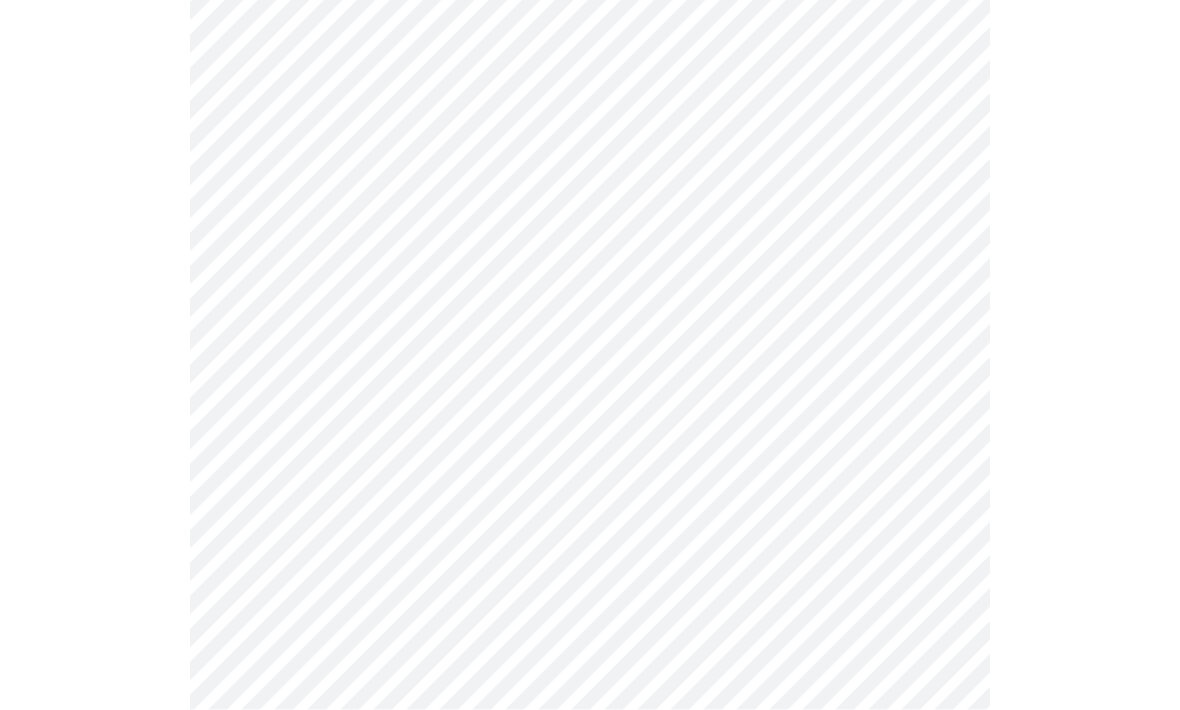 click on "MyMenopauseRx Intake Questions 3  /  13" at bounding box center (590, 777) 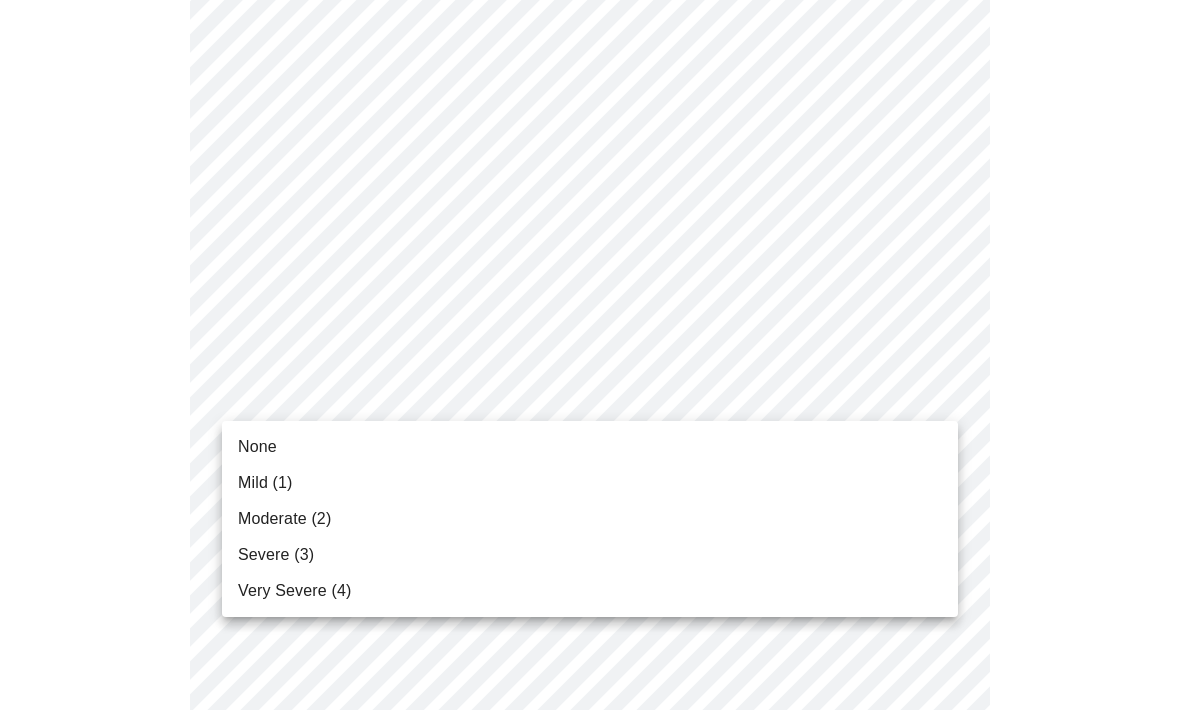 click on "None" at bounding box center [590, 447] 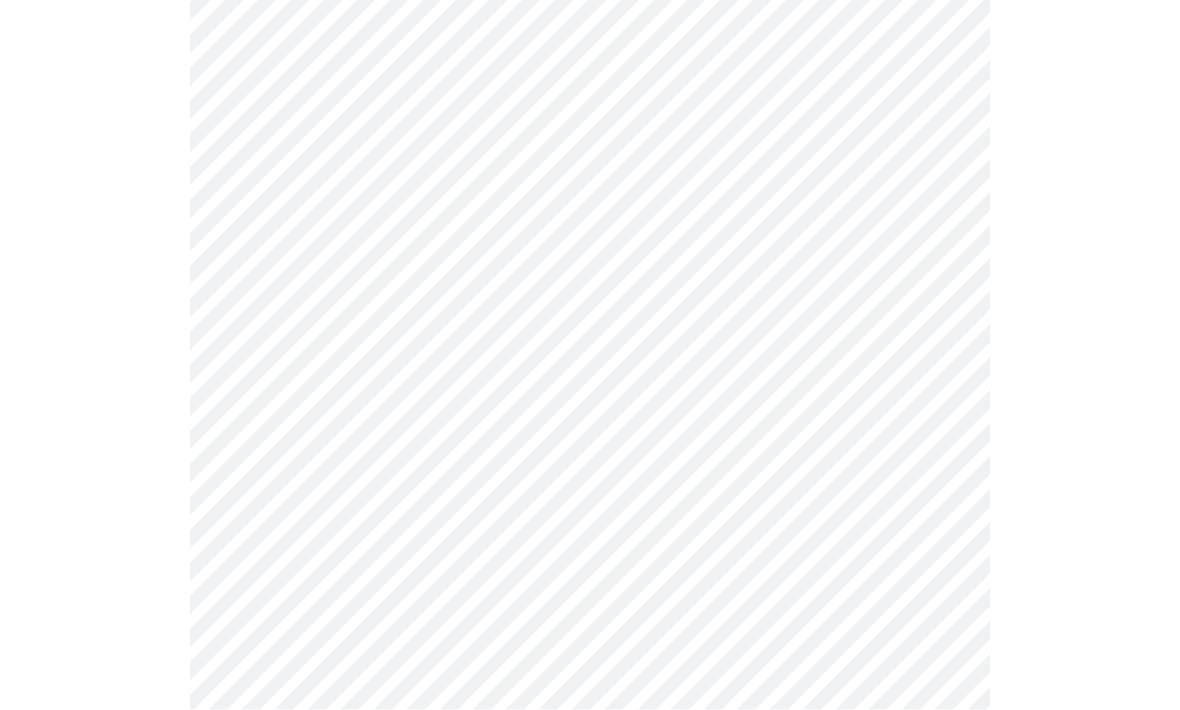 scroll, scrollTop: 649, scrollLeft: 0, axis: vertical 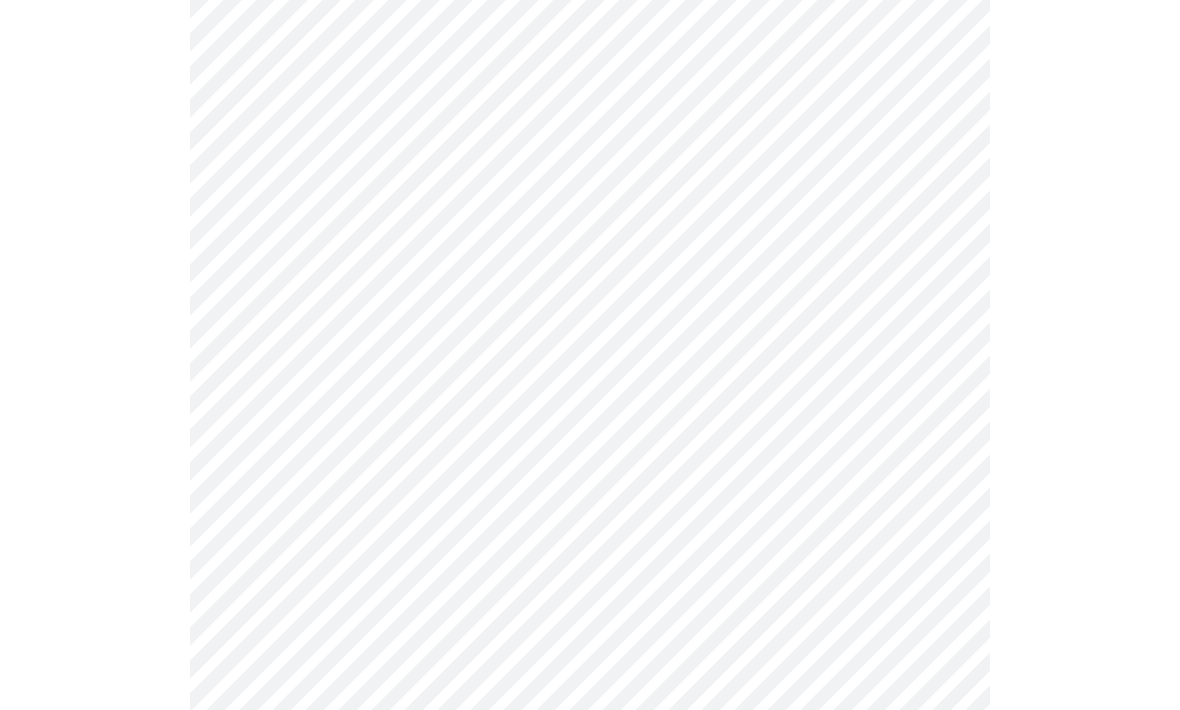 click on "MyMenopauseRx Intake Questions 3  /  13" at bounding box center [590, 629] 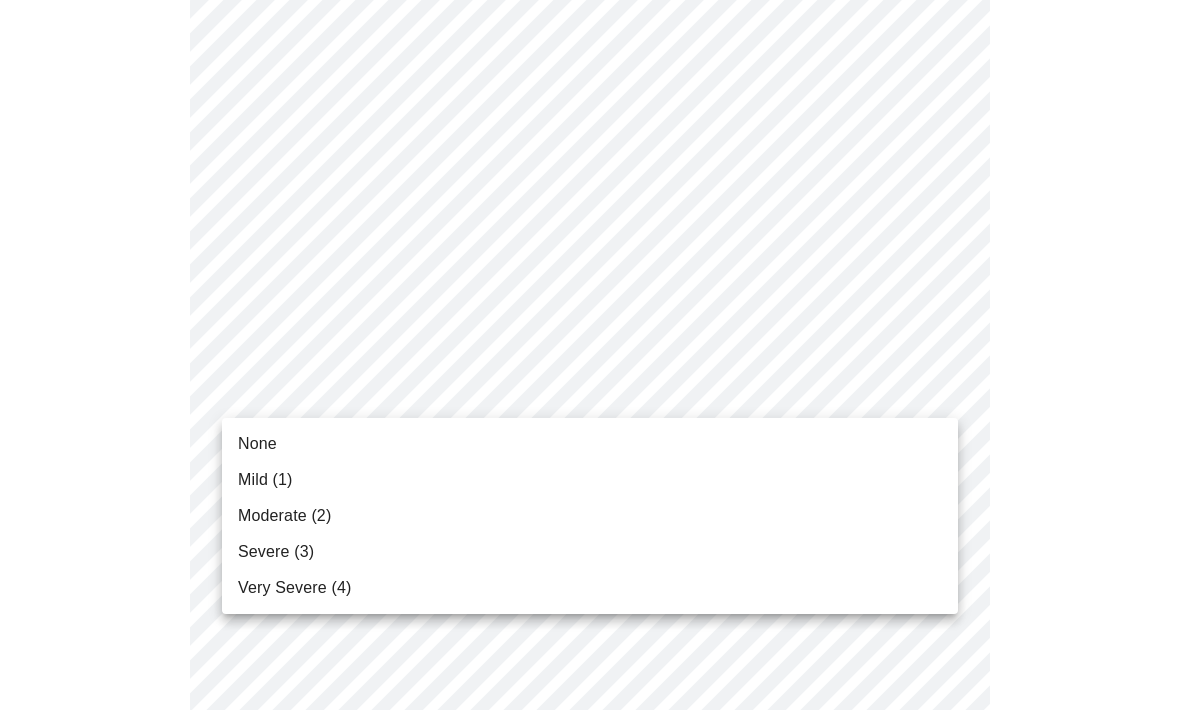 click on "None" at bounding box center [590, 444] 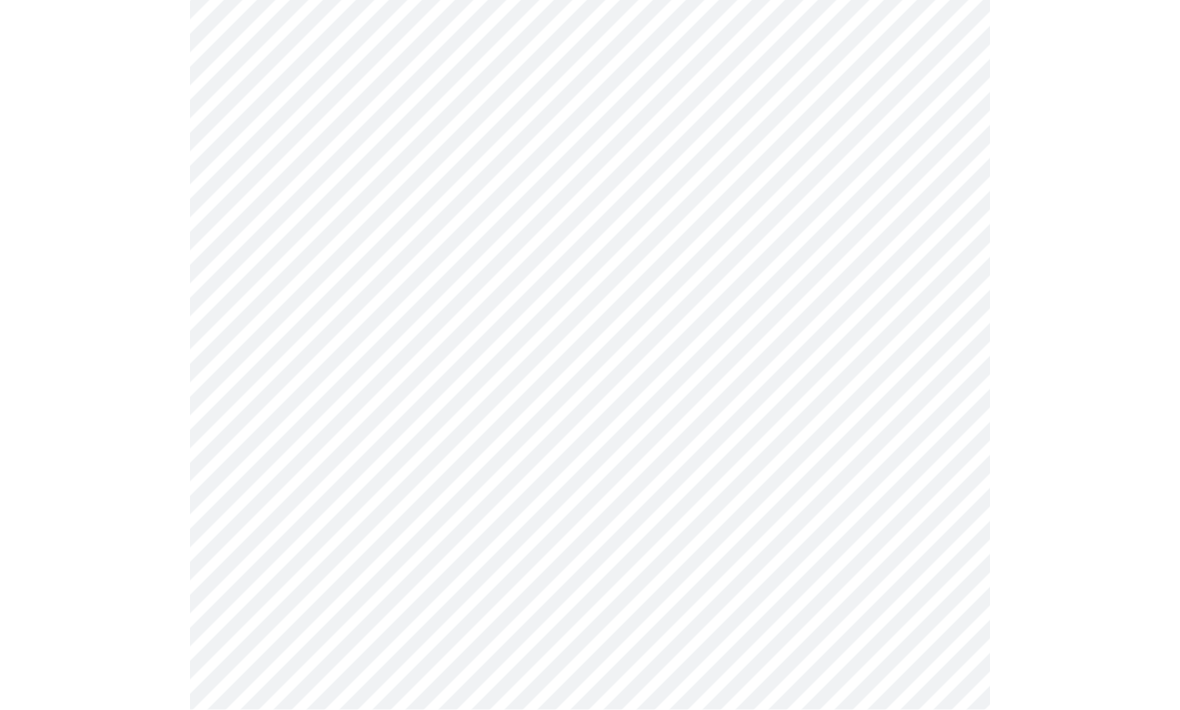 scroll, scrollTop: 781, scrollLeft: 0, axis: vertical 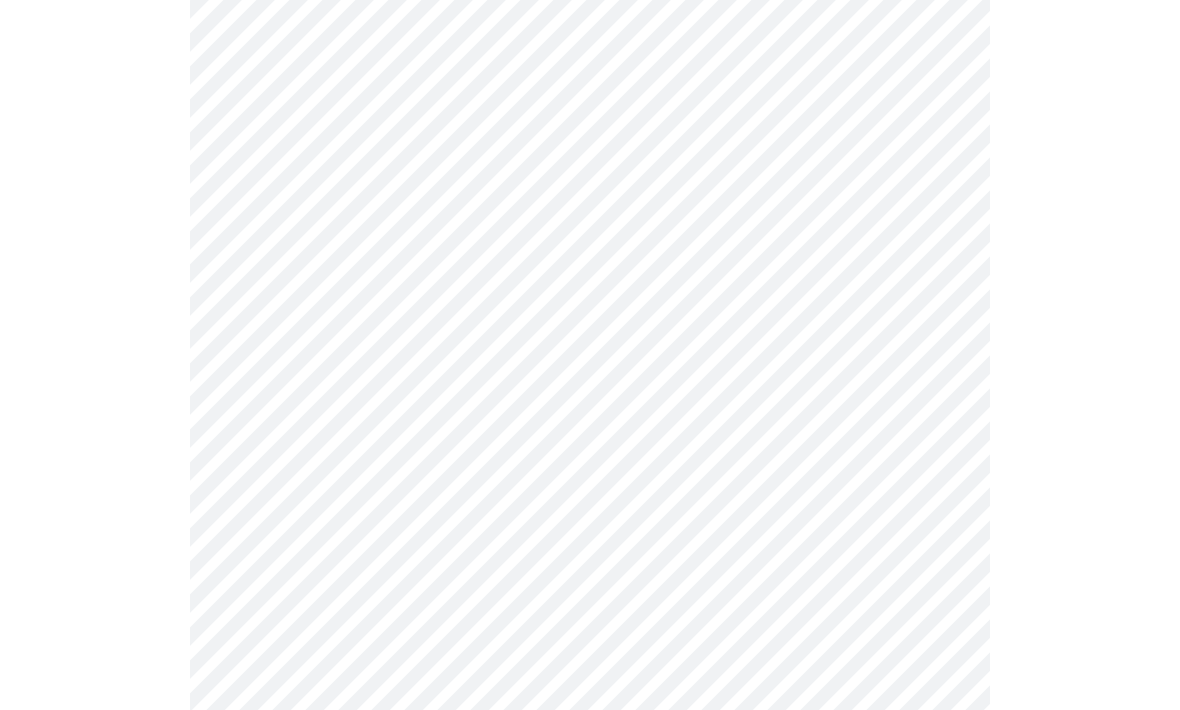 click on "MyMenopauseRx Intake Questions 3  /  13" at bounding box center [590, 484] 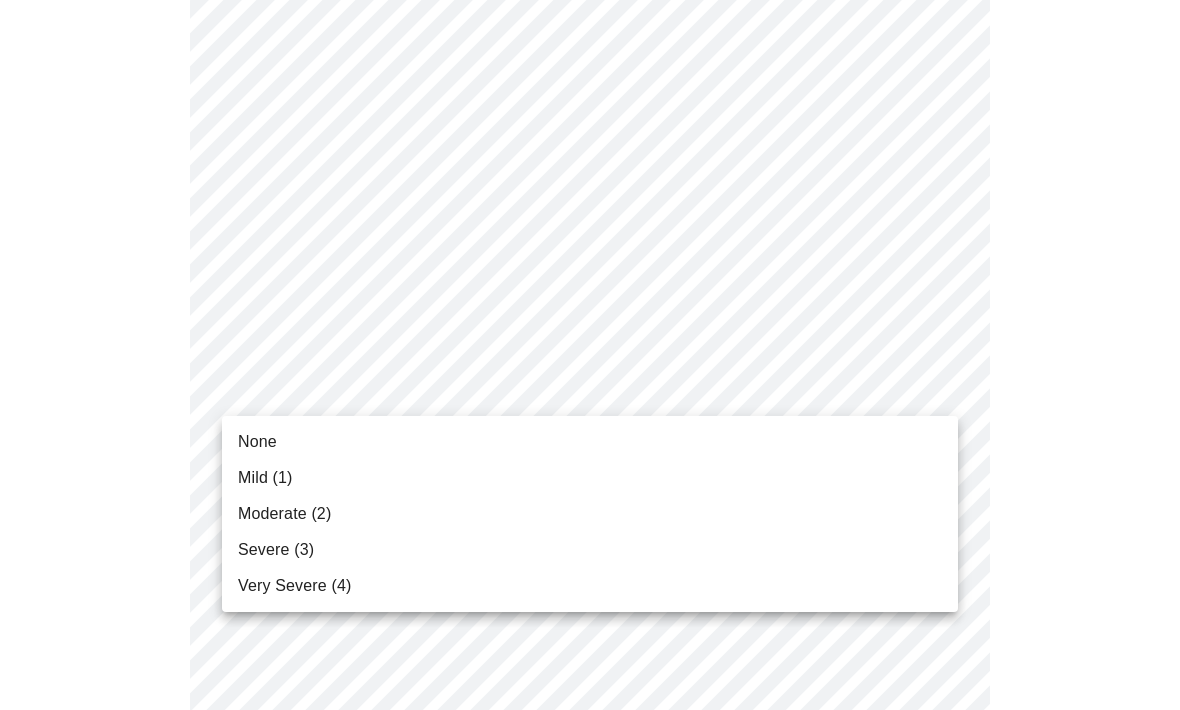 click on "Mild (1)" at bounding box center [590, 478] 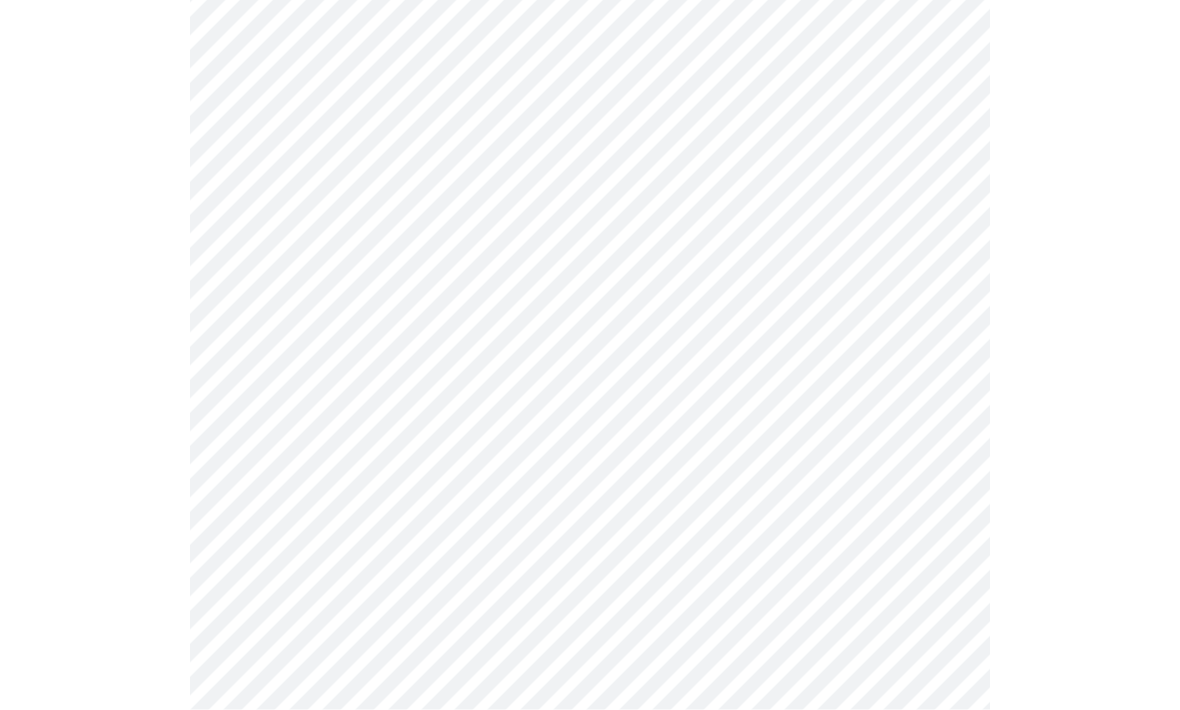 scroll, scrollTop: 931, scrollLeft: 0, axis: vertical 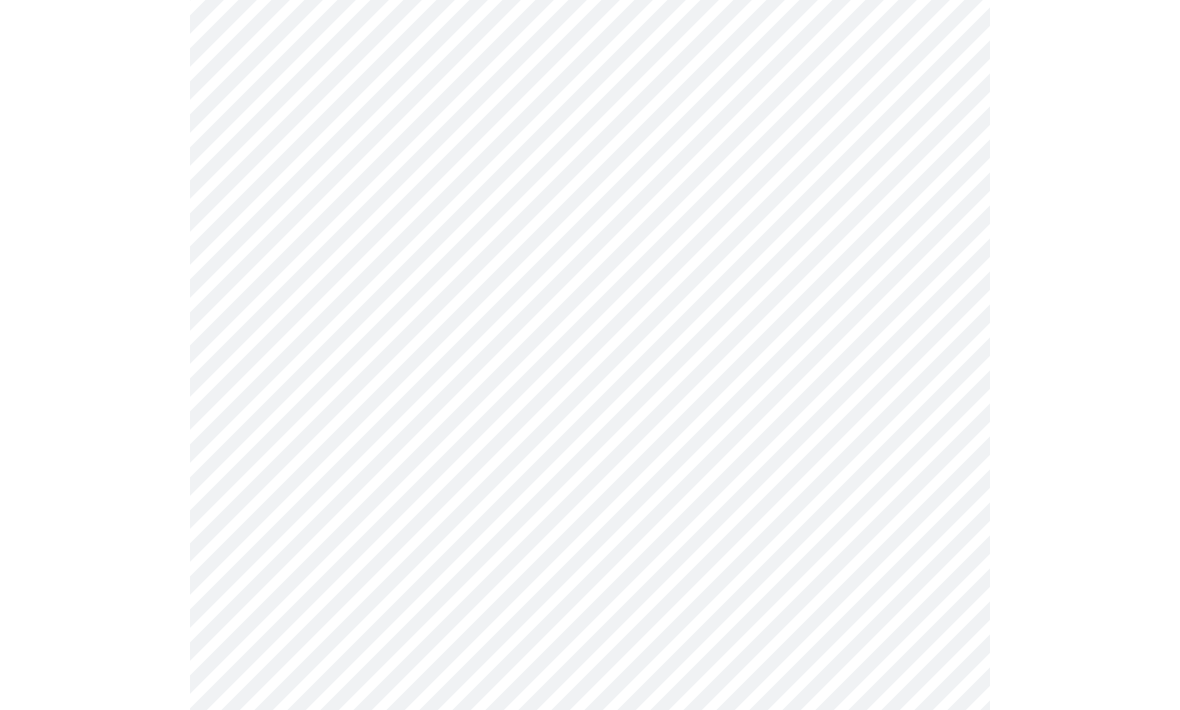 click on "MyMenopauseRx Intake Questions 3  /  13" at bounding box center [590, 320] 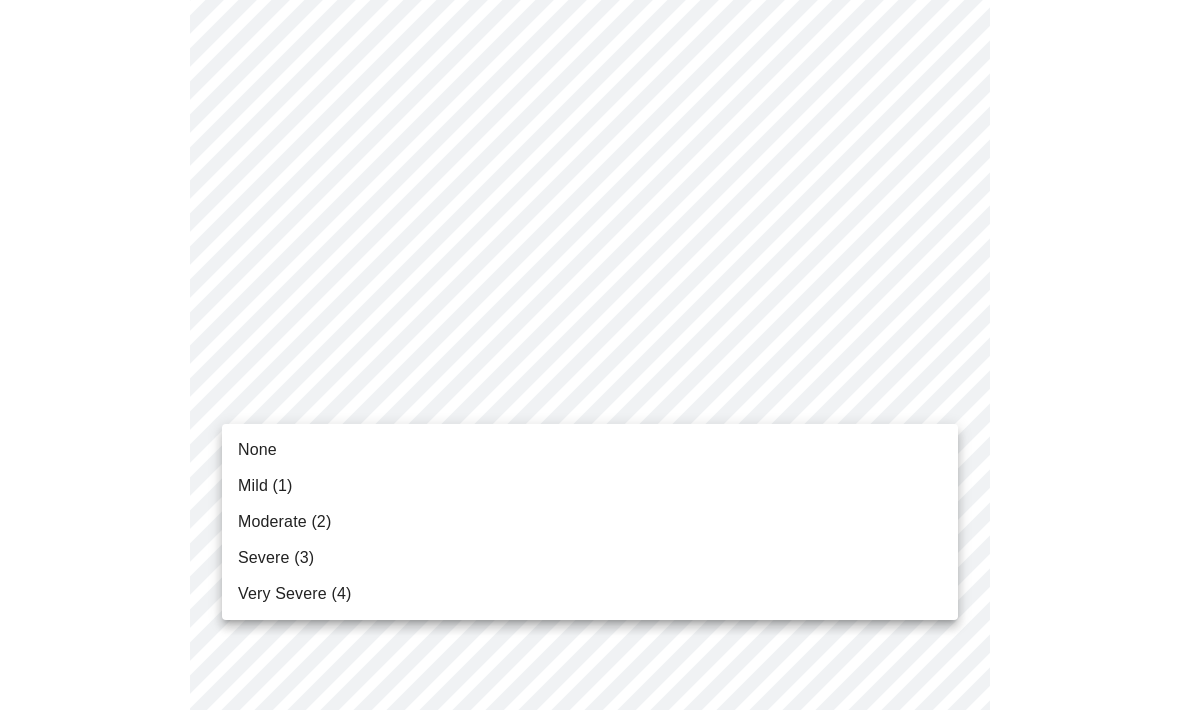 click on "Mild (1)" at bounding box center (590, 486) 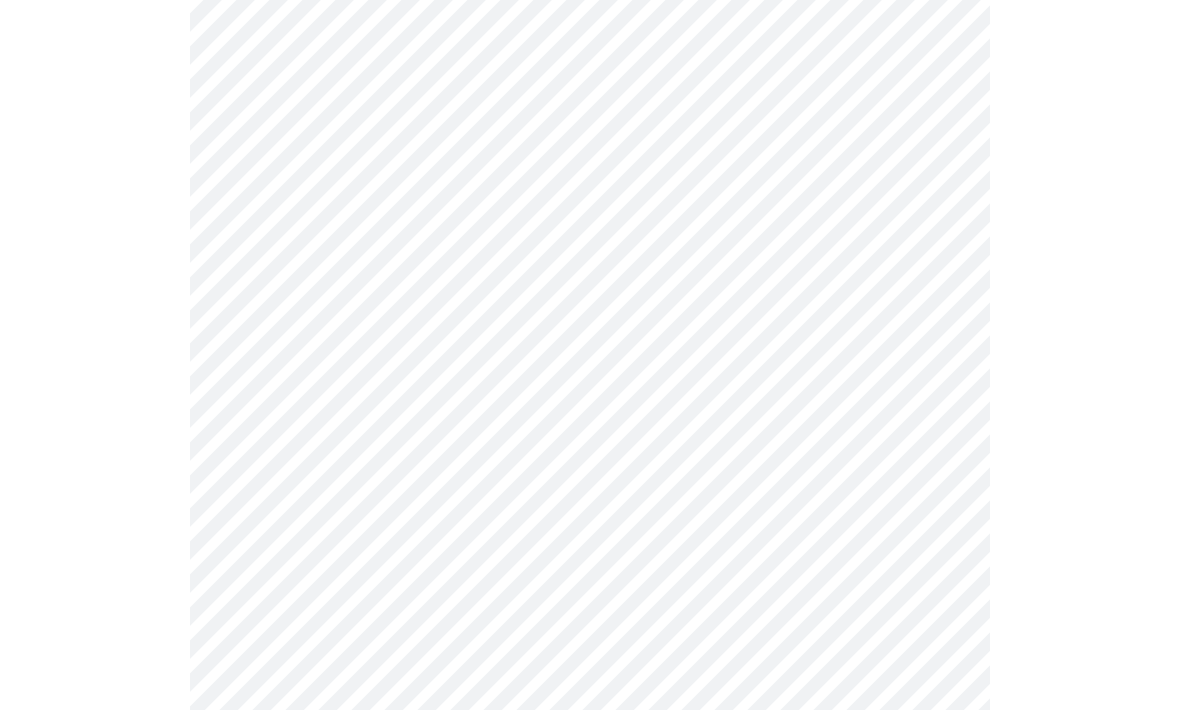 scroll, scrollTop: 1078, scrollLeft: 0, axis: vertical 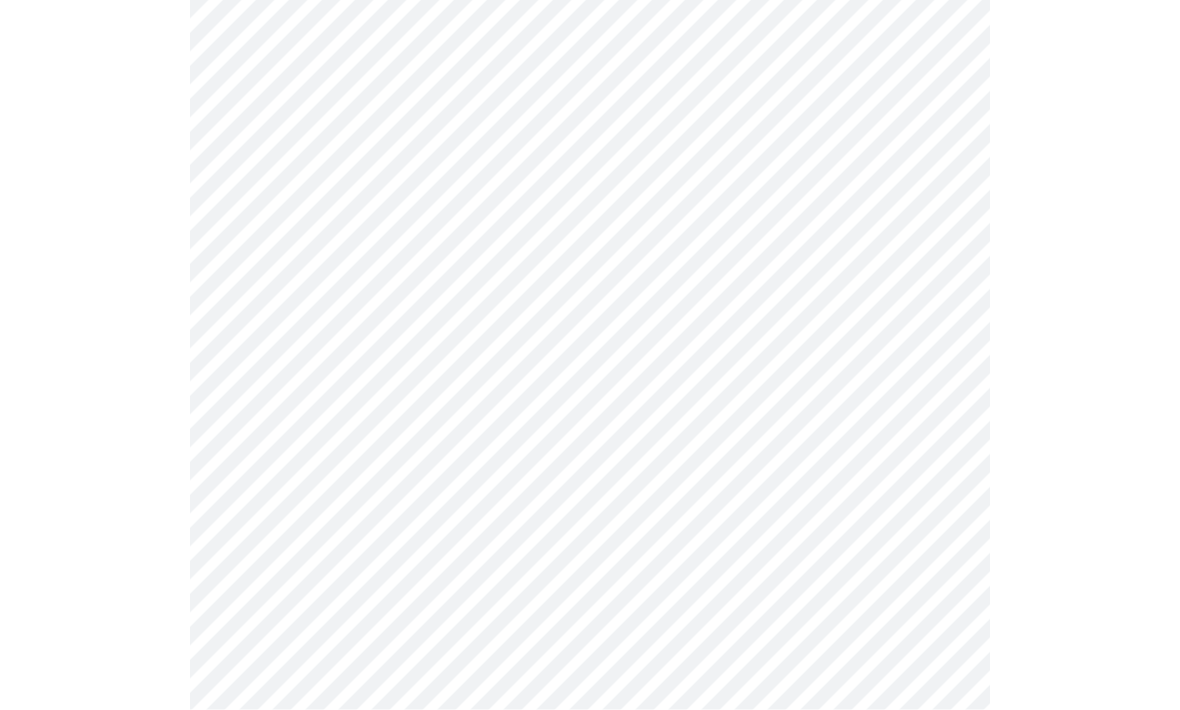 click on "MyMenopauseRx Intake Questions 3  /  13" at bounding box center [590, 160] 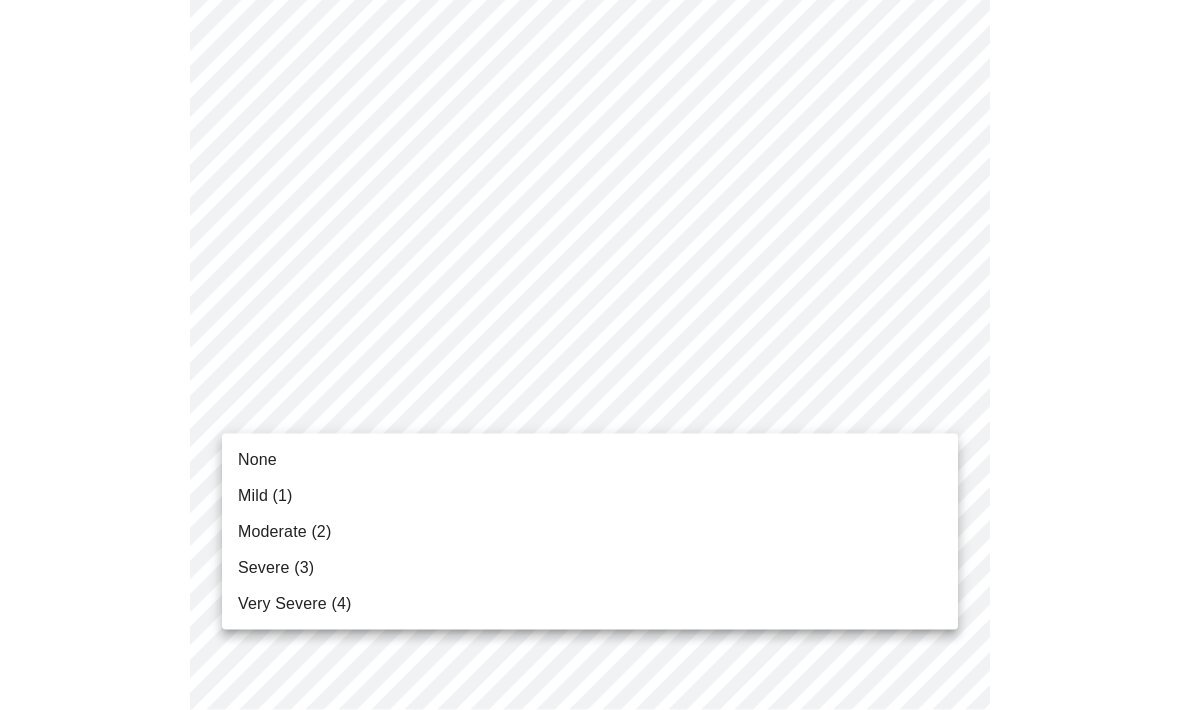 scroll, scrollTop: 1079, scrollLeft: 0, axis: vertical 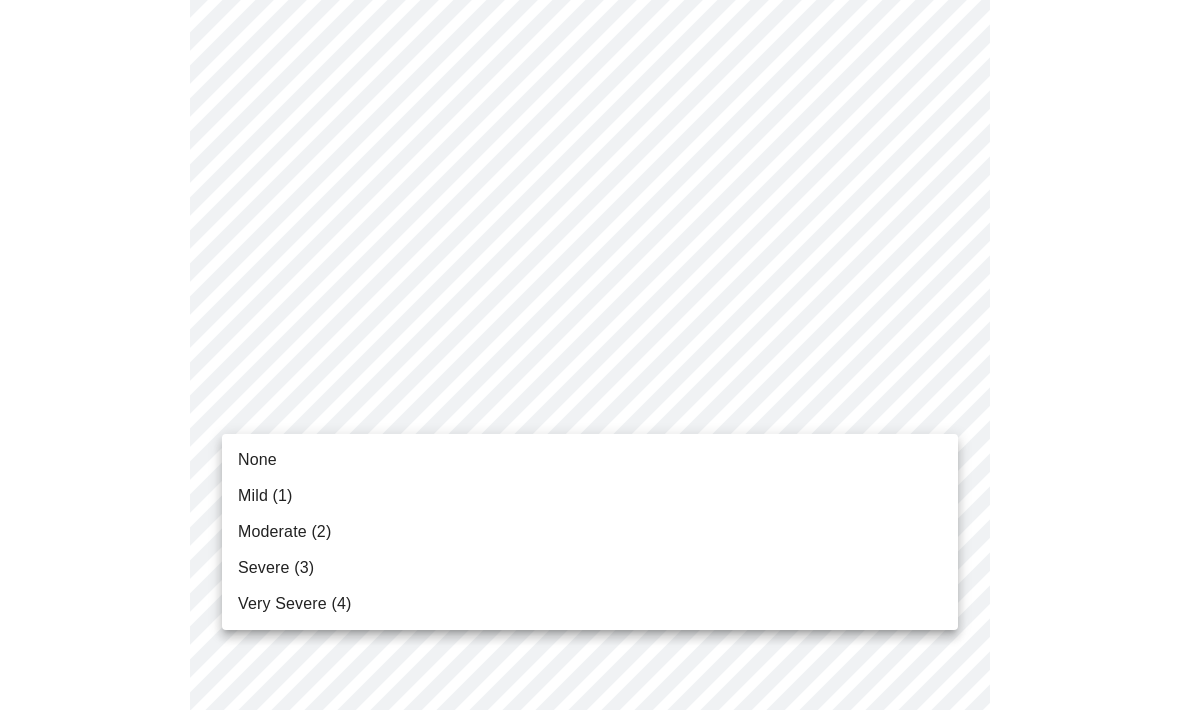 click on "Severe (3)" at bounding box center (590, 568) 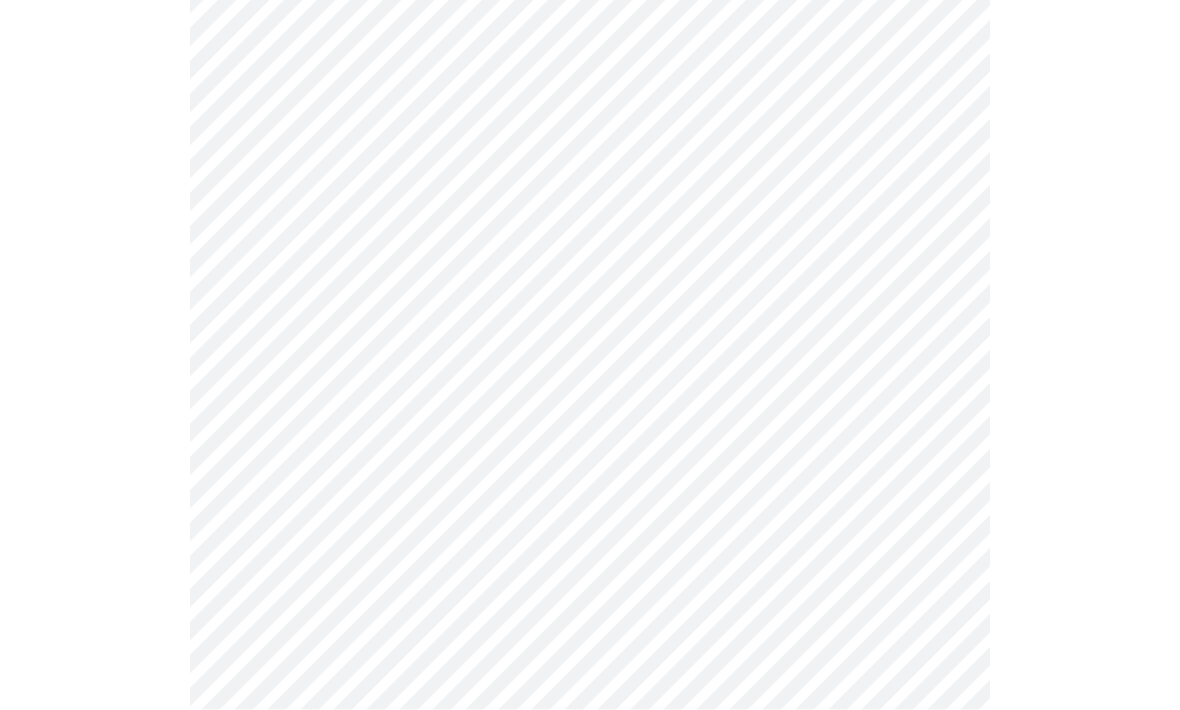 scroll, scrollTop: 1219, scrollLeft: 0, axis: vertical 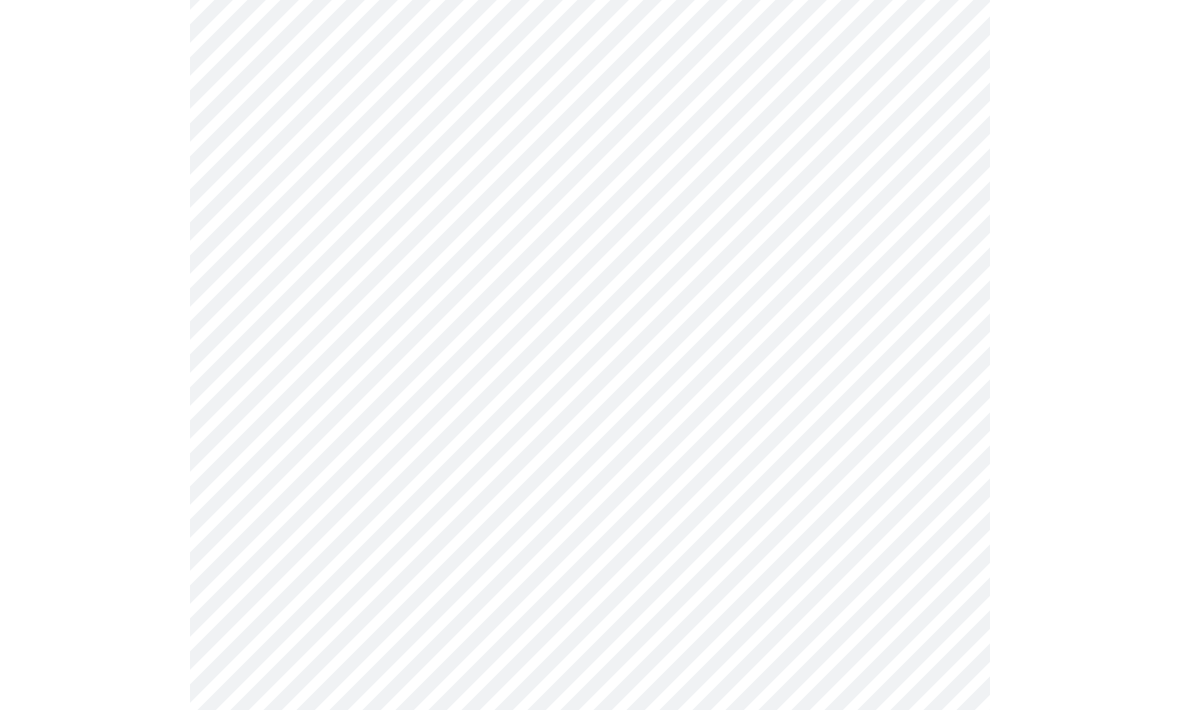 click on "MyMenopauseRx Intake Questions 3  /  13" at bounding box center (590, 5) 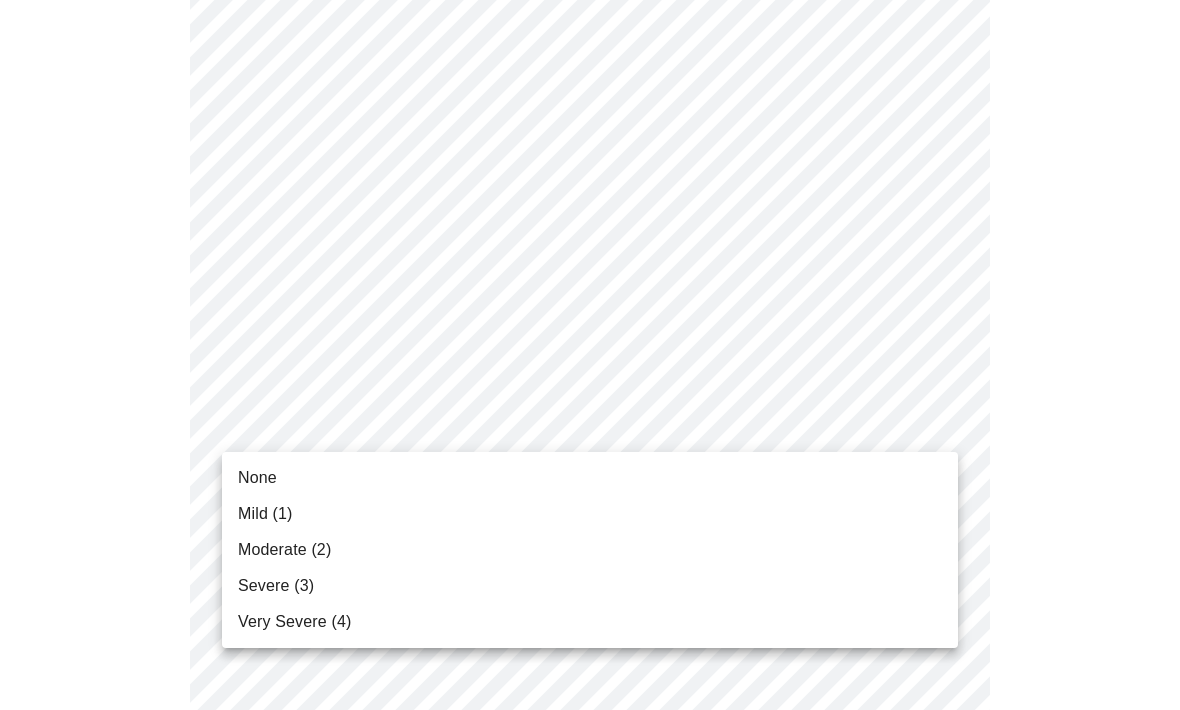 click on "None" at bounding box center [590, 478] 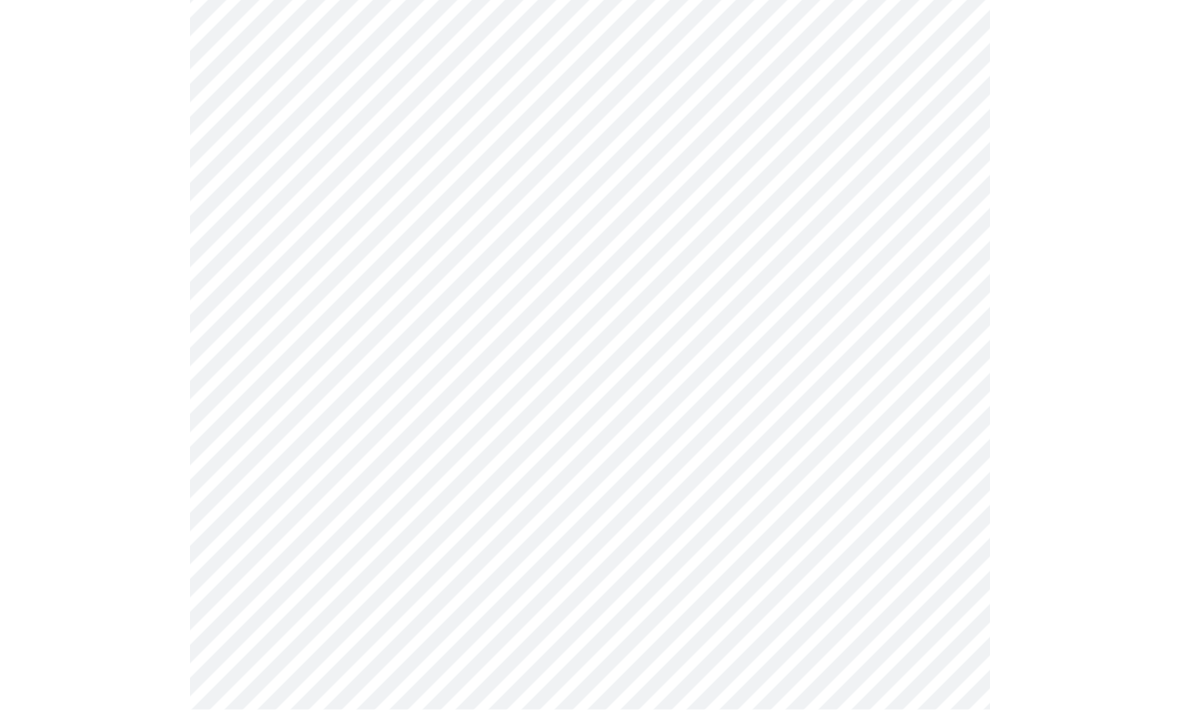 scroll, scrollTop: 1359, scrollLeft: 0, axis: vertical 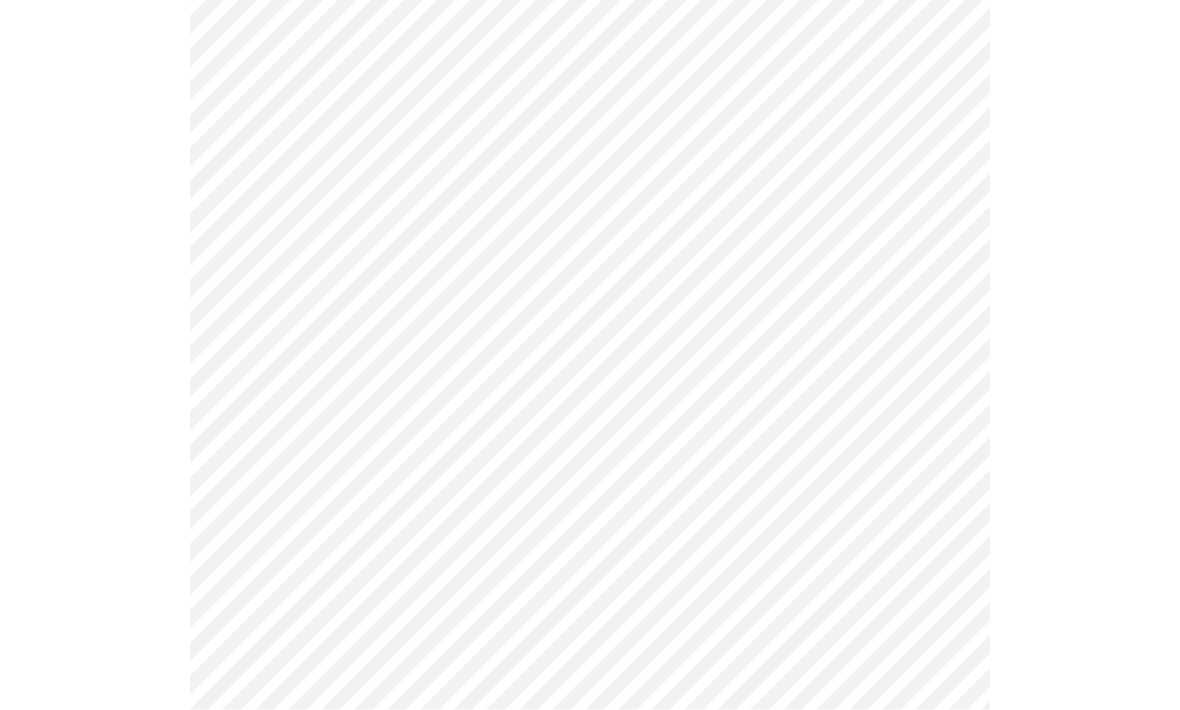 click on "MyMenopauseRx Intake Questions 3  /  13" at bounding box center [590, -148] 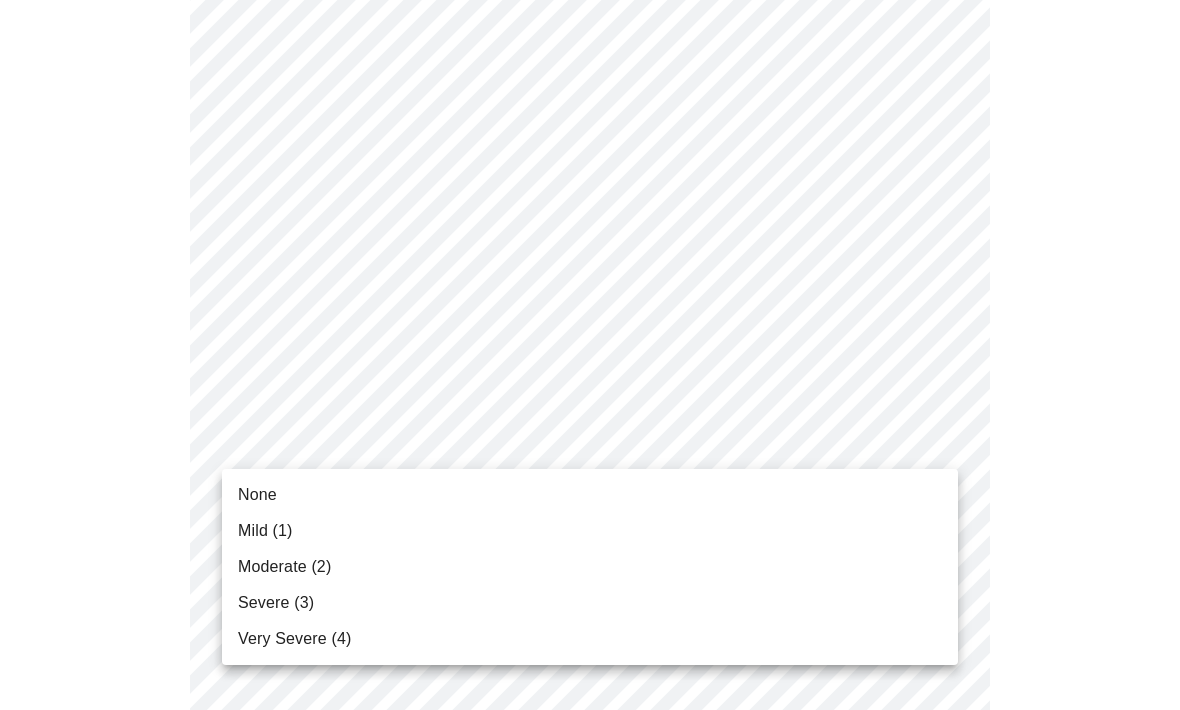 click on "Mild (1)" at bounding box center (590, 531) 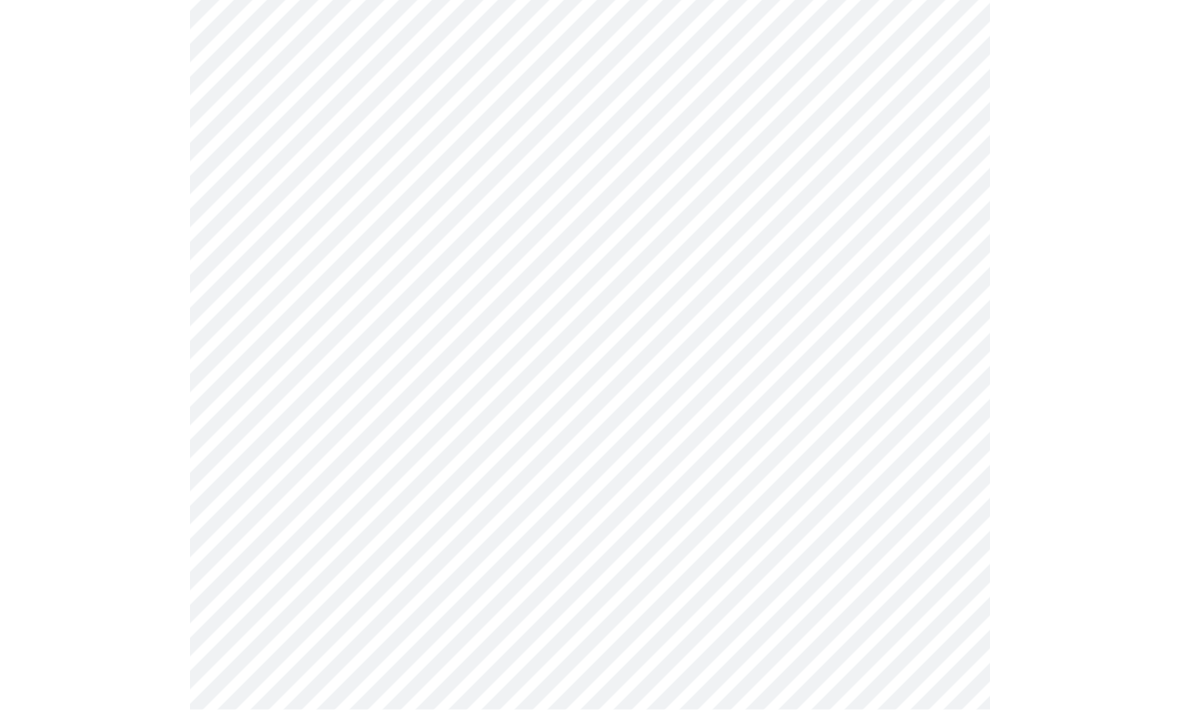 scroll, scrollTop: 1498, scrollLeft: 0, axis: vertical 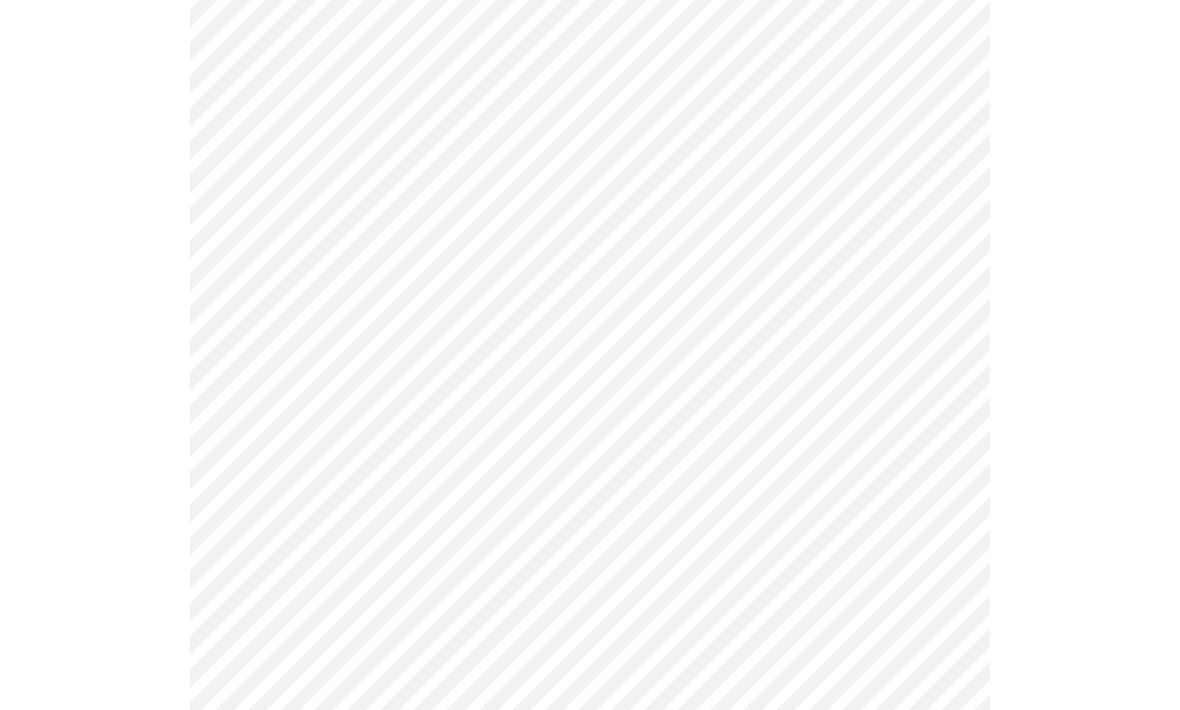 click on "MyMenopauseRx Intake Questions 3  /  13" at bounding box center (590, -301) 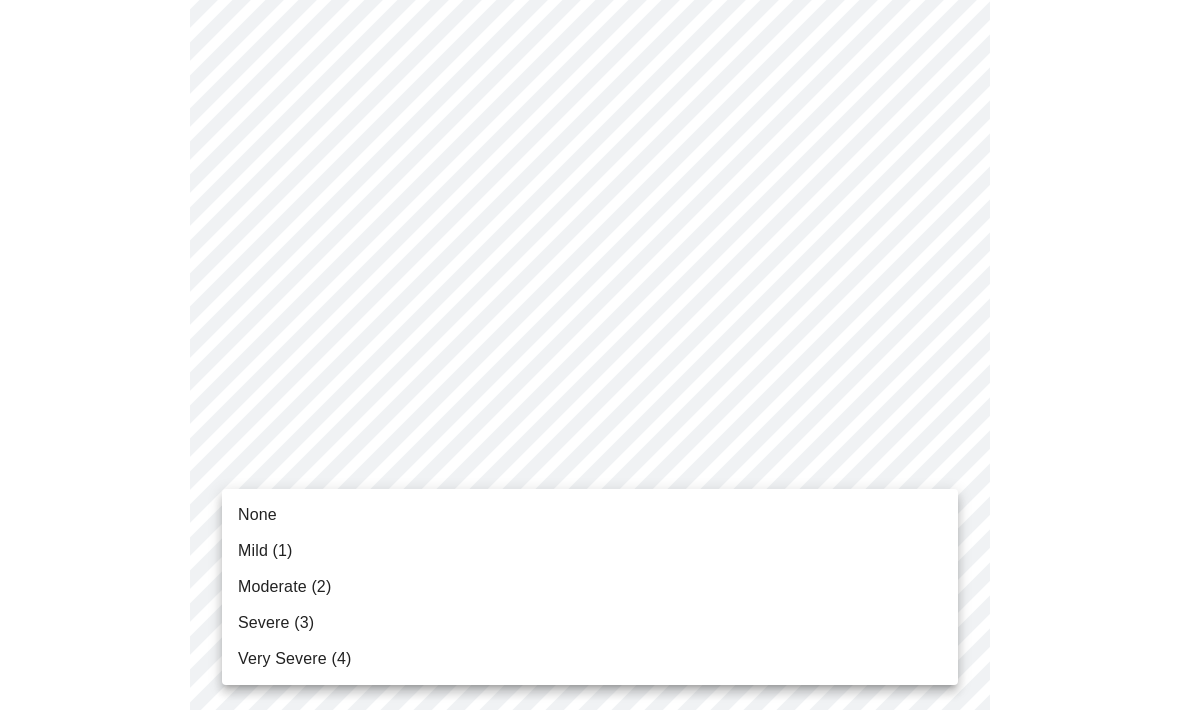 click on "Mild (1)" at bounding box center (590, 551) 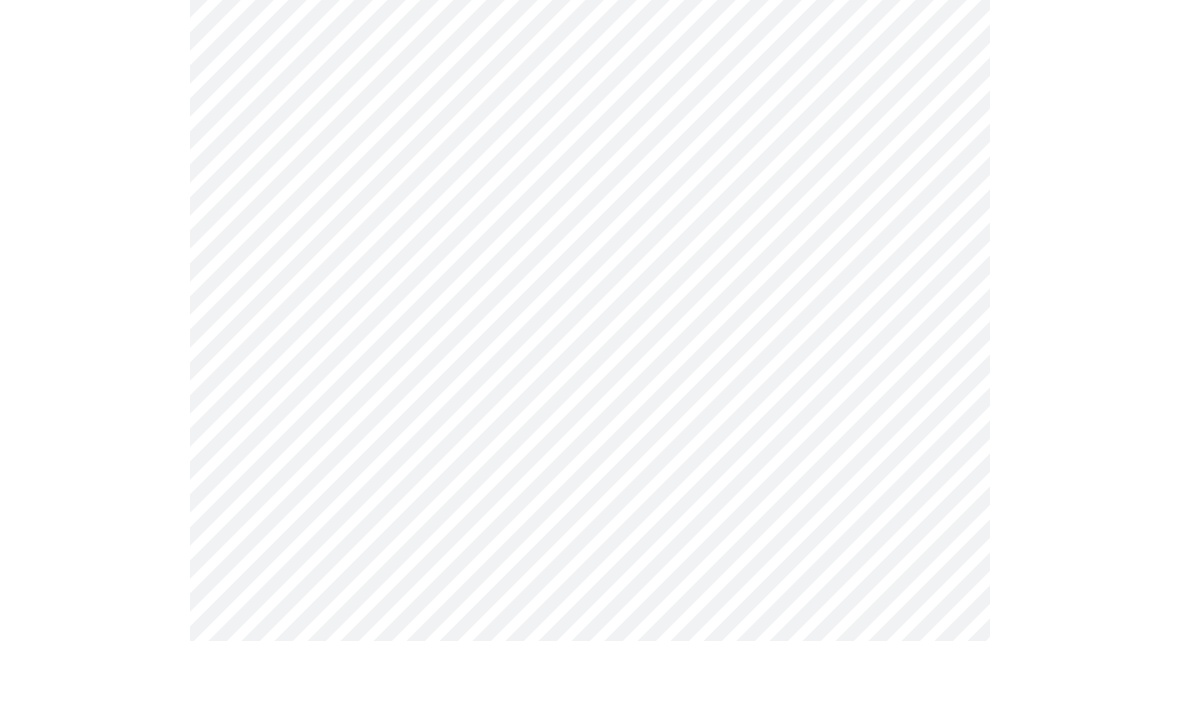 scroll, scrollTop: 354, scrollLeft: 0, axis: vertical 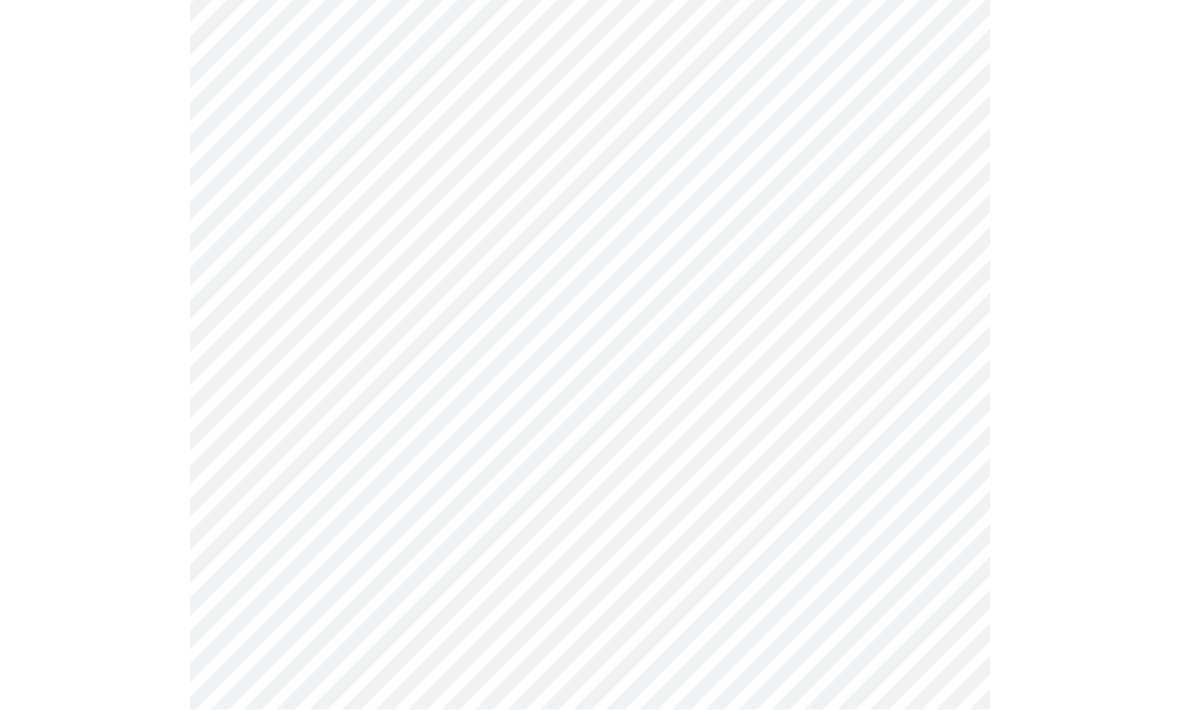 click on "MyMenopauseRx Intake Questions 4  /  13" at bounding box center [590, 142] 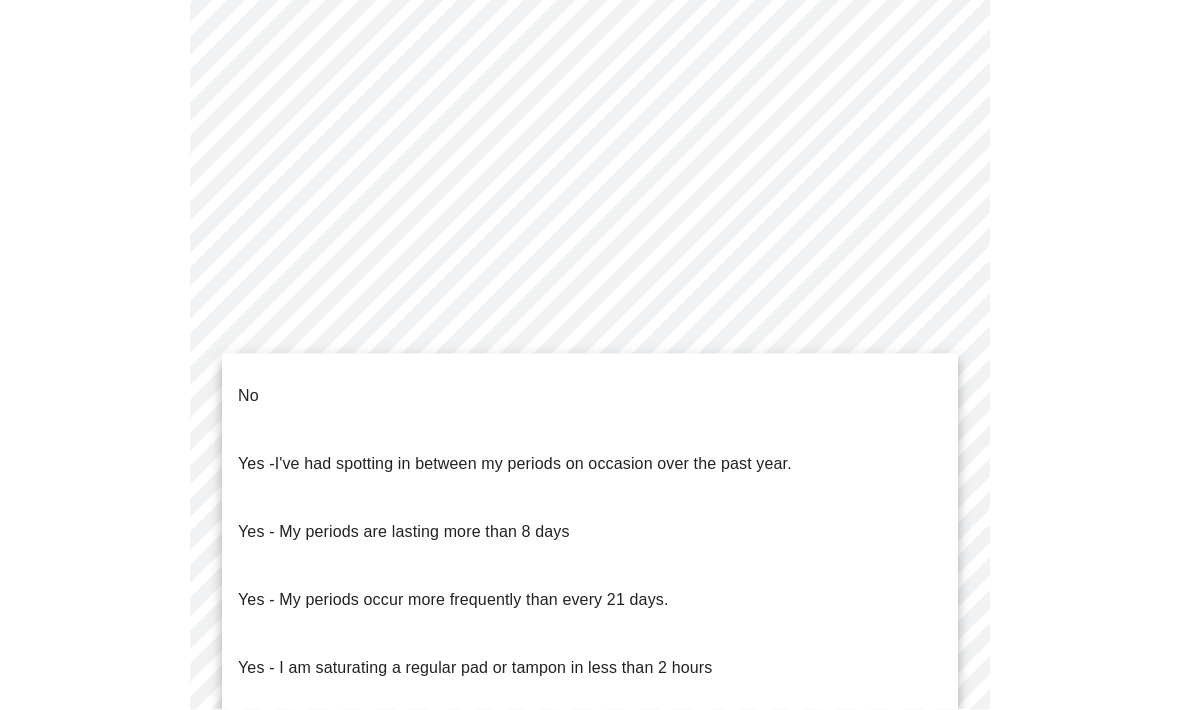 scroll, scrollTop: 811, scrollLeft: 0, axis: vertical 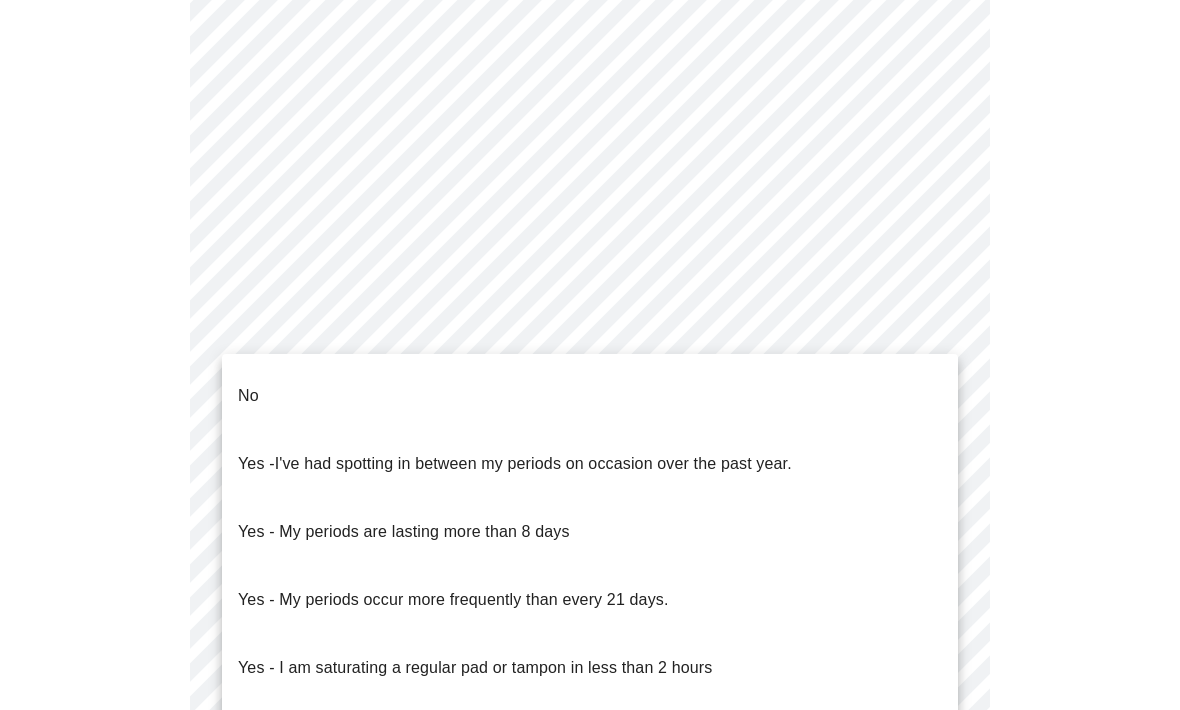 click on "No" at bounding box center [590, 396] 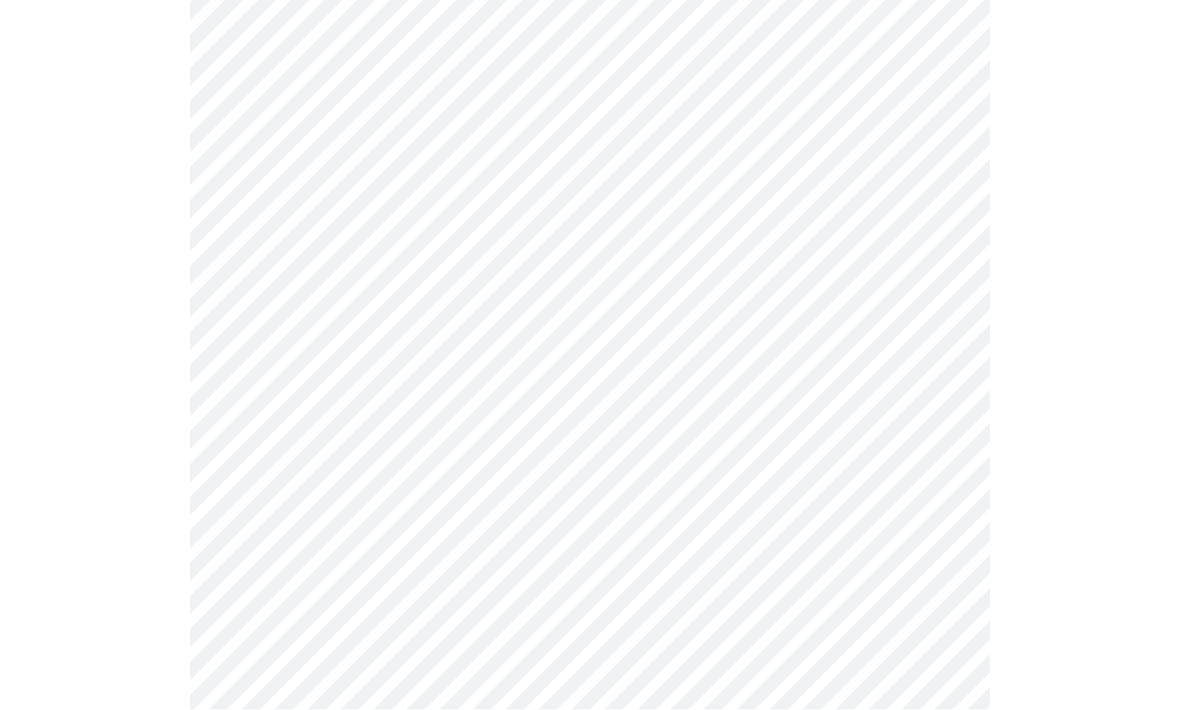 scroll, scrollTop: 879, scrollLeft: 0, axis: vertical 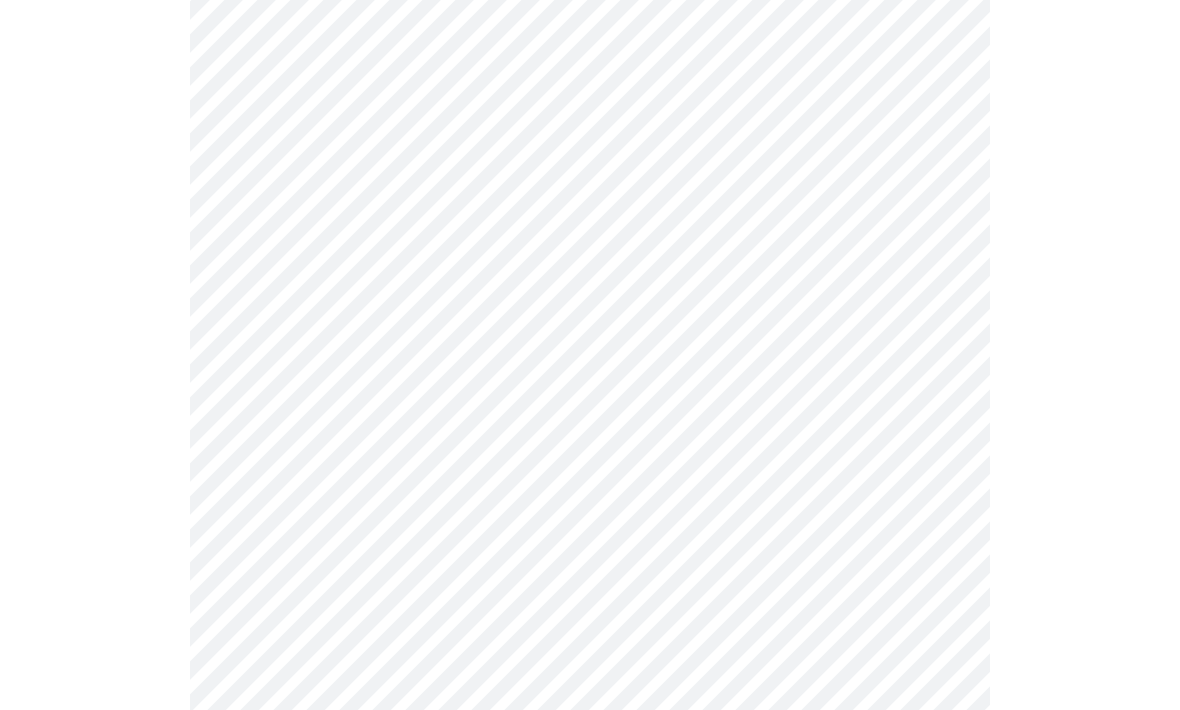 click on "MyMenopauseRx Intake Questions 4  /  13" at bounding box center [590, 67] 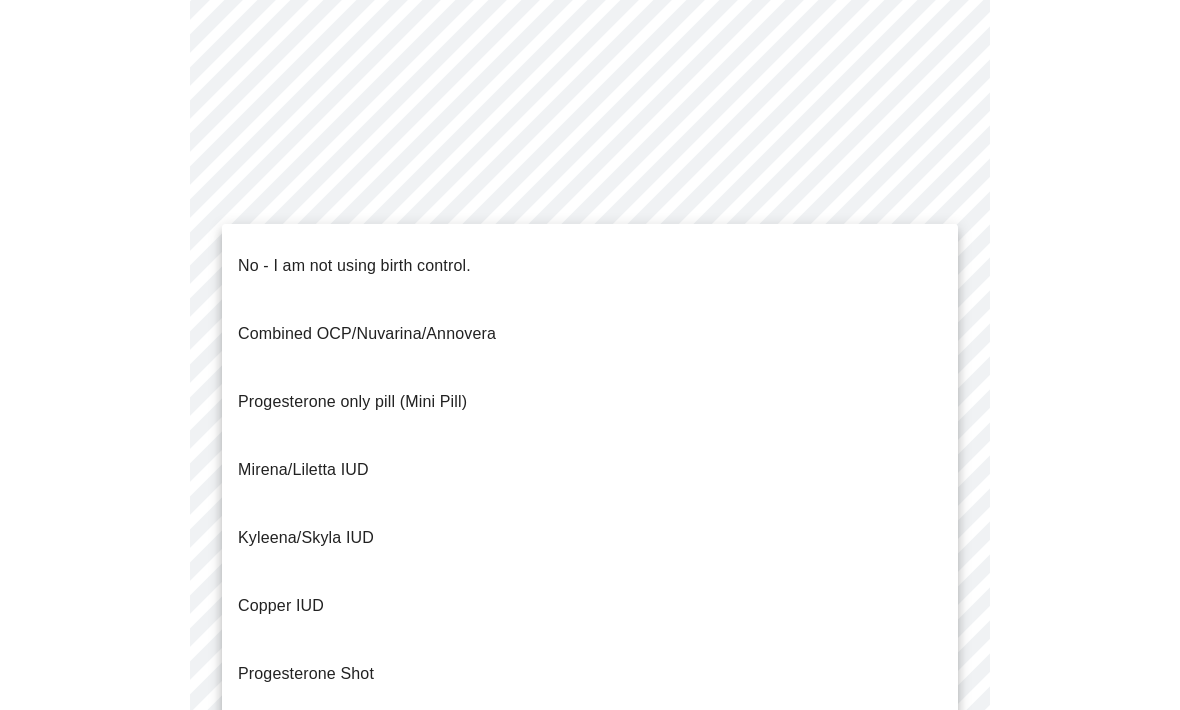 click on "No - I am not using birth control." at bounding box center (590, 266) 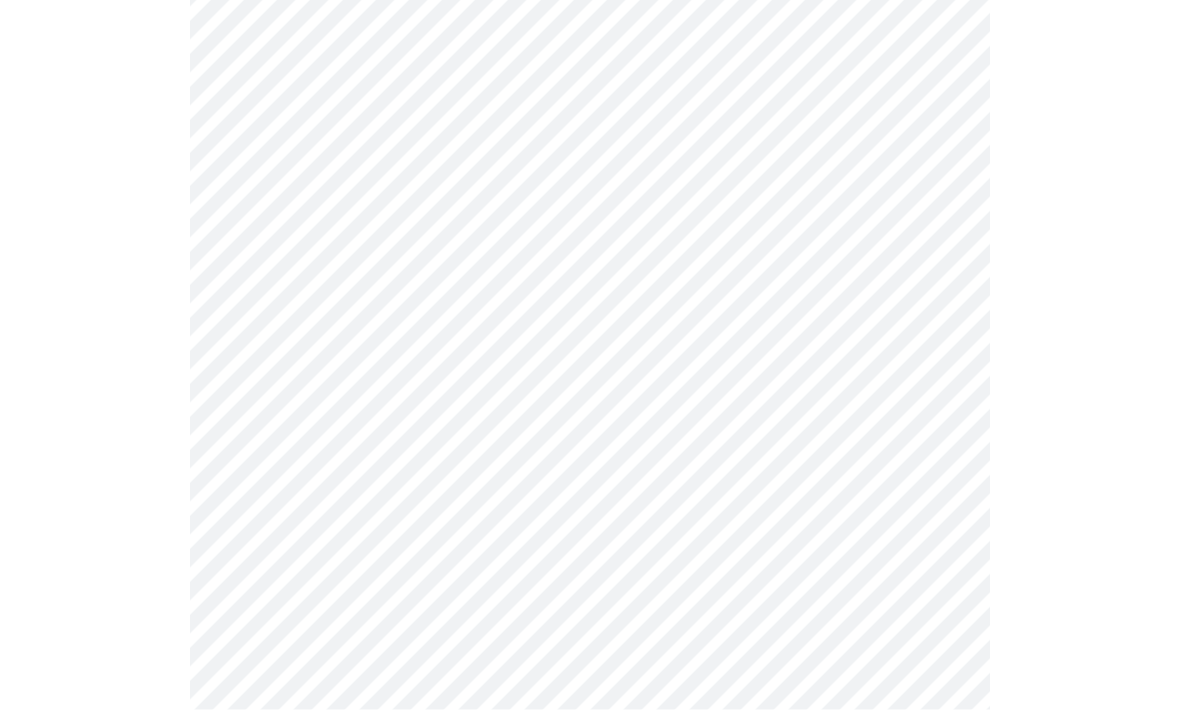 click on "MyMenopauseRx Intake Questions 4  /  13" at bounding box center [590, -149] 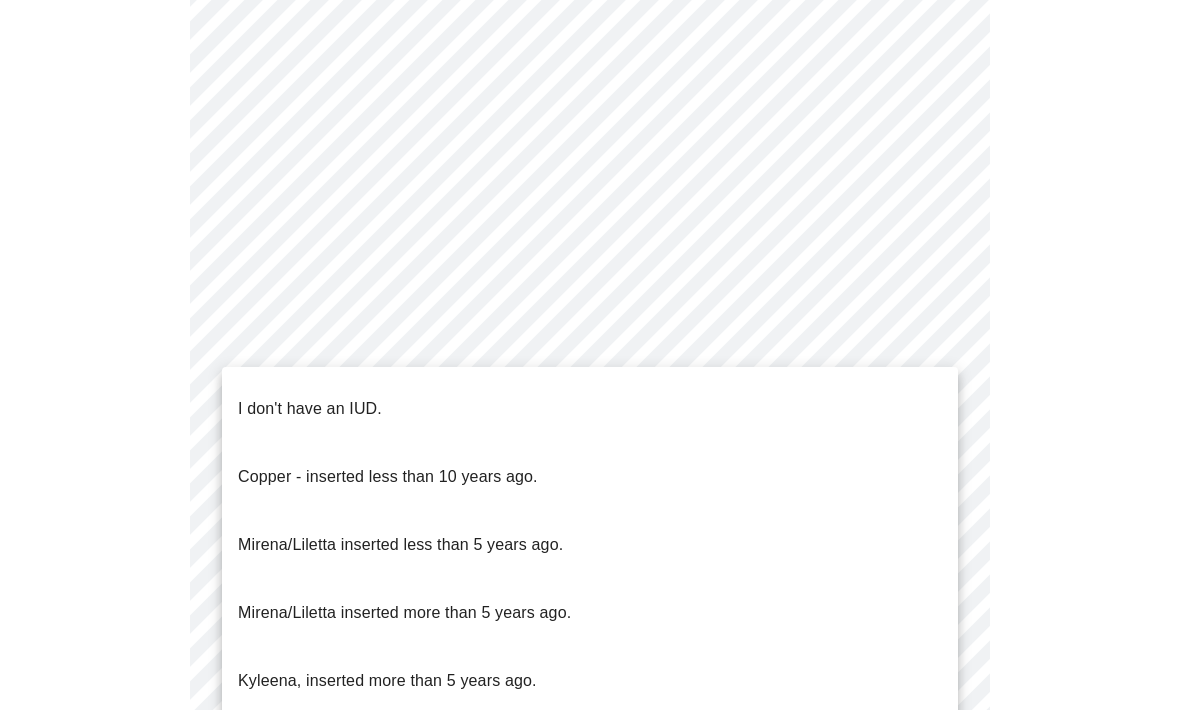 click on "I don't have an IUD." at bounding box center (590, 409) 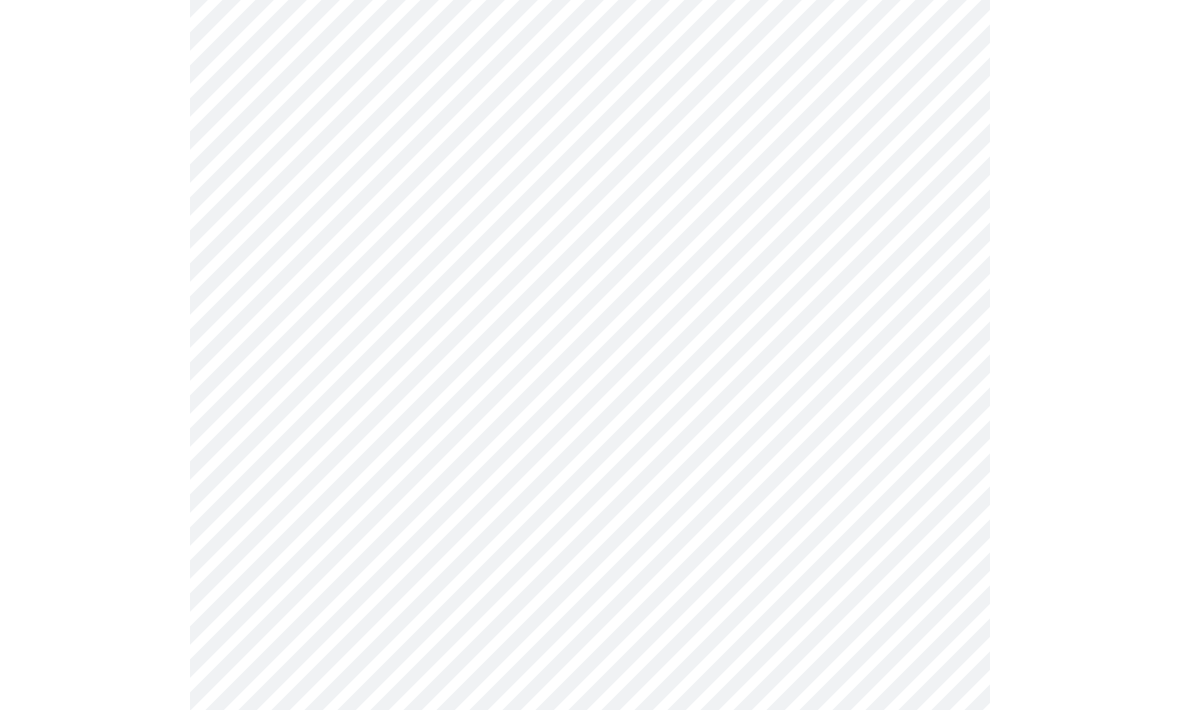 click on "MyMenopauseRx Intake Questions 4  /  13" at bounding box center (590, -144) 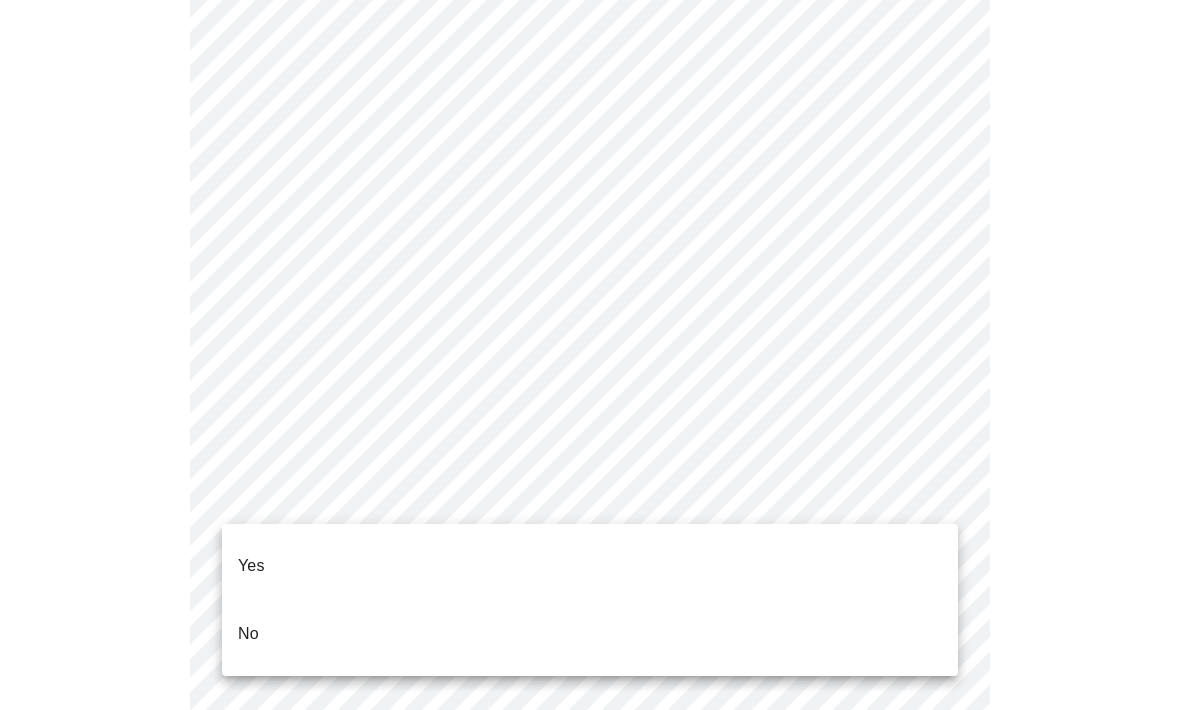 click on "No" at bounding box center (590, 634) 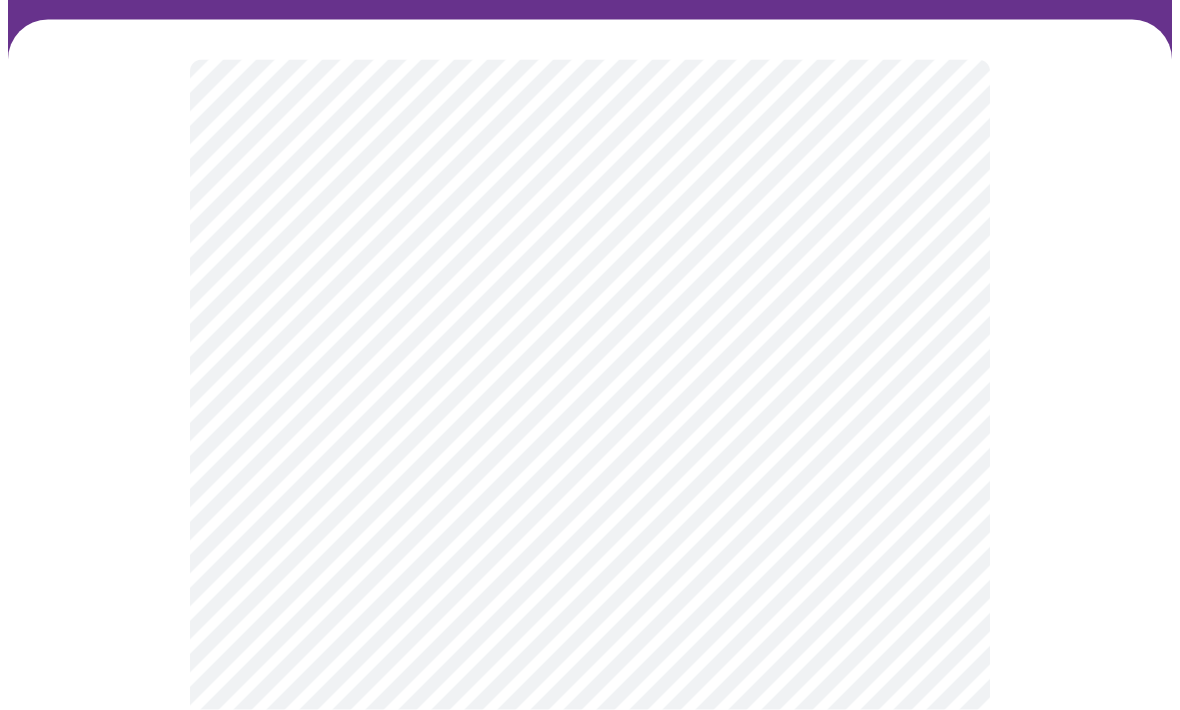 scroll, scrollTop: 128, scrollLeft: 0, axis: vertical 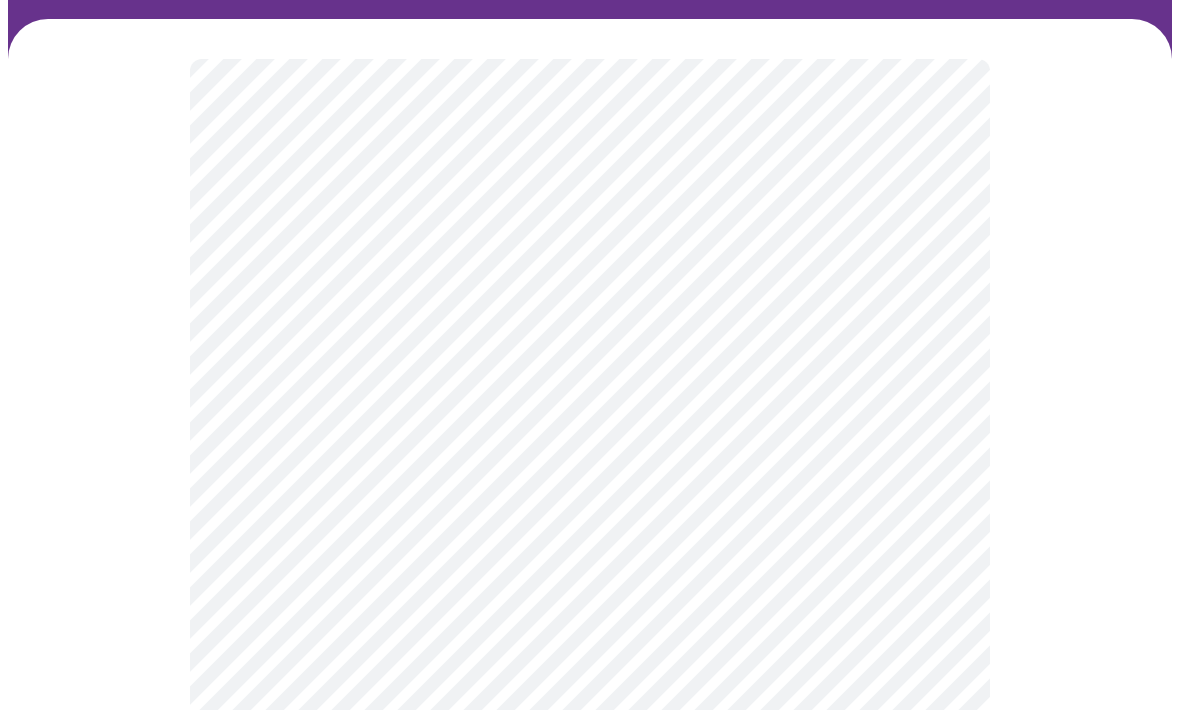 click on "MyMenopauseRx Intake Questions 5  /  13" at bounding box center [590, 596] 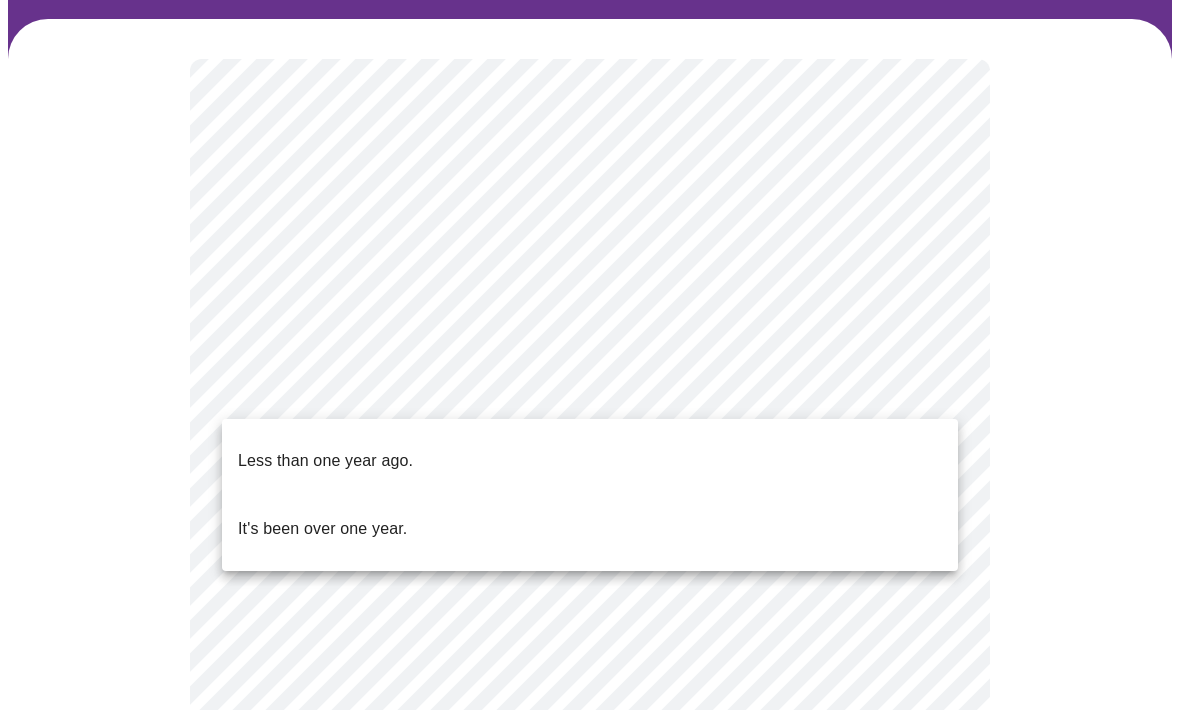 click on "Less than one year ago." at bounding box center [590, 461] 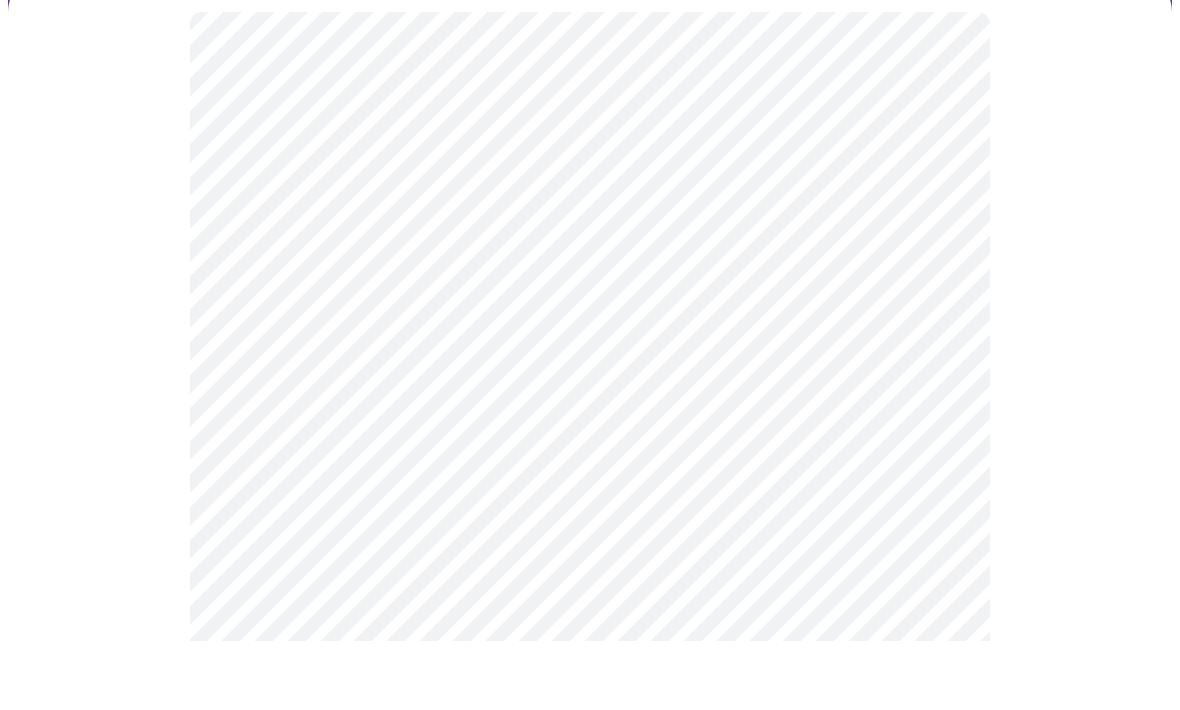 scroll, scrollTop: 108, scrollLeft: 0, axis: vertical 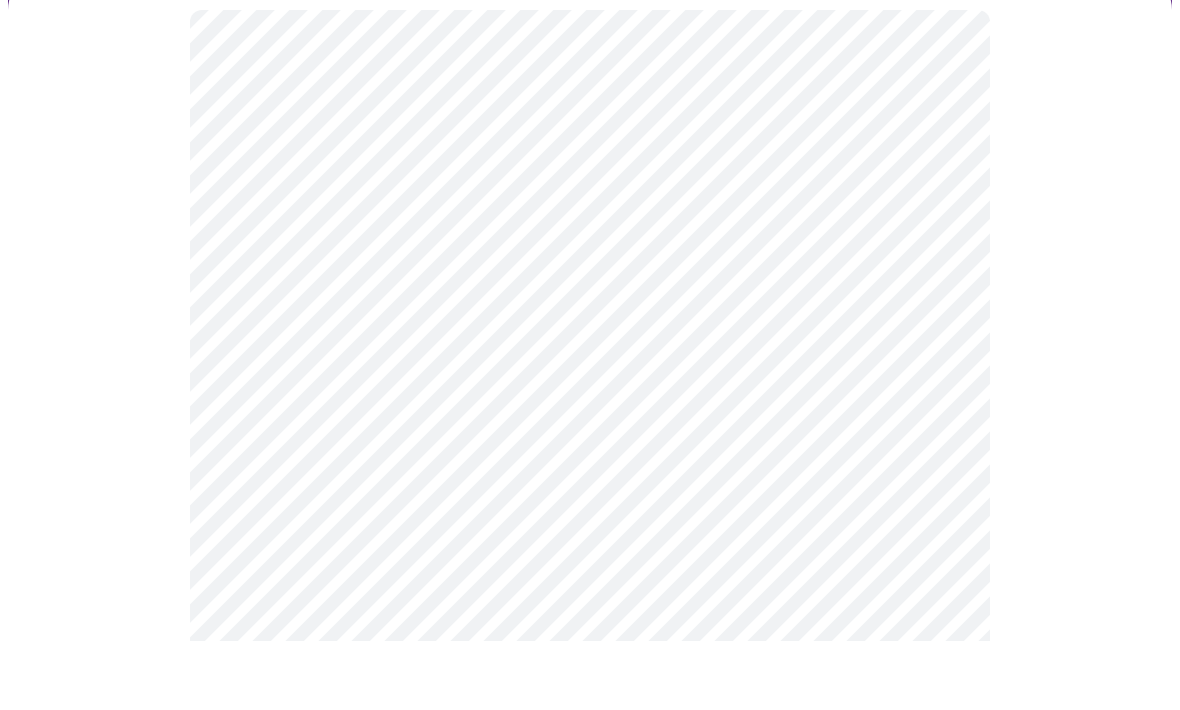 click on "MyMenopauseRx Intake Questions 6  /  13" at bounding box center (590, 433) 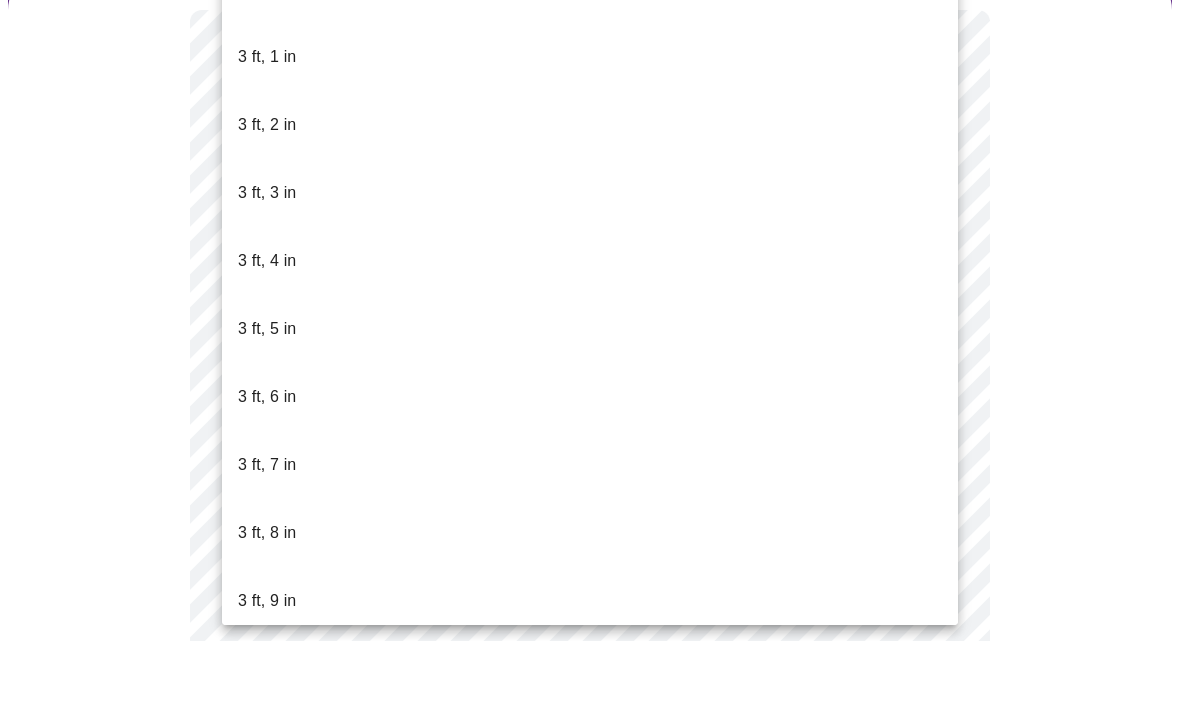 scroll, scrollTop: 177, scrollLeft: 0, axis: vertical 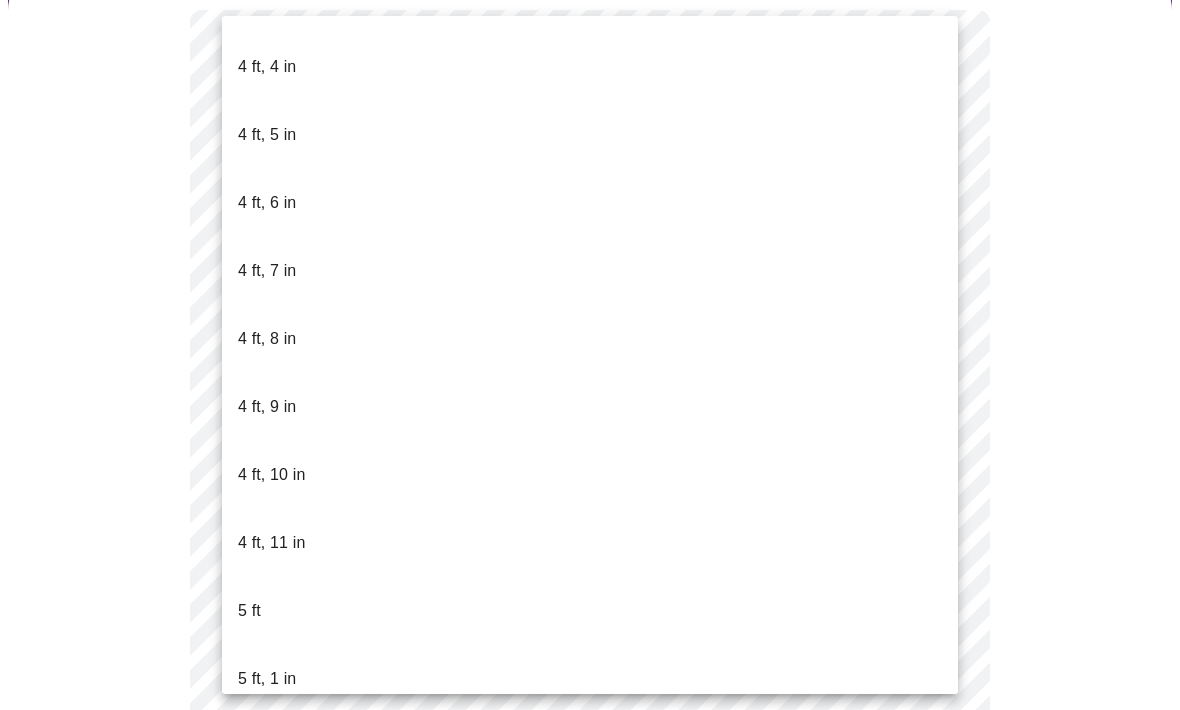 click on "5 ft, 4 in" at bounding box center (267, 883) 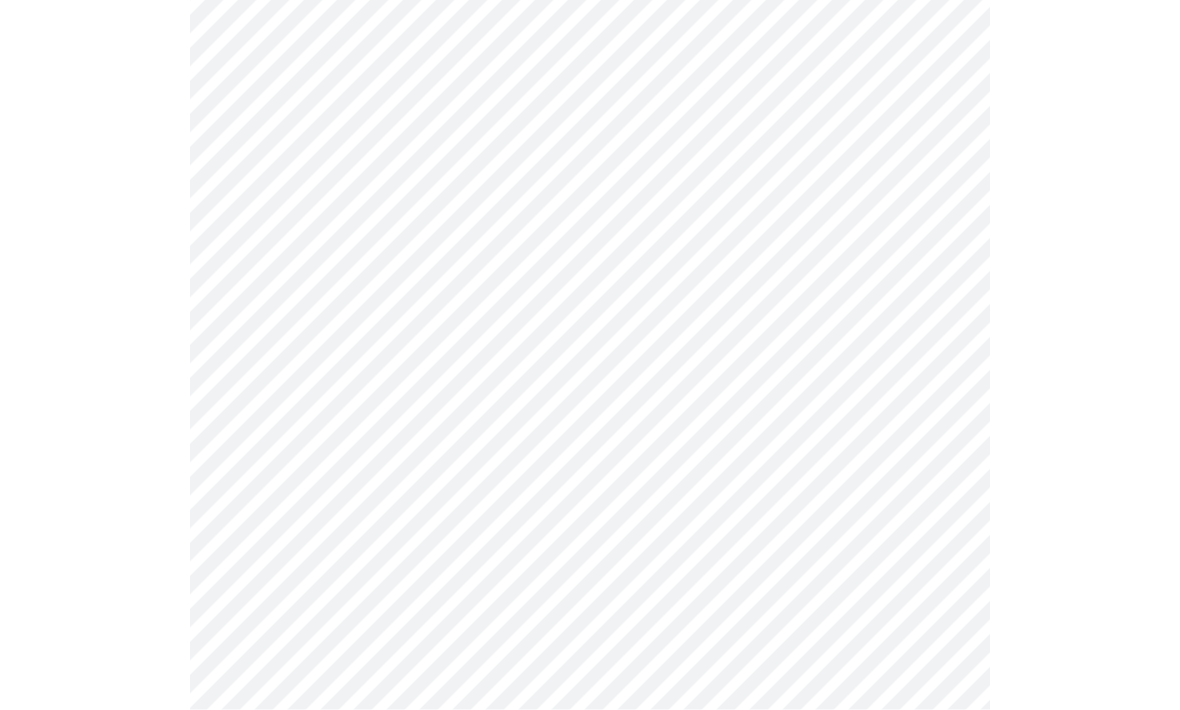 scroll, scrollTop: 5090, scrollLeft: 0, axis: vertical 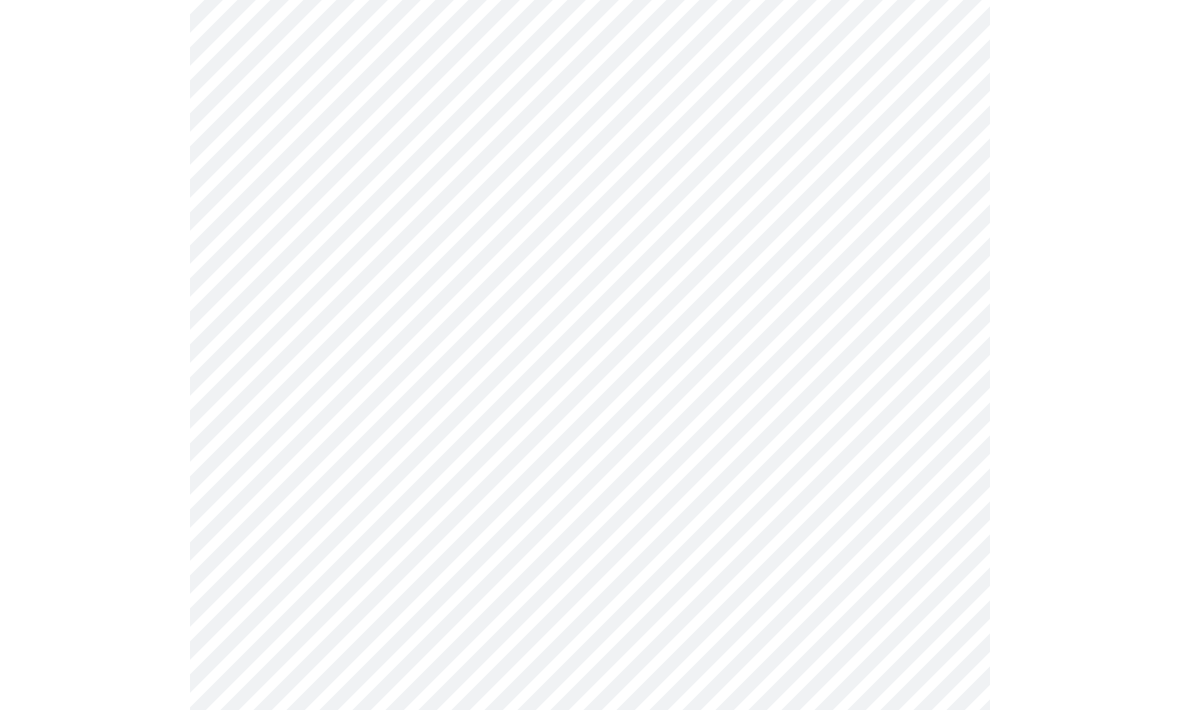 click on "MyMenopauseRx Intake Questions 7  /  13" at bounding box center [590, -1899] 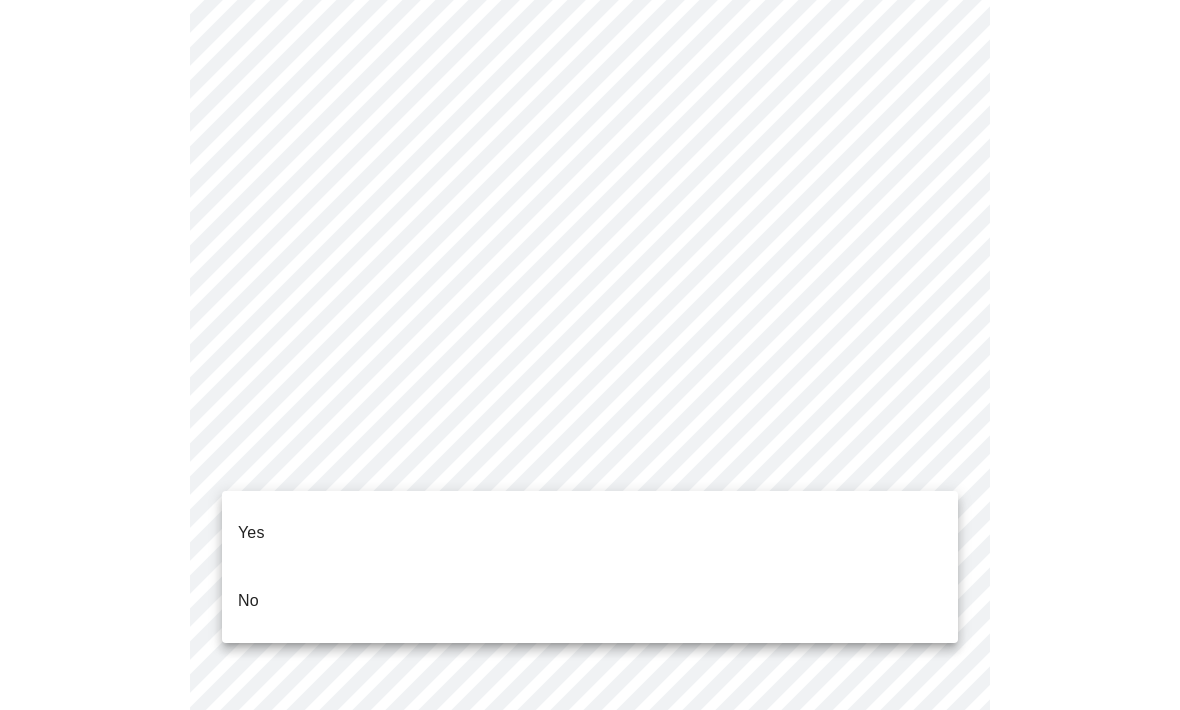 click on "No" at bounding box center [590, 601] 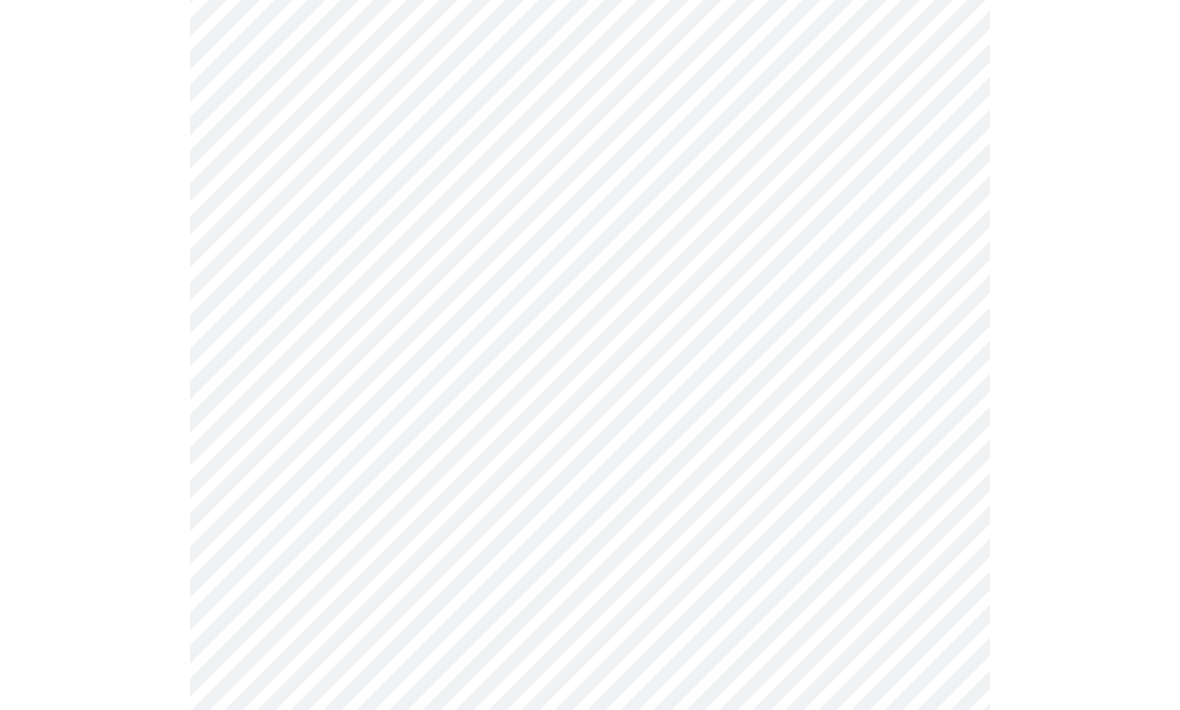 scroll, scrollTop: 1175, scrollLeft: 0, axis: vertical 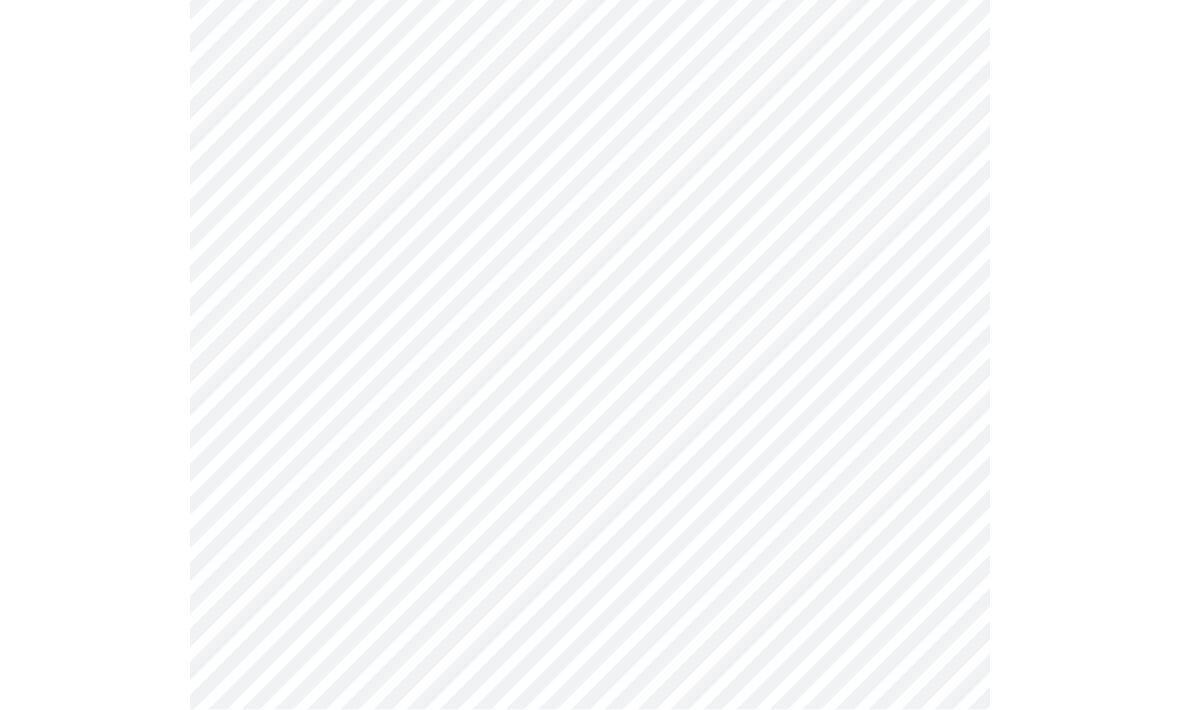 click on "MyMenopauseRx Intake Questions 8  /  13" at bounding box center (590, -192) 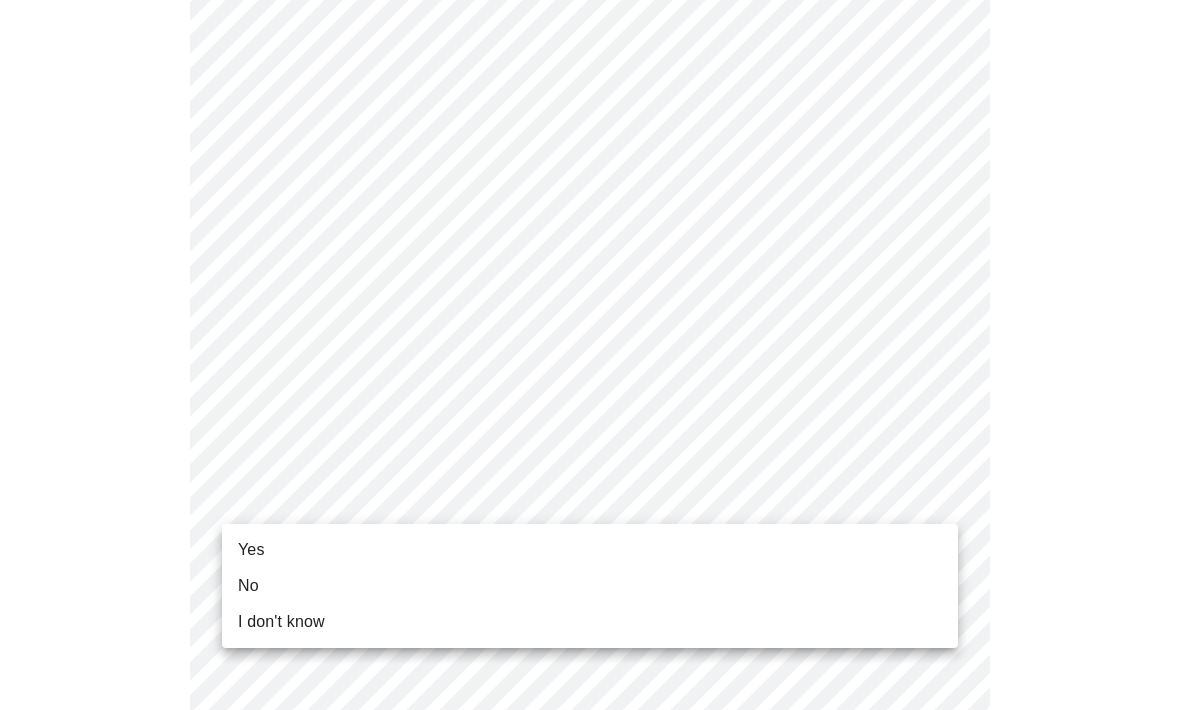 click on "Yes" at bounding box center [590, 550] 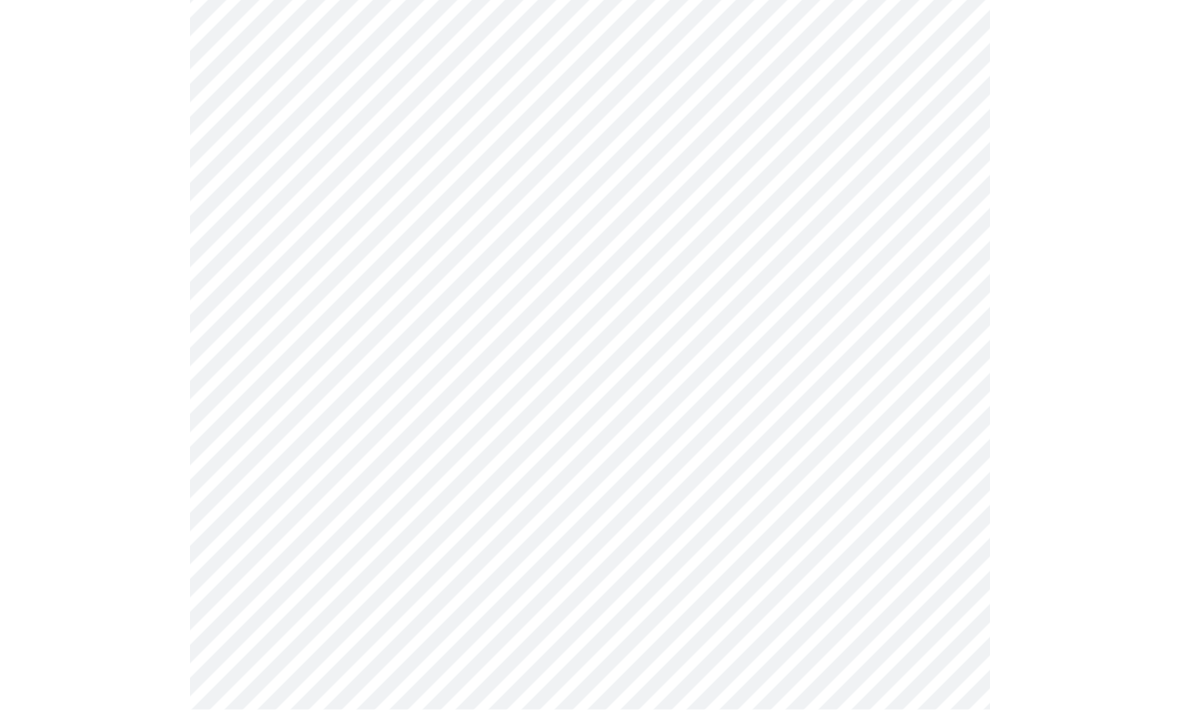scroll, scrollTop: 0, scrollLeft: 0, axis: both 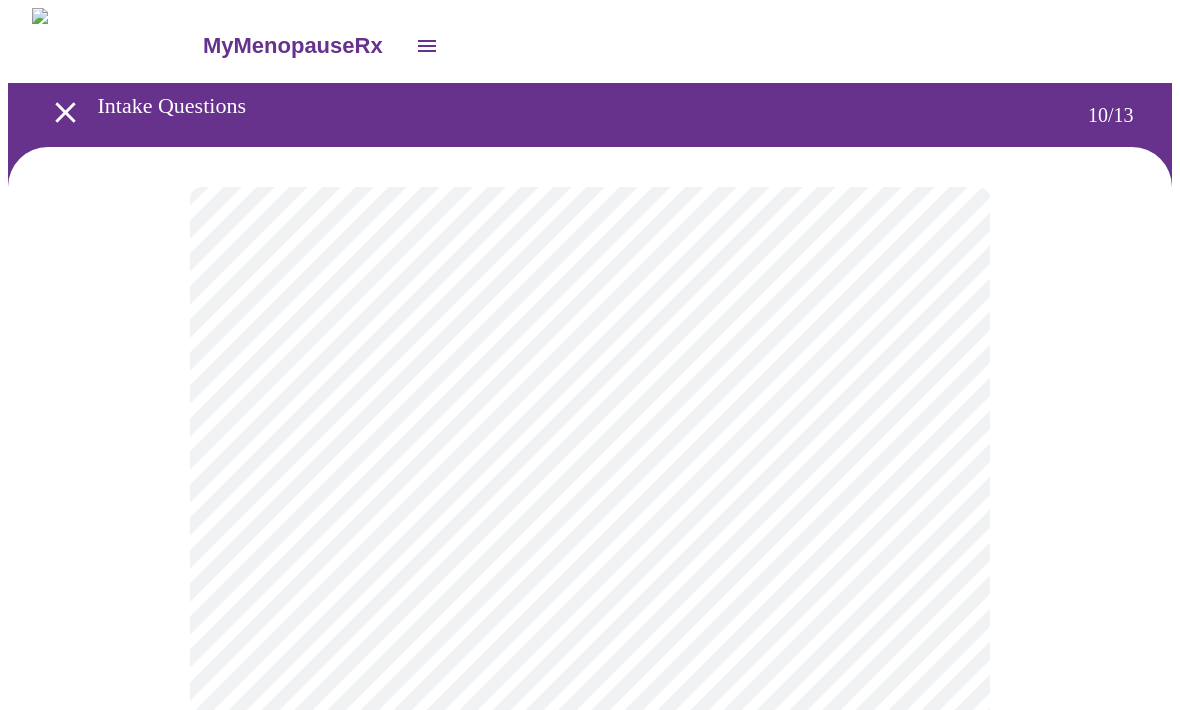 click on "MyMenopauseRx Intake Questions 10  /  13" at bounding box center [590, 1328] 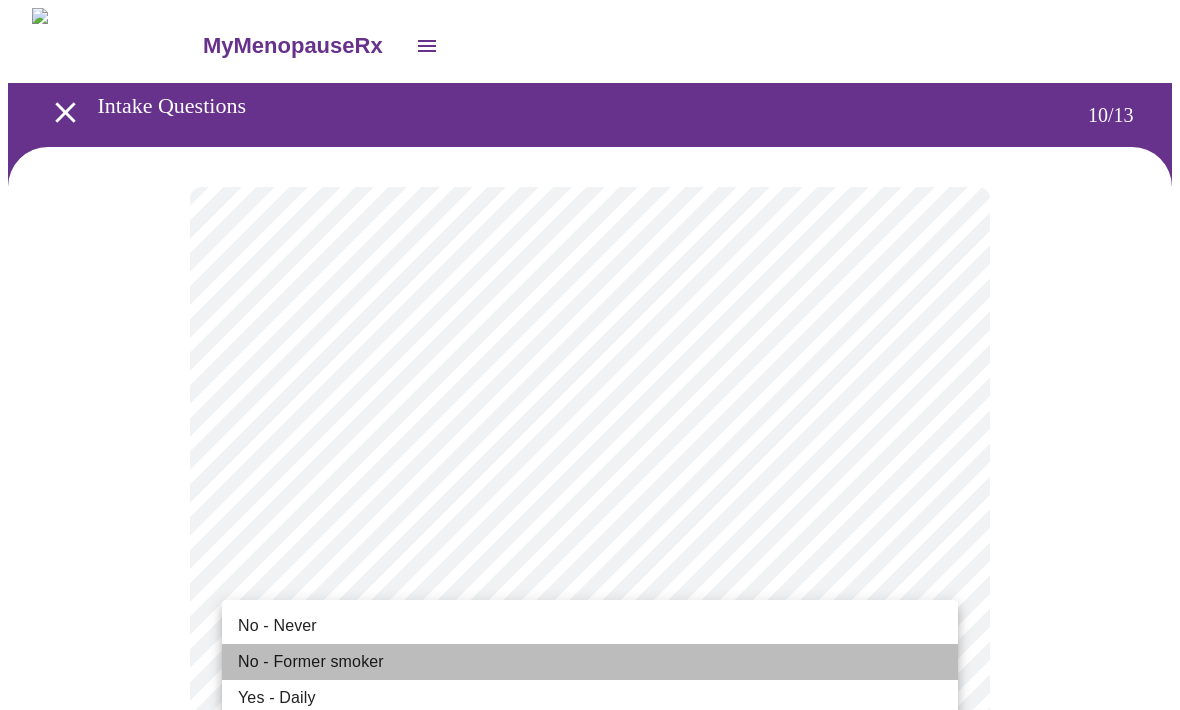 click on "No - Former smoker" at bounding box center [590, 662] 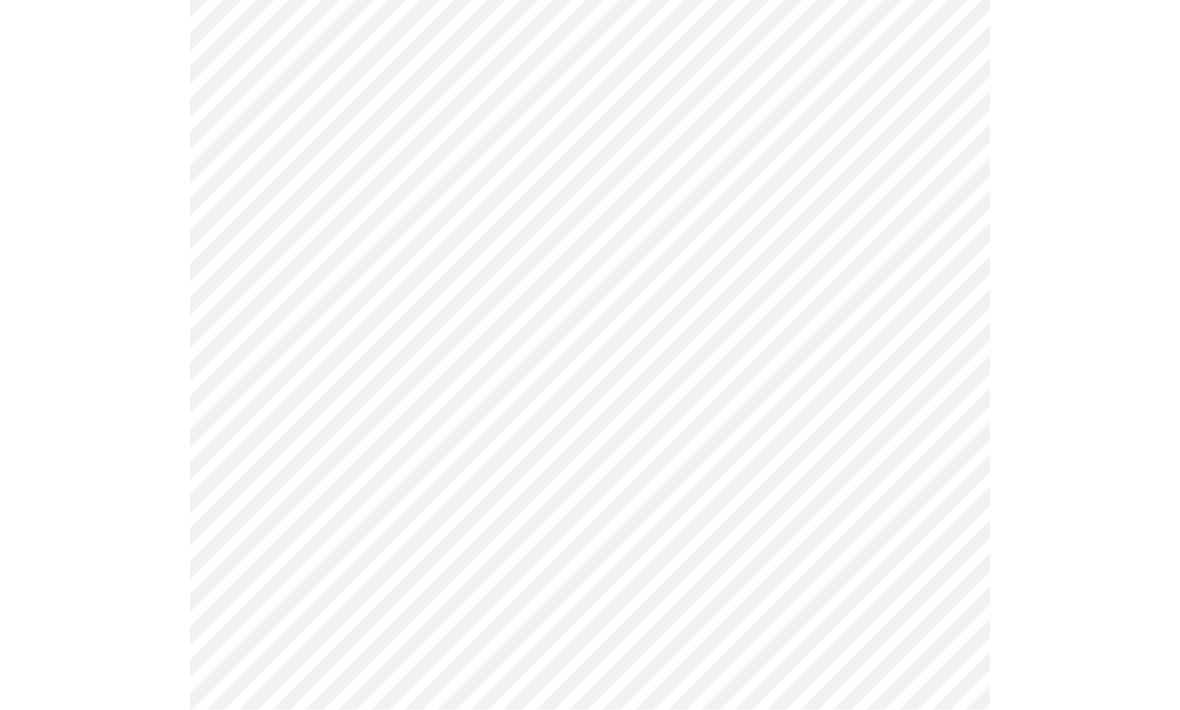scroll, scrollTop: 1508, scrollLeft: 0, axis: vertical 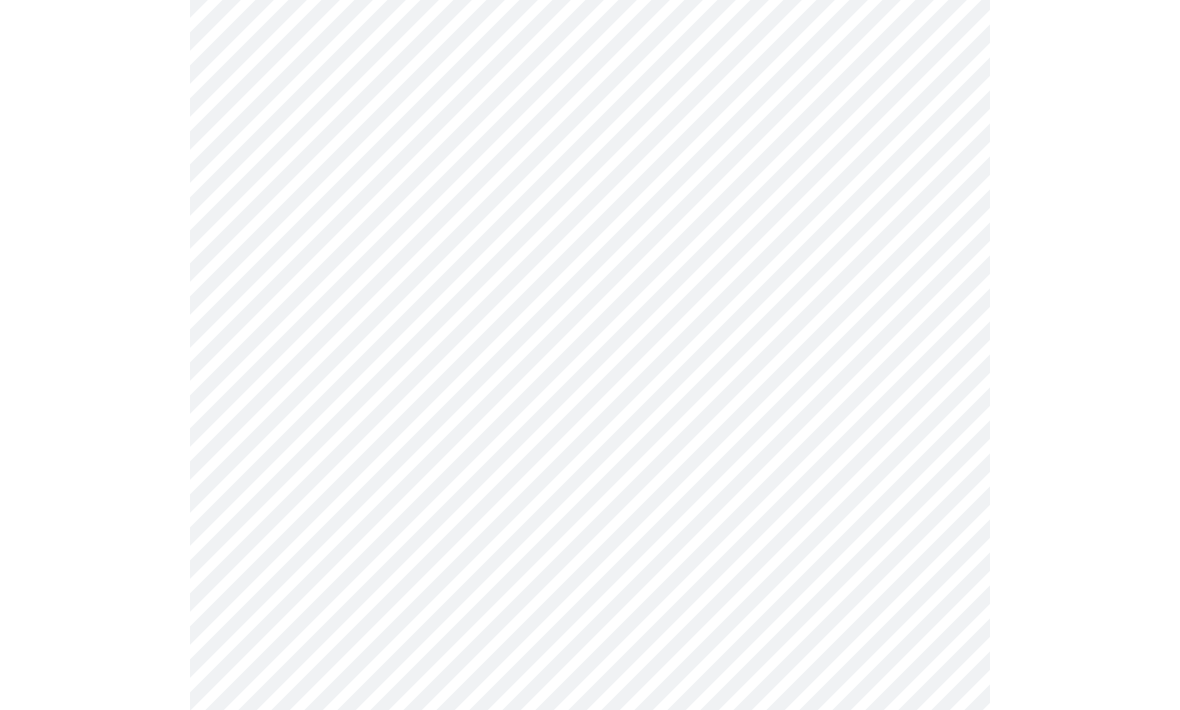 click on "MyMenopauseRx Intake Questions 10  /  13" at bounding box center [590, -193] 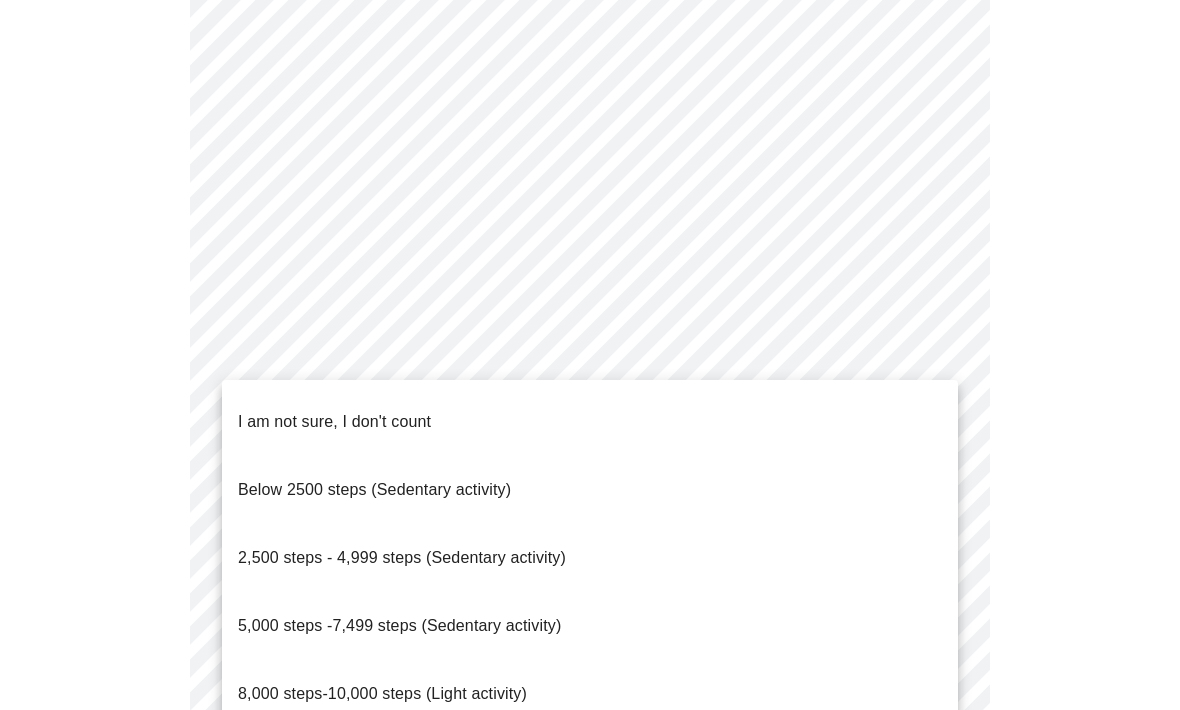 click on "8,000 steps-10,000 steps (Light activity)" at bounding box center [382, 693] 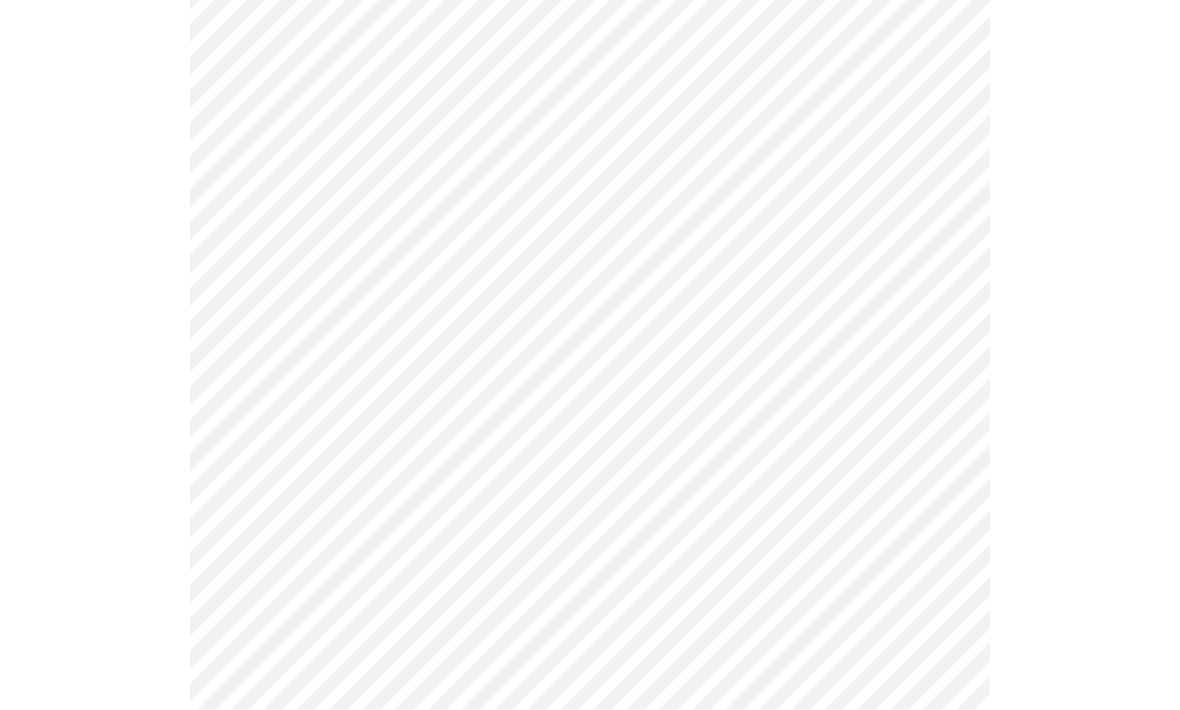 scroll, scrollTop: 1748, scrollLeft: 0, axis: vertical 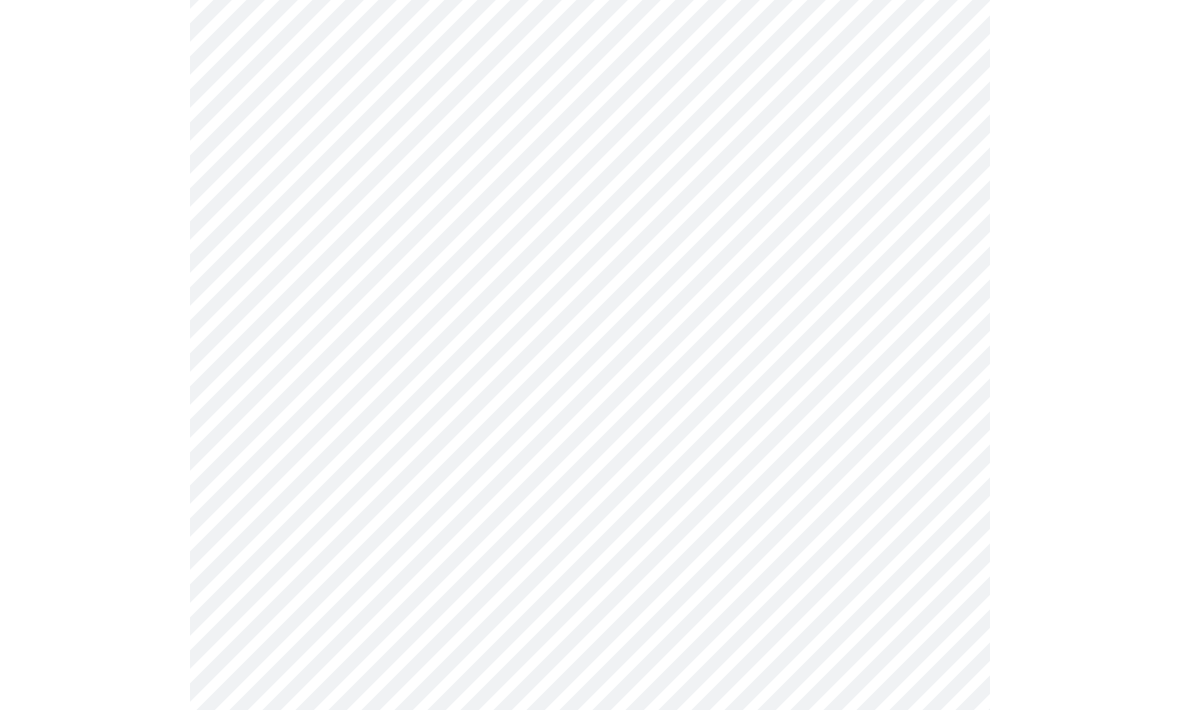 click on "MyMenopauseRx Intake Questions 10  /  13" at bounding box center (590, -439) 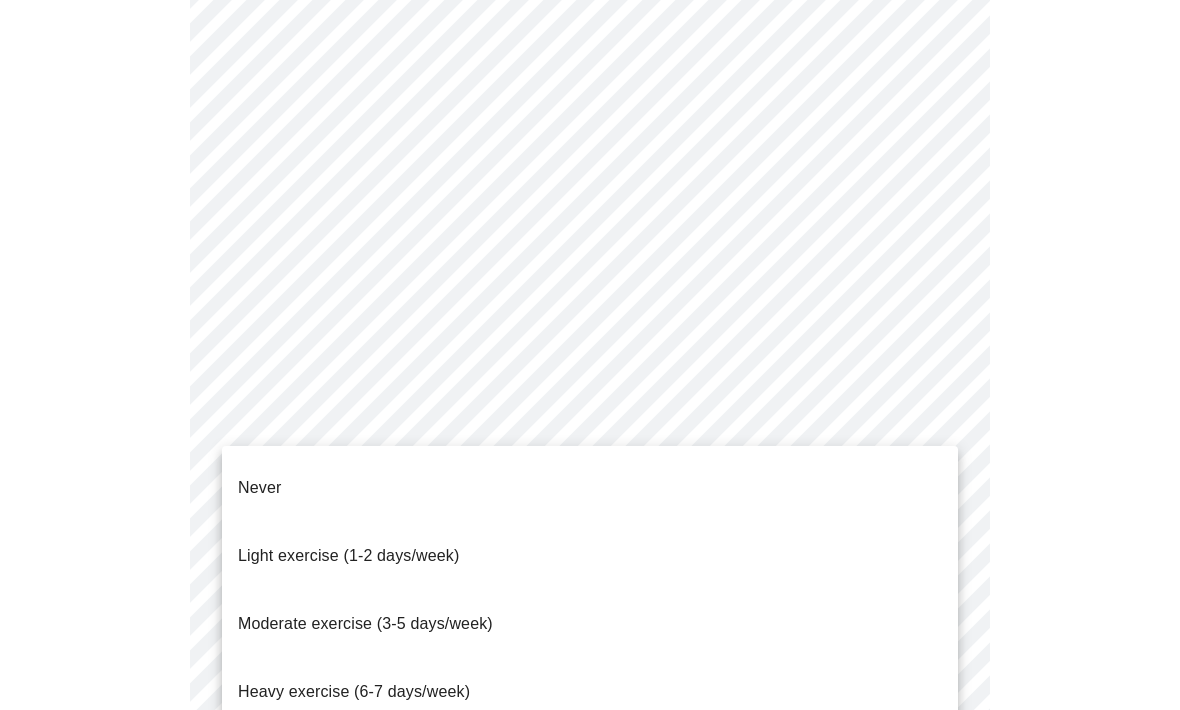 click on "Moderate exercise (3-5 days/week)" at bounding box center (365, 624) 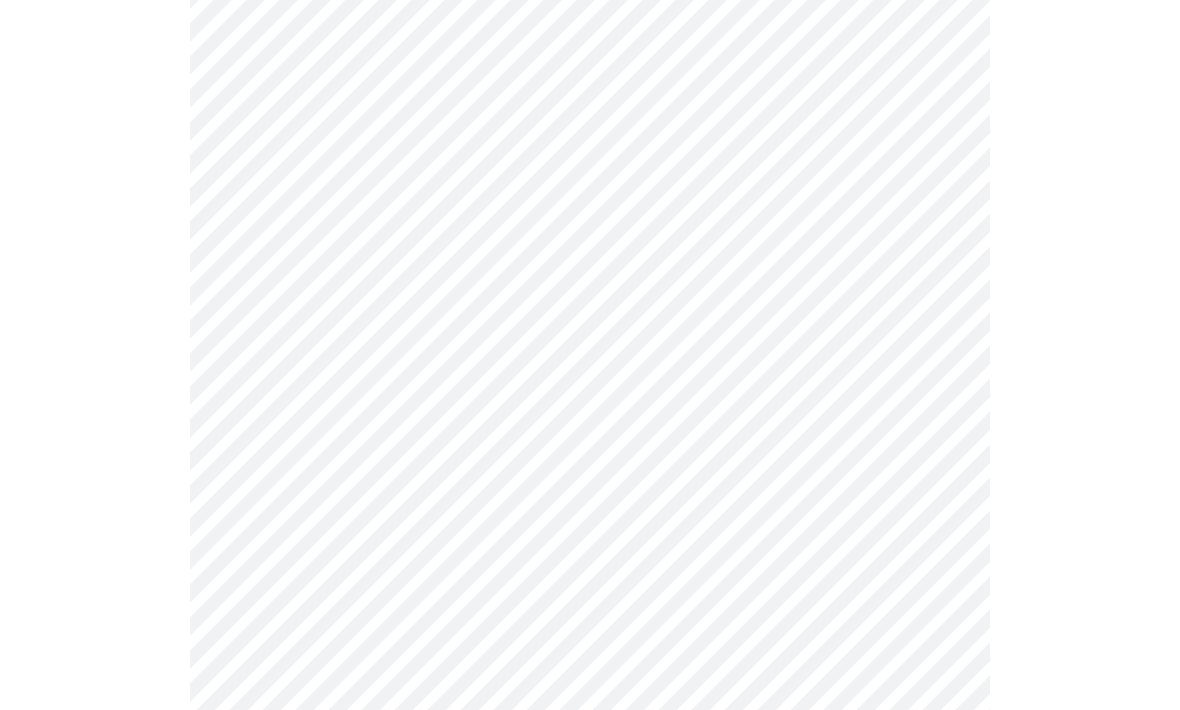 click on "MyMenopauseRx Intake Questions 10  /  13" at bounding box center [590, -444] 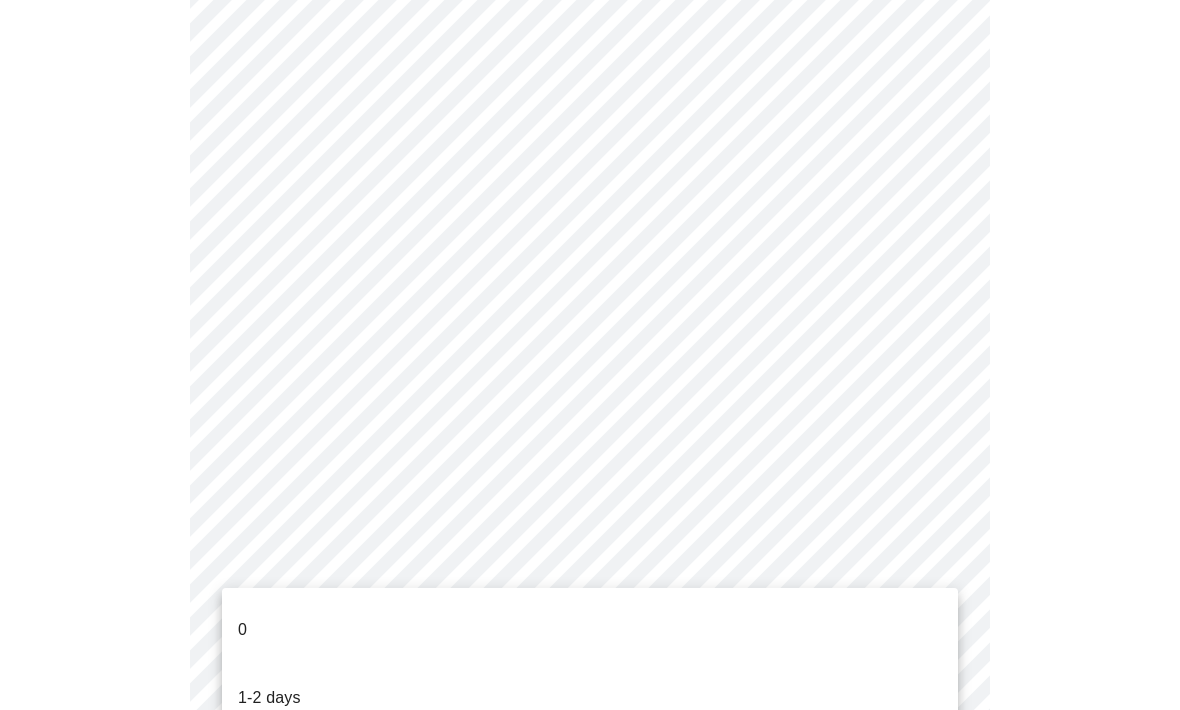 click on "3+ days" at bounding box center (590, 766) 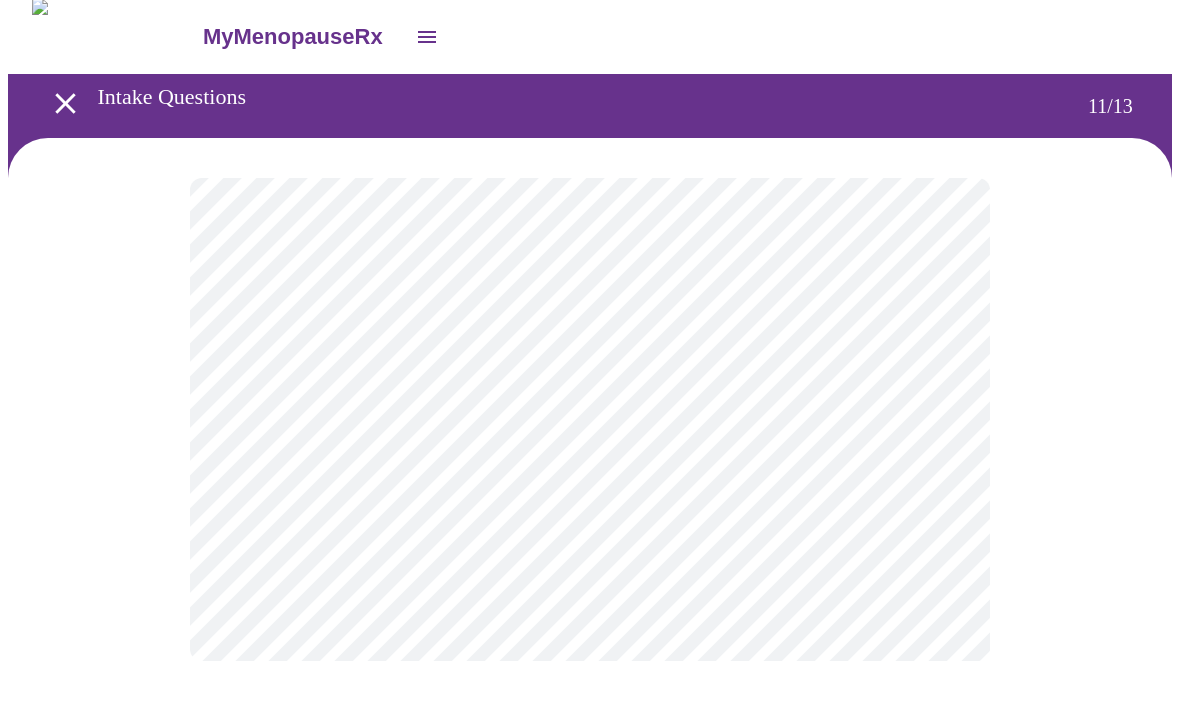 scroll, scrollTop: 0, scrollLeft: 0, axis: both 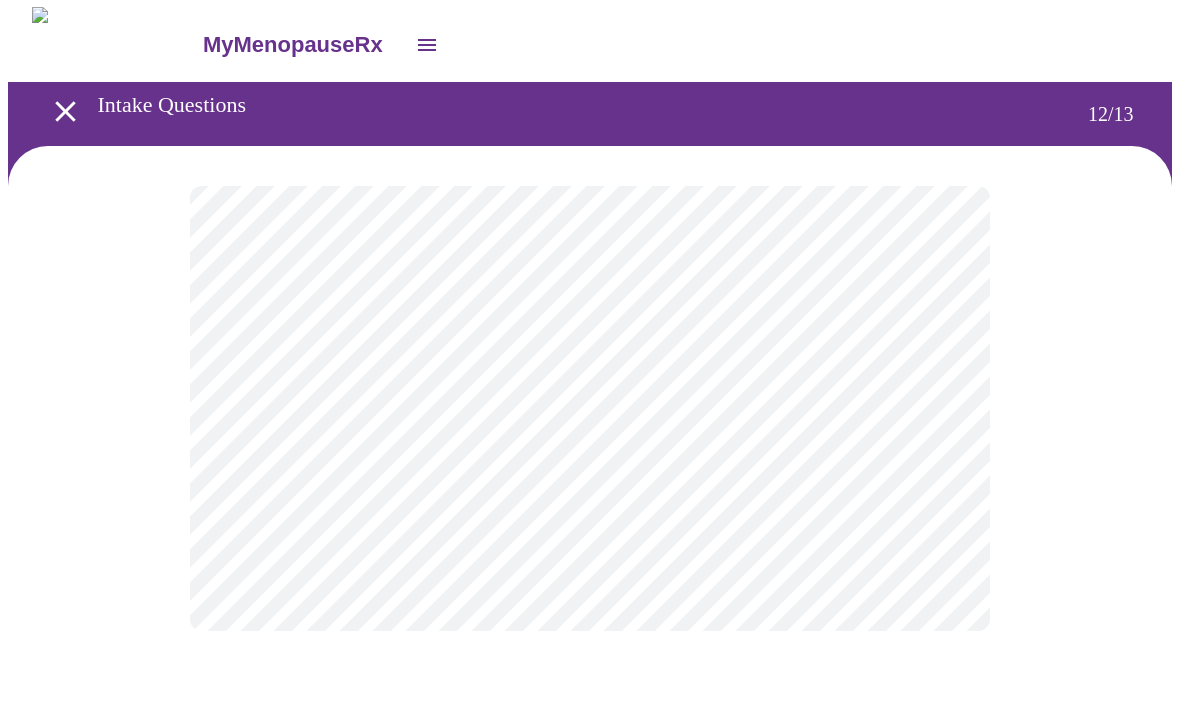 click on "MyMenopauseRx Intake Questions 12  /  13" at bounding box center (590, 340) 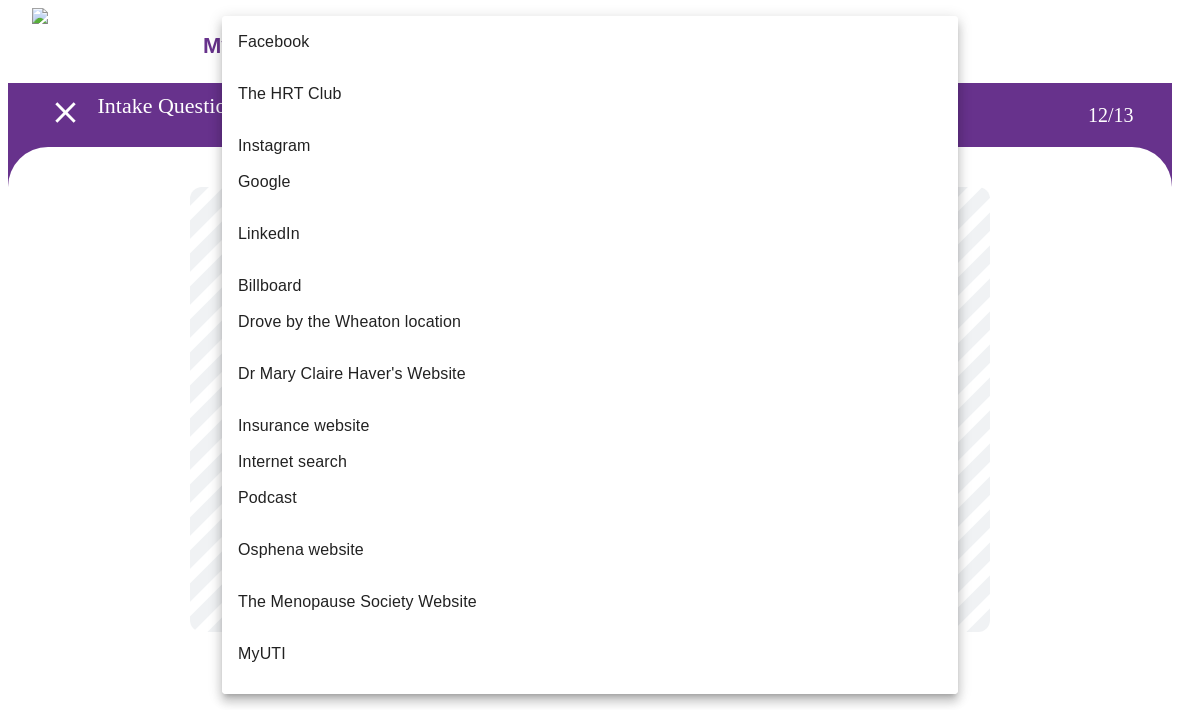 click on "Internet search" at bounding box center (590, 462) 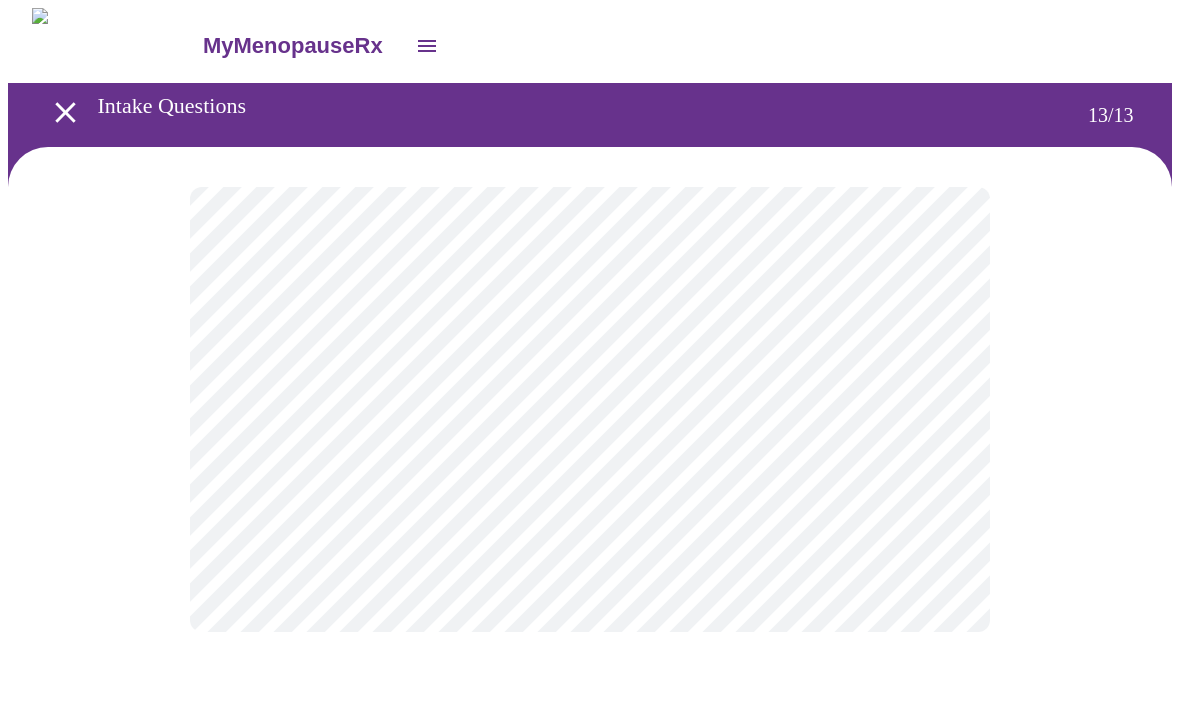 scroll, scrollTop: 1, scrollLeft: 0, axis: vertical 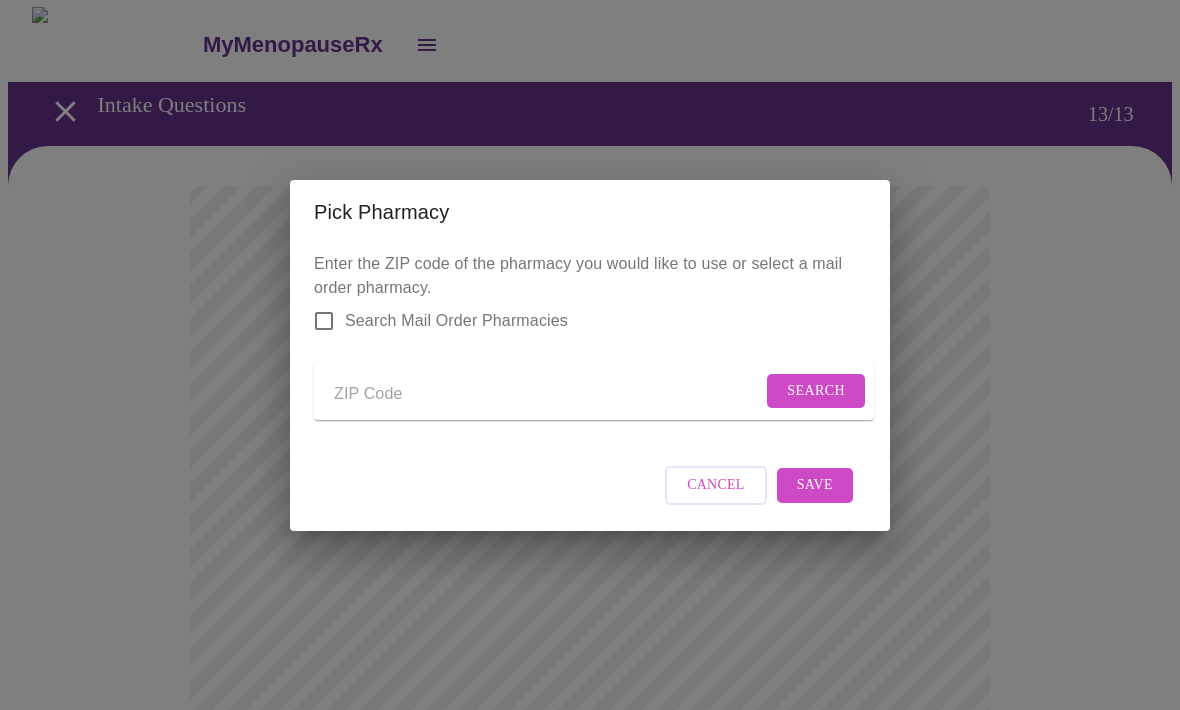 click on "Search Mail Order Pharmacies" at bounding box center (324, 321) 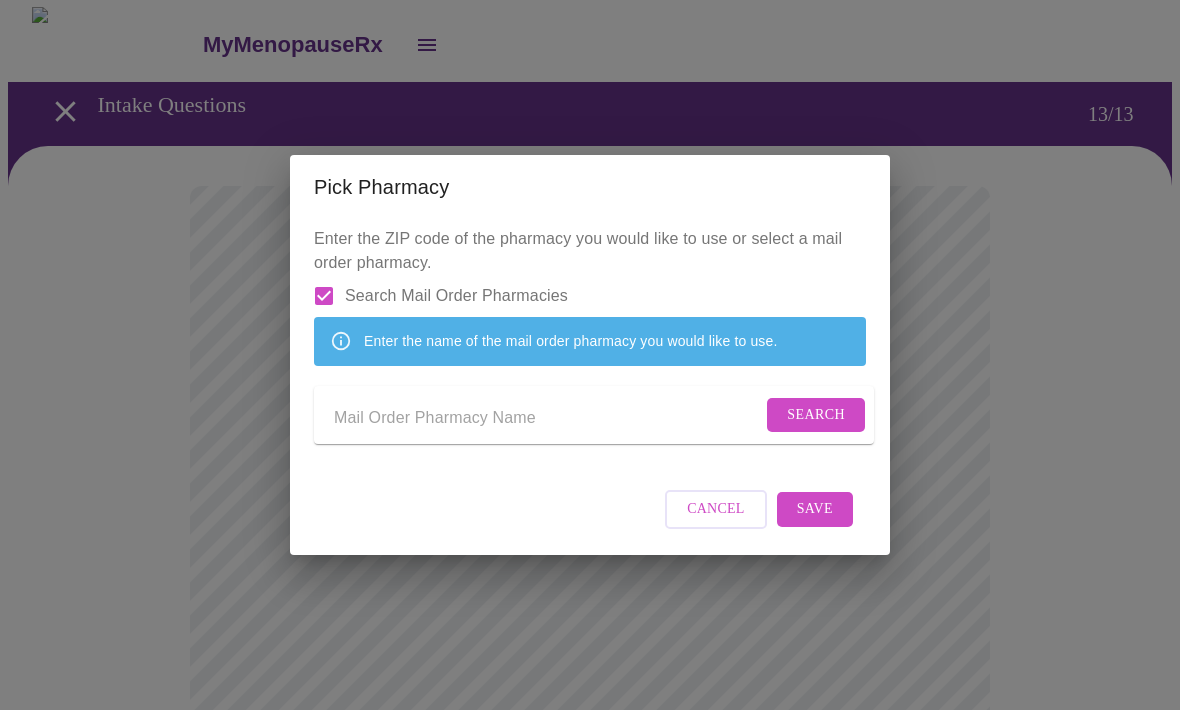 click on "Search Mail Order Pharmacies" at bounding box center [324, 296] 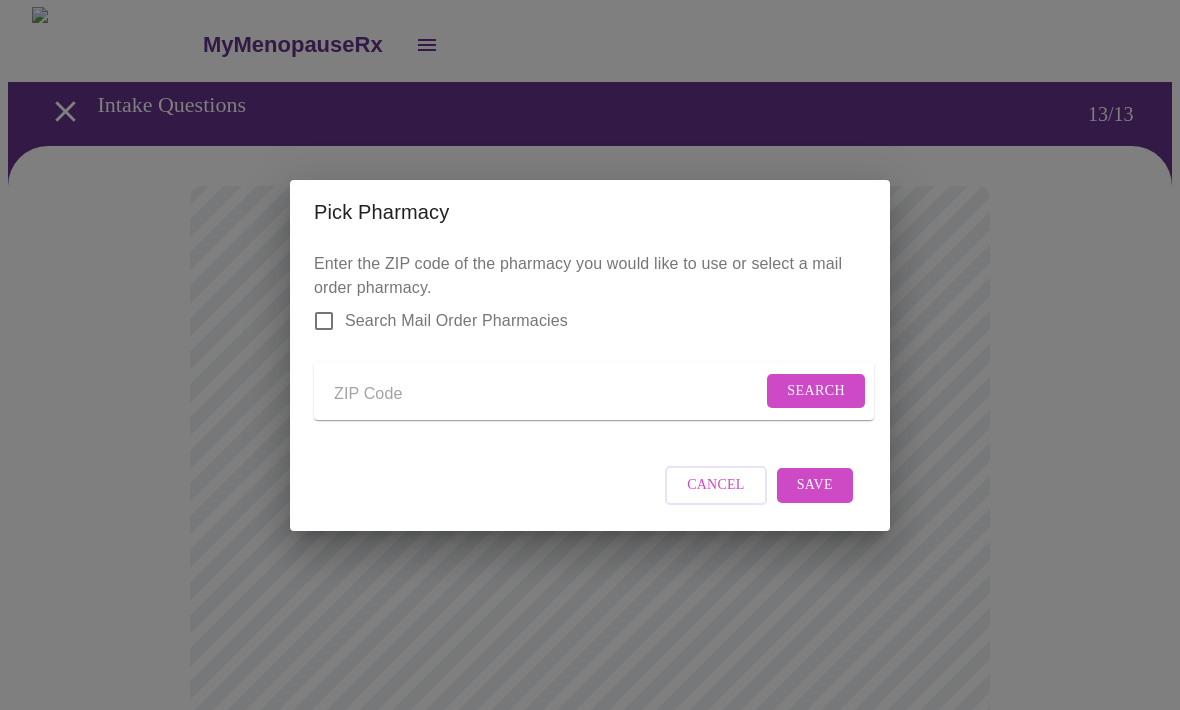 click at bounding box center (548, 395) 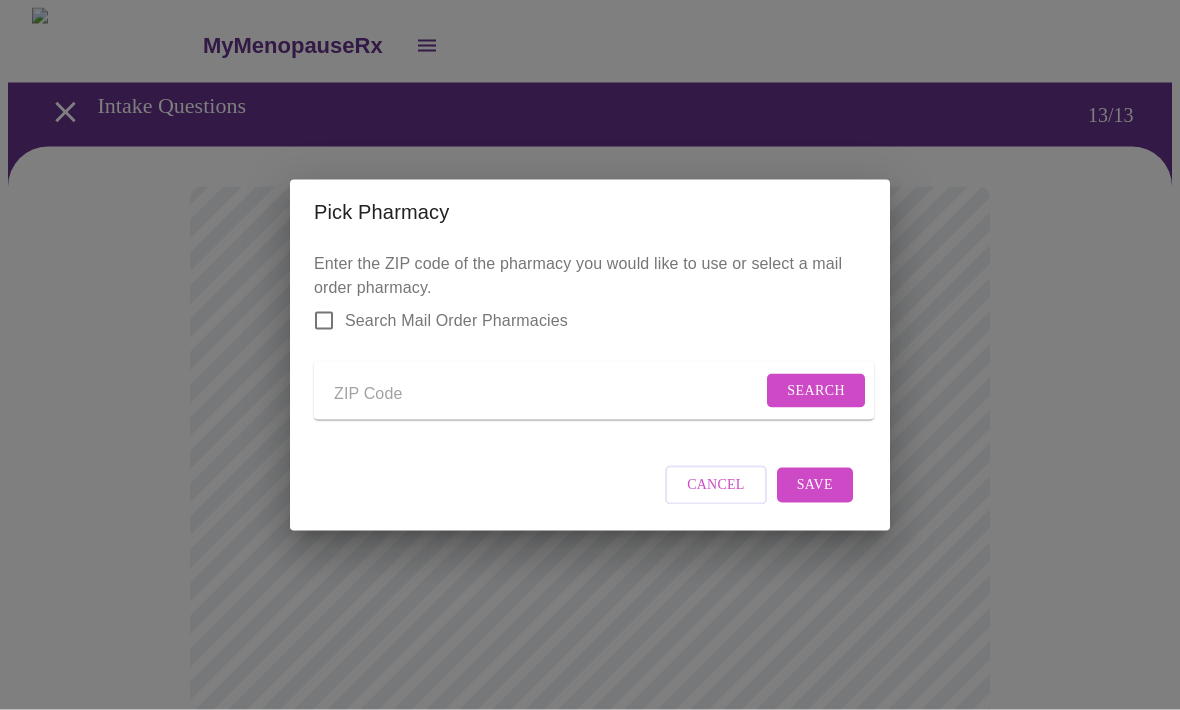 type on "48021" 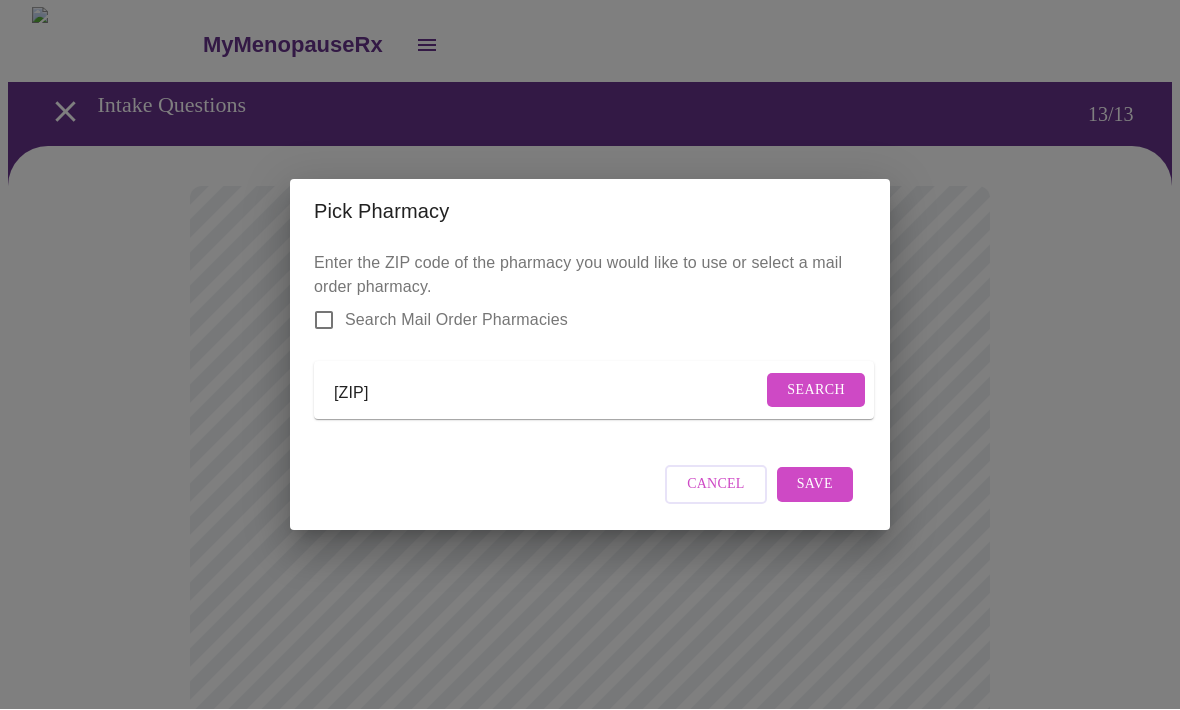 click on "Search" at bounding box center (816, 391) 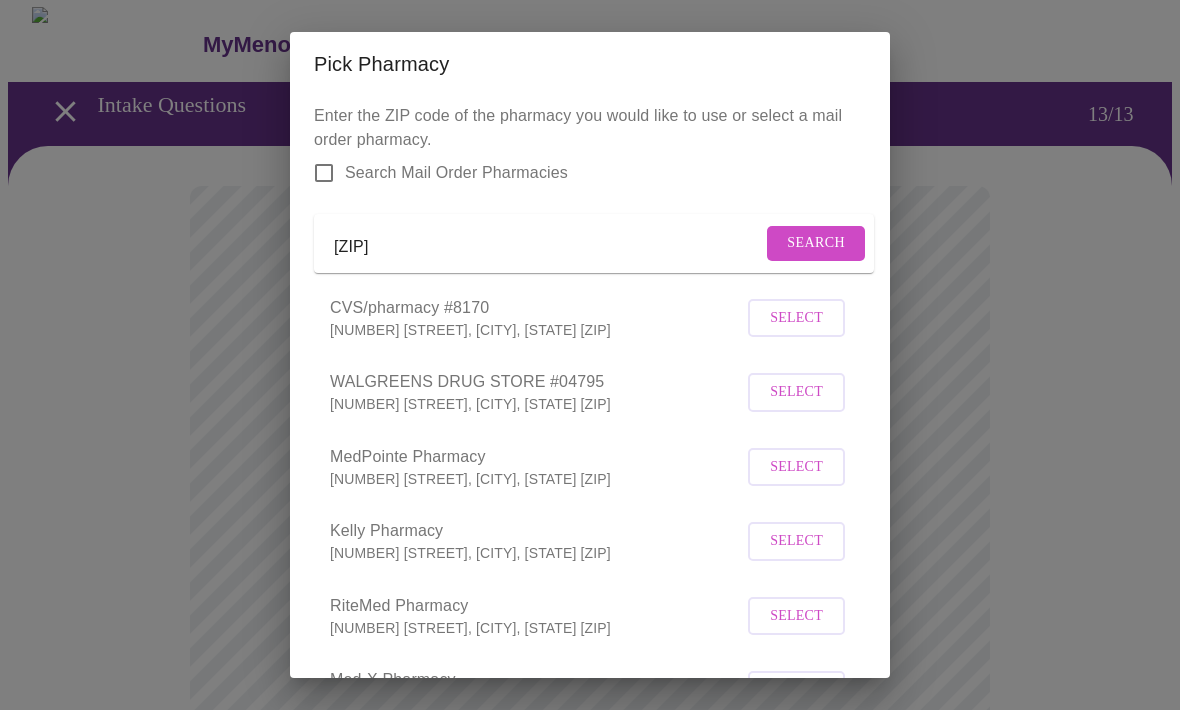 scroll, scrollTop: 0, scrollLeft: 0, axis: both 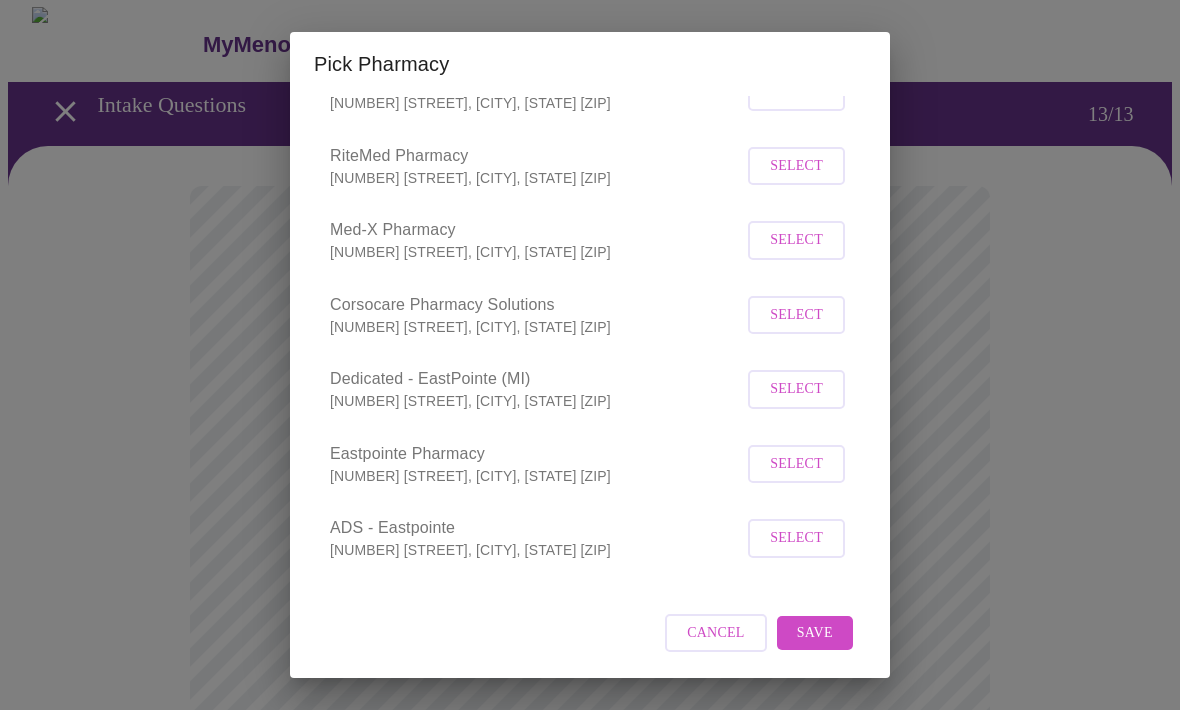 click on "Cancel" at bounding box center [716, 633] 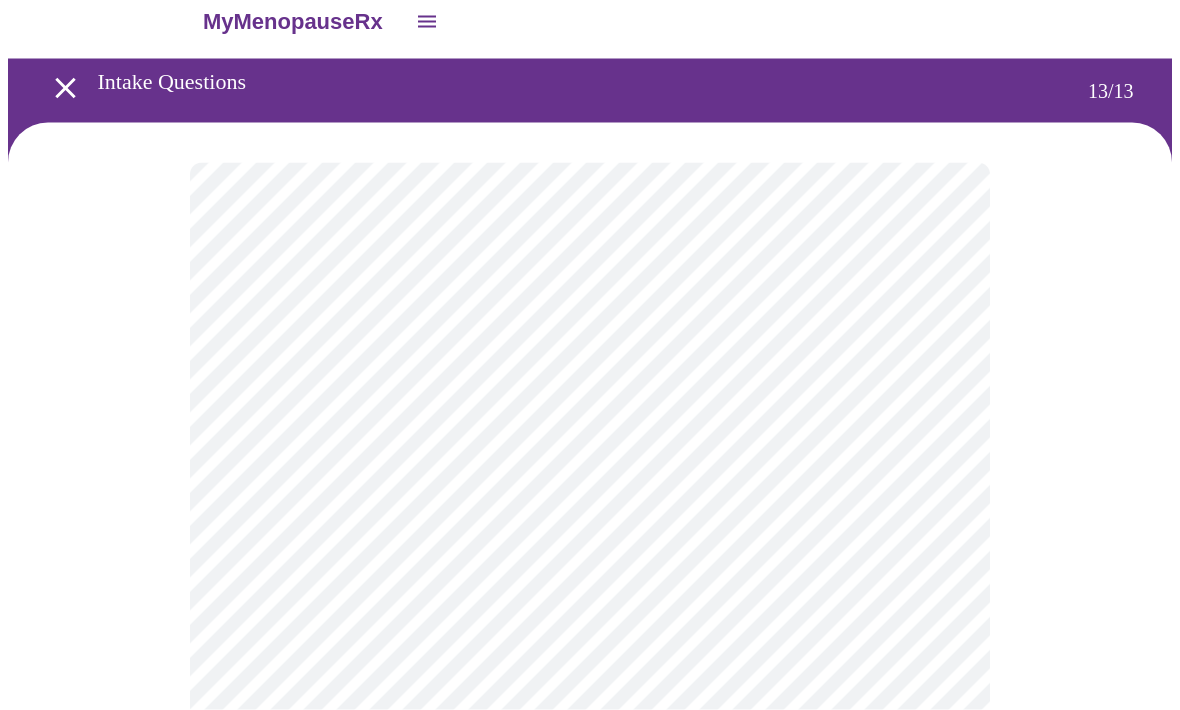 scroll, scrollTop: 25, scrollLeft: 0, axis: vertical 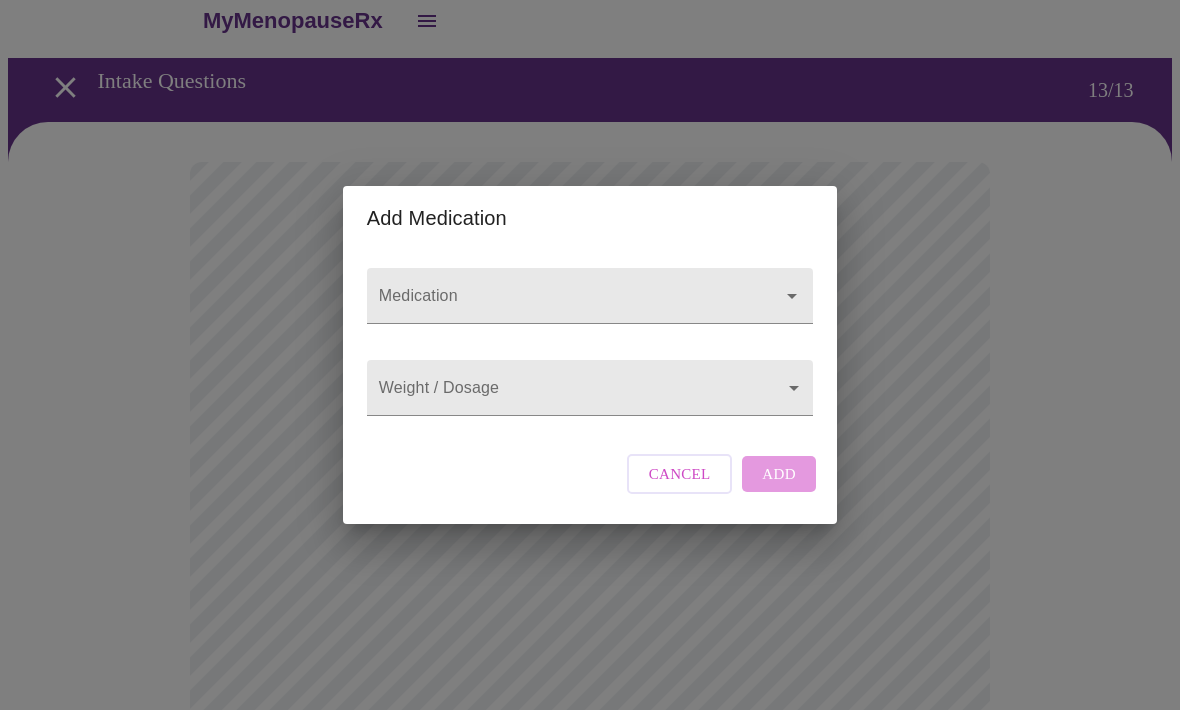 click on "Medication" at bounding box center [561, 305] 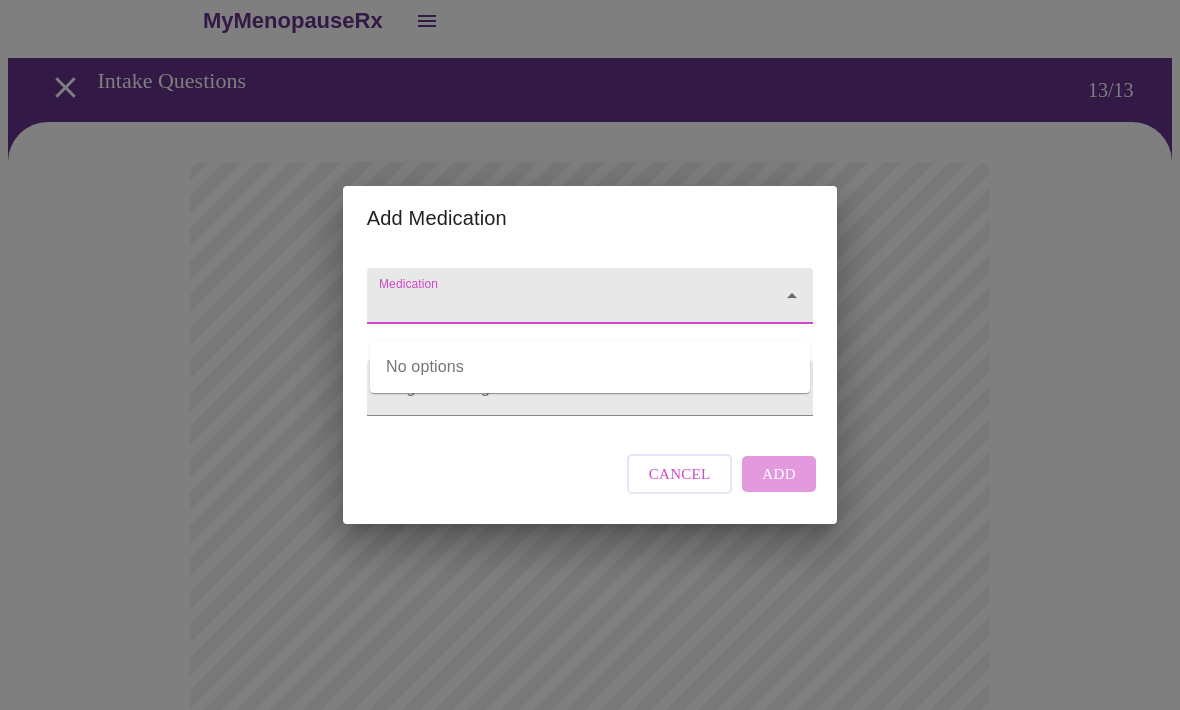 scroll, scrollTop: 24, scrollLeft: 0, axis: vertical 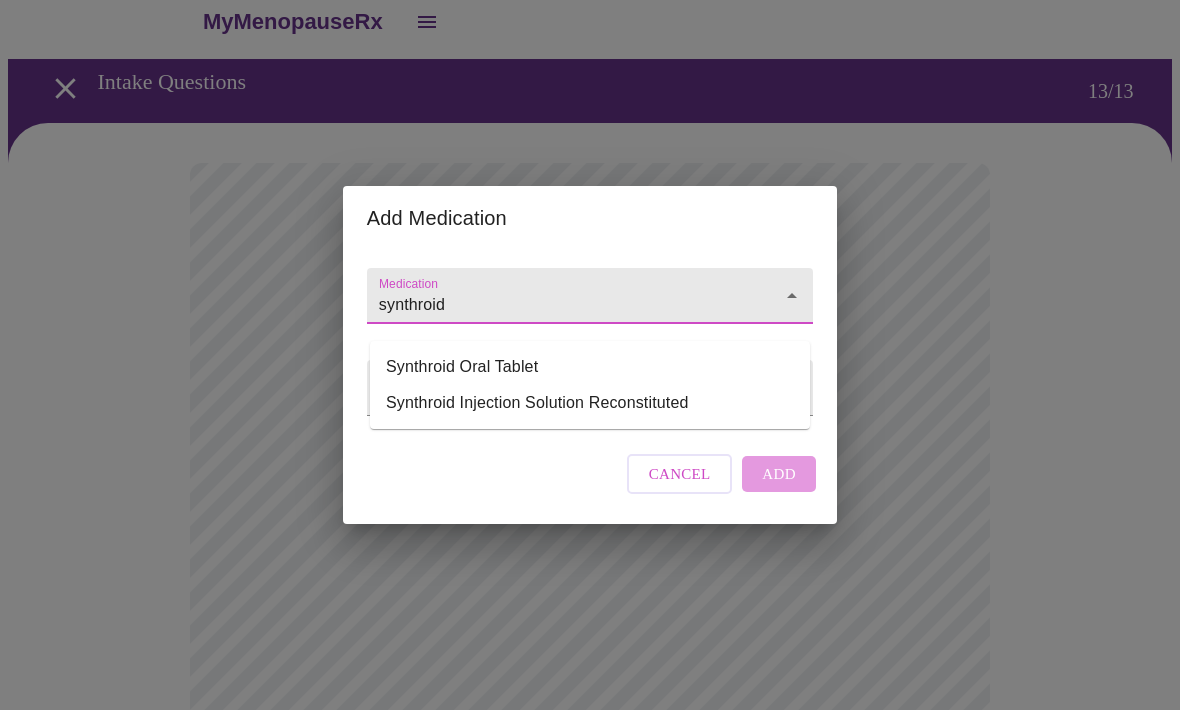 click on "Synthroid Oral Tablet" at bounding box center (590, 367) 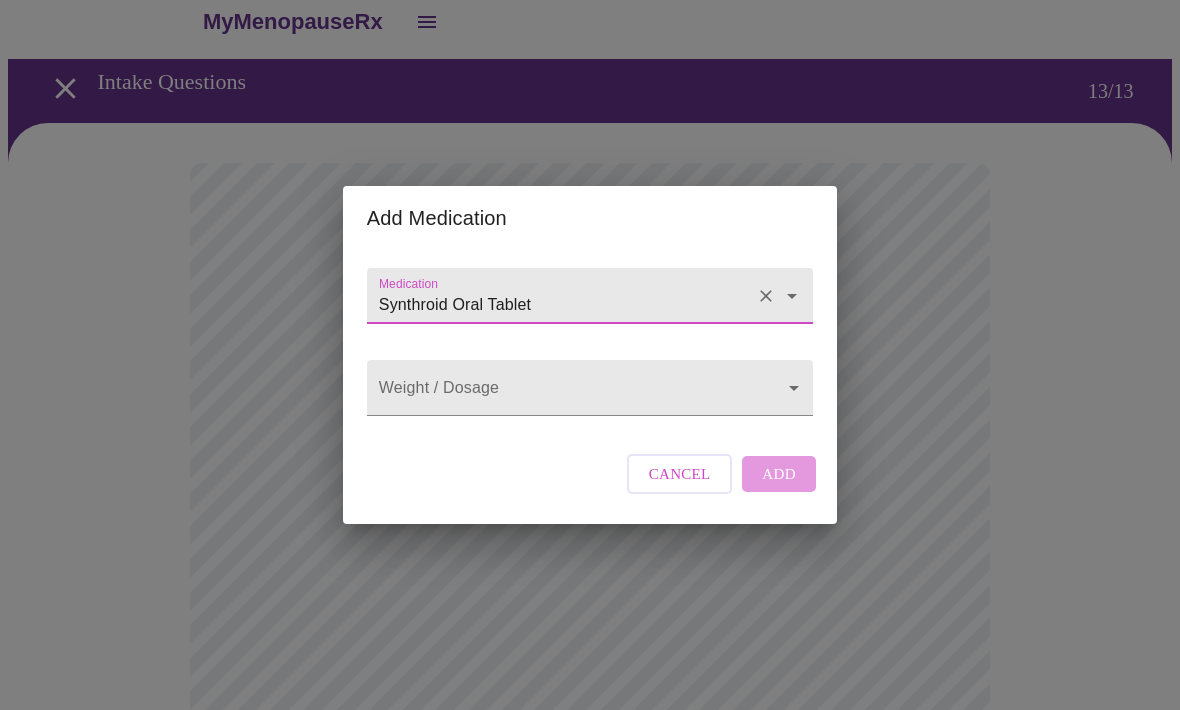 click on "MyMenopauseRx Intake Questions 13  /  13 Add Medication Medication Synthroid Oral Tablet Weight / Dosage ​ Cancel Add" at bounding box center (590, 733) 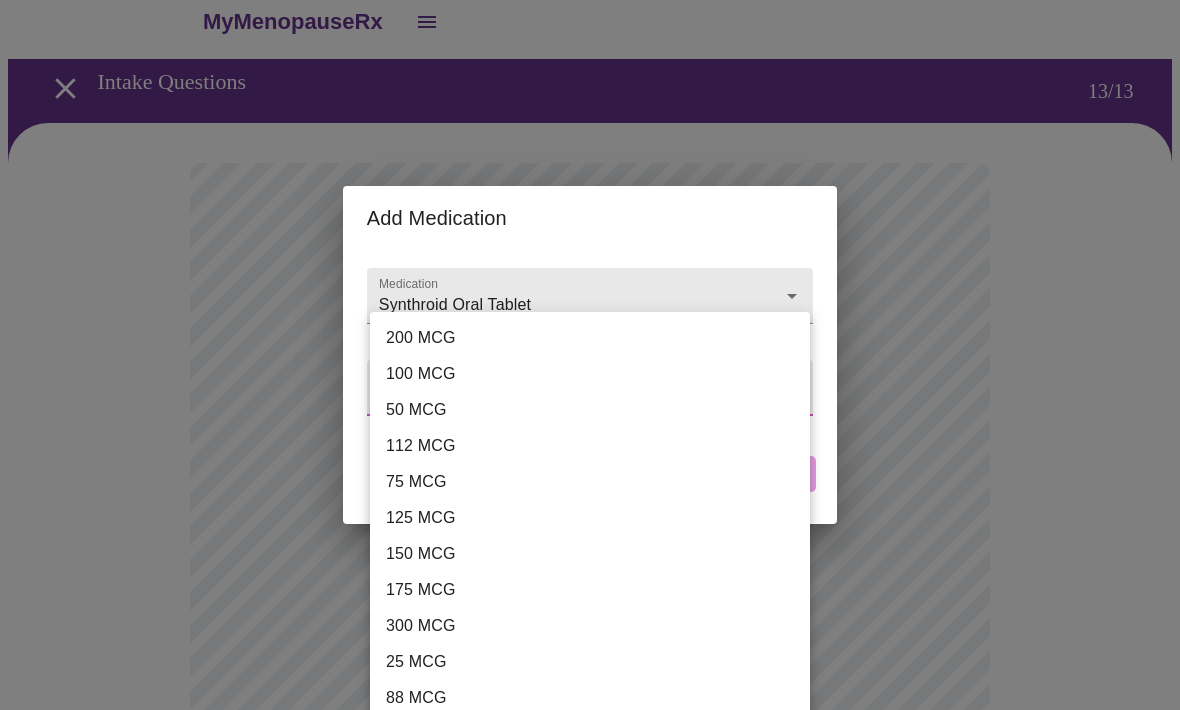 scroll, scrollTop: 25, scrollLeft: 0, axis: vertical 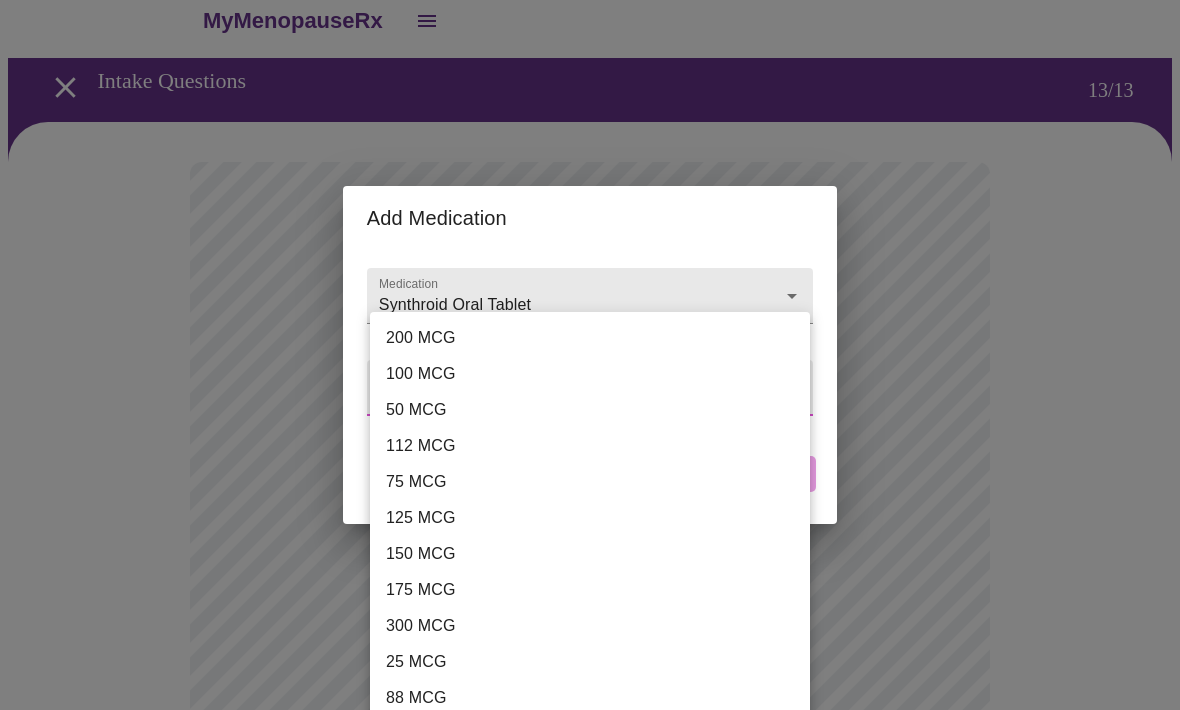 click on "50 MCG" at bounding box center (590, 410) 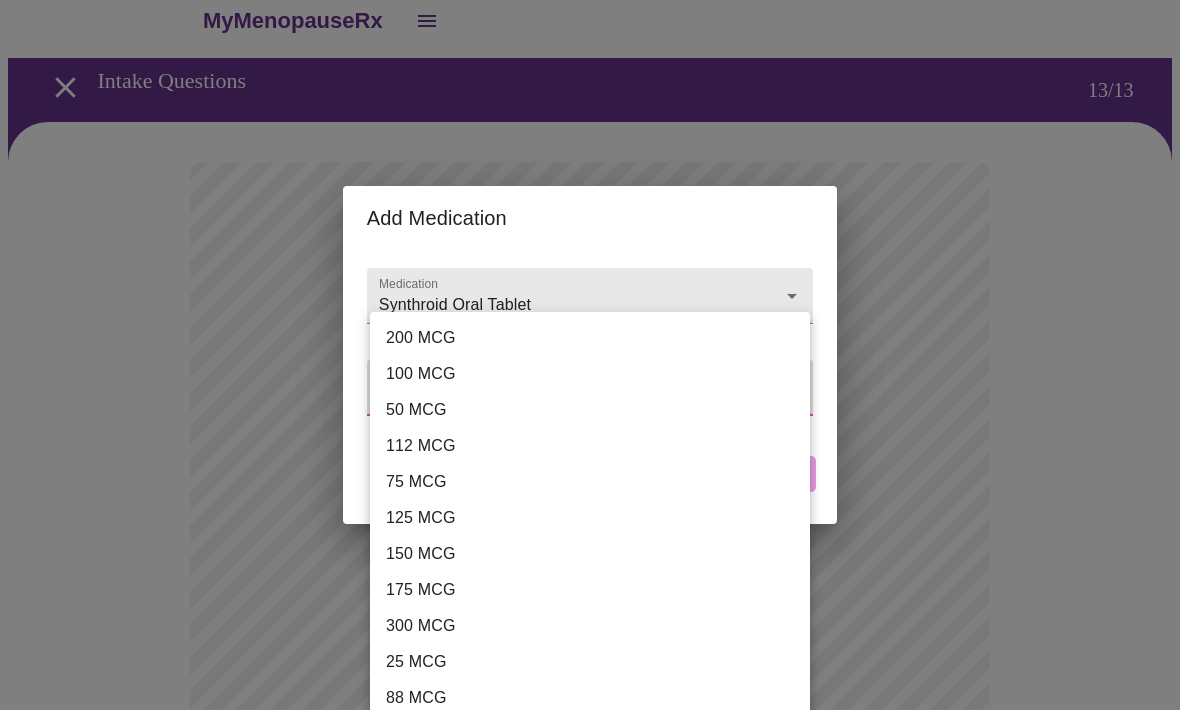 type on "50 MCG" 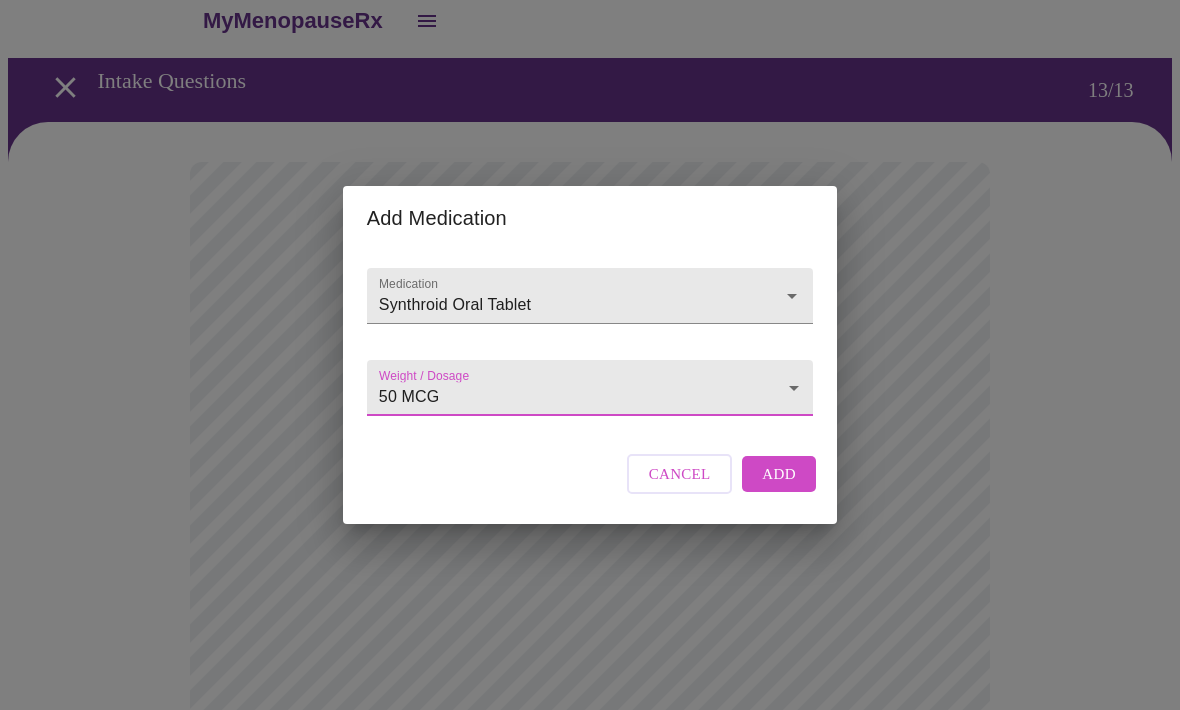 click on "Add" at bounding box center [779, 474] 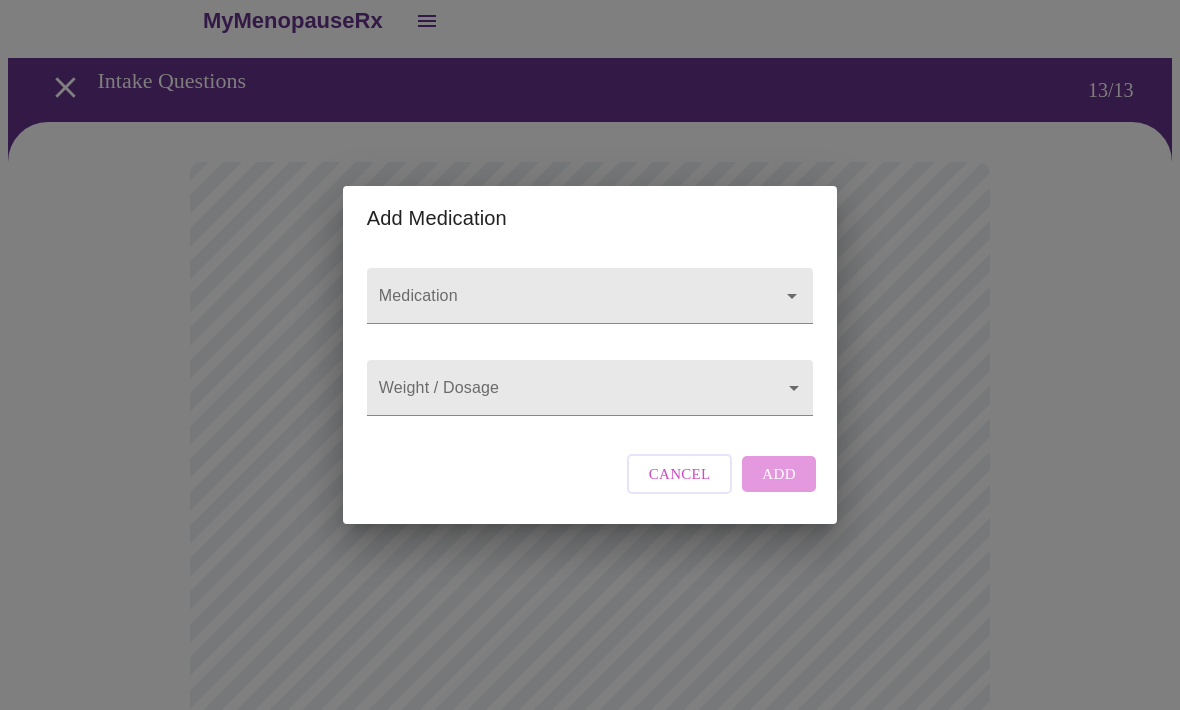 click on "Medication" at bounding box center (561, 305) 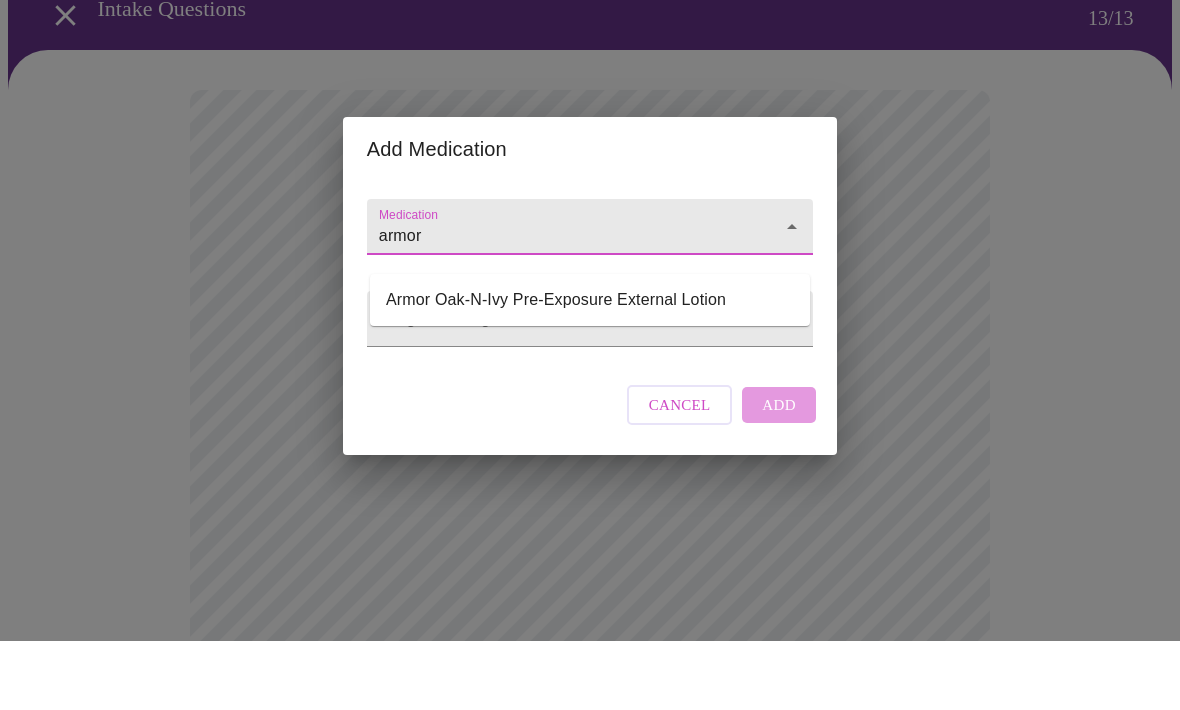 scroll, scrollTop: 34, scrollLeft: 0, axis: vertical 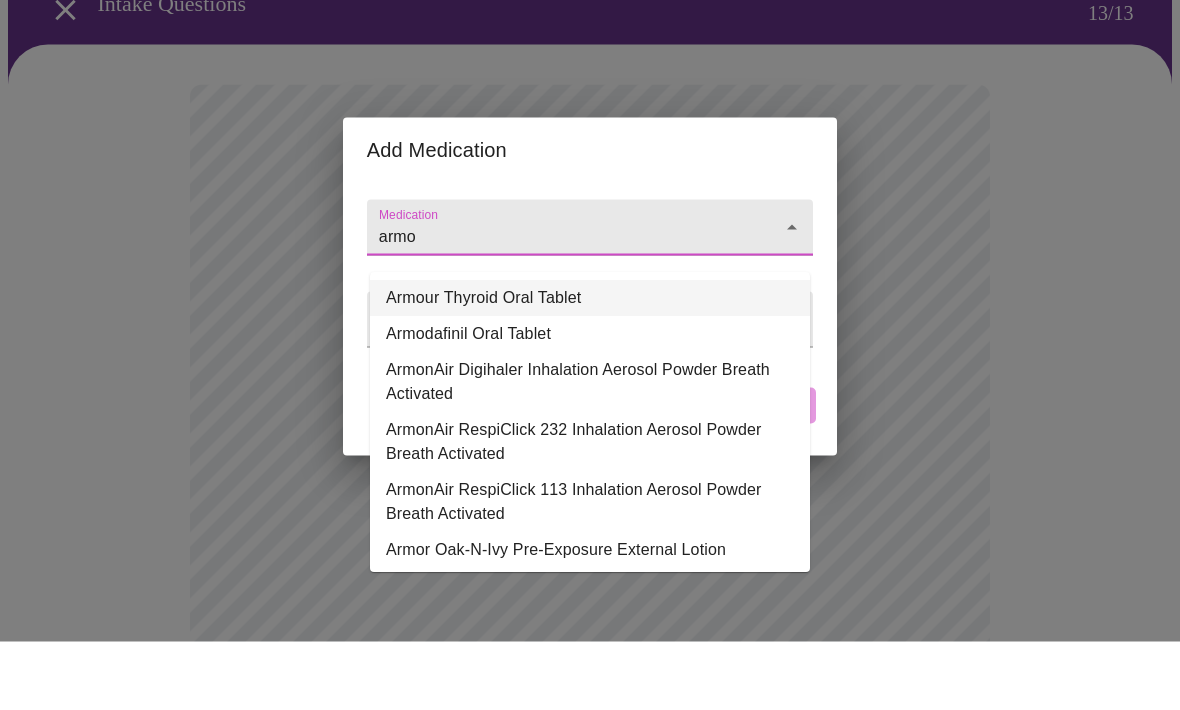 click on "Armour Thyroid Oral Tablet" at bounding box center (590, 367) 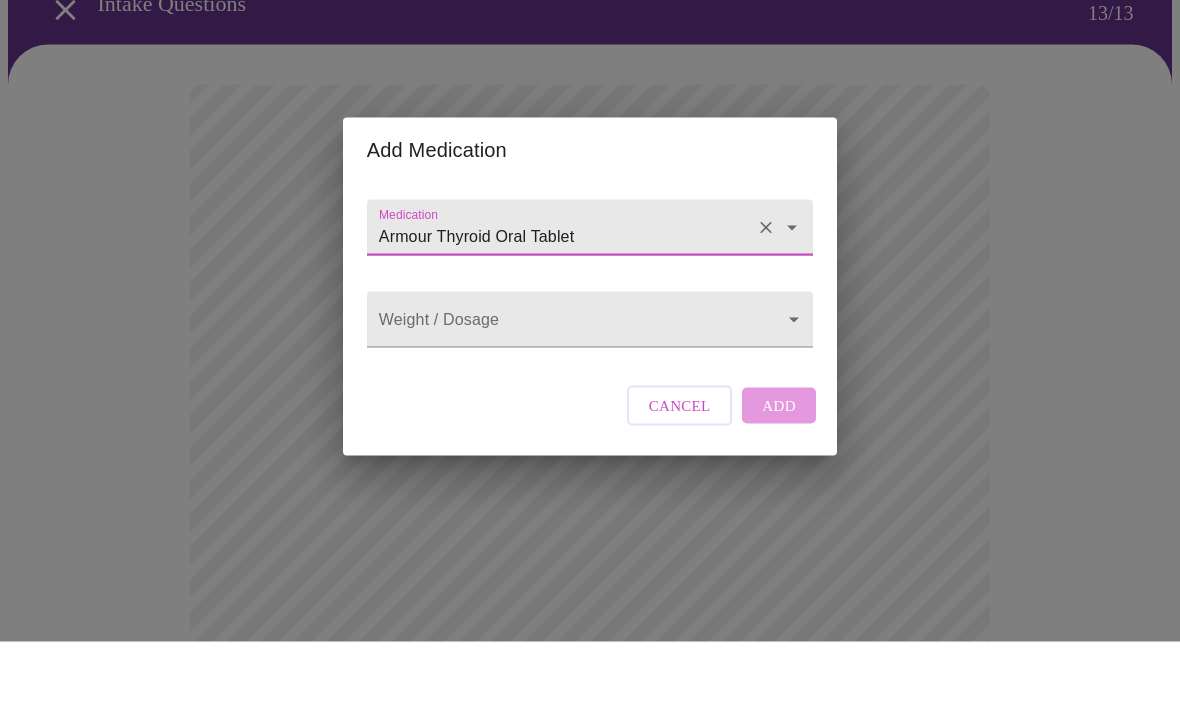 click on "MyMenopauseRx Intake Questions 13  /  13 Add Medication Medication Armour Thyroid Oral Tablet Weight / Dosage ​ Cancel Add" at bounding box center [590, 745] 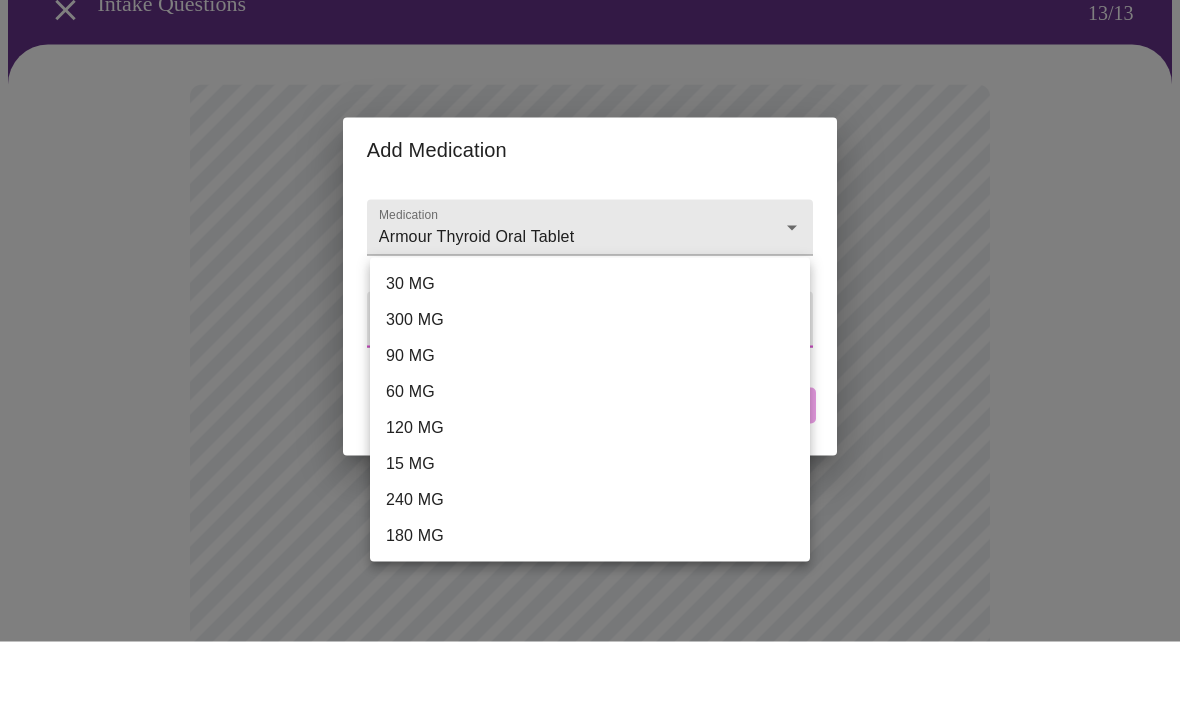 scroll, scrollTop: 103, scrollLeft: 0, axis: vertical 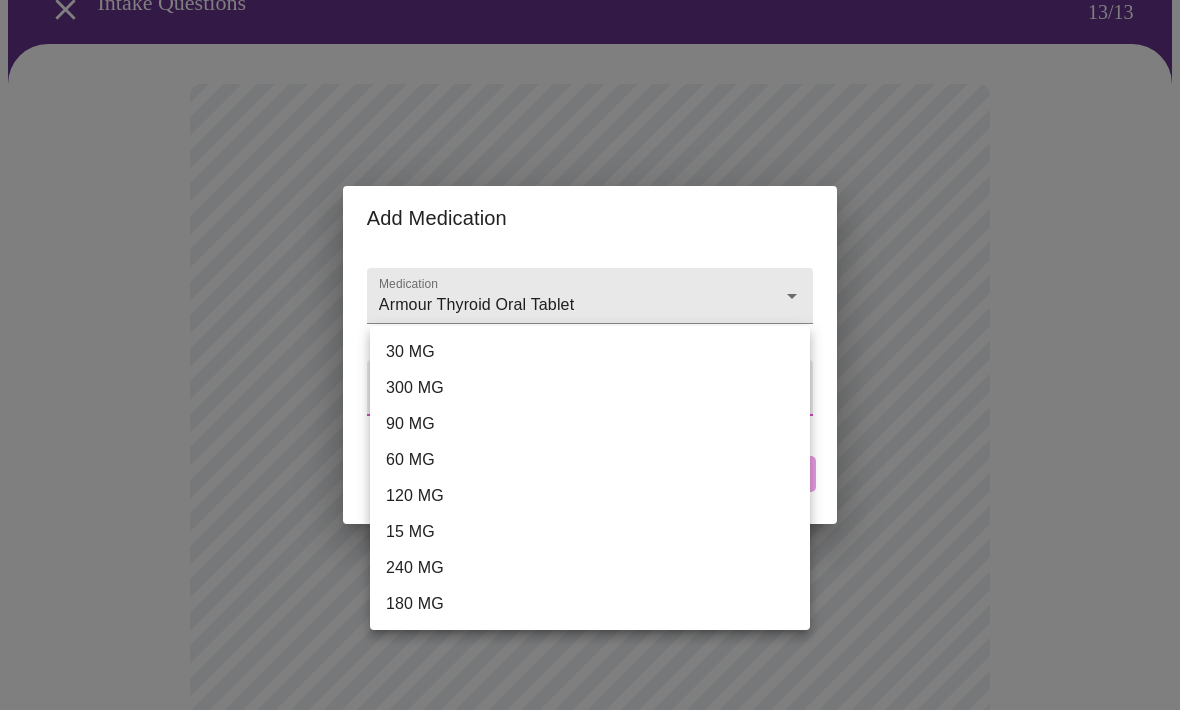 click on "30 MG" at bounding box center (590, 352) 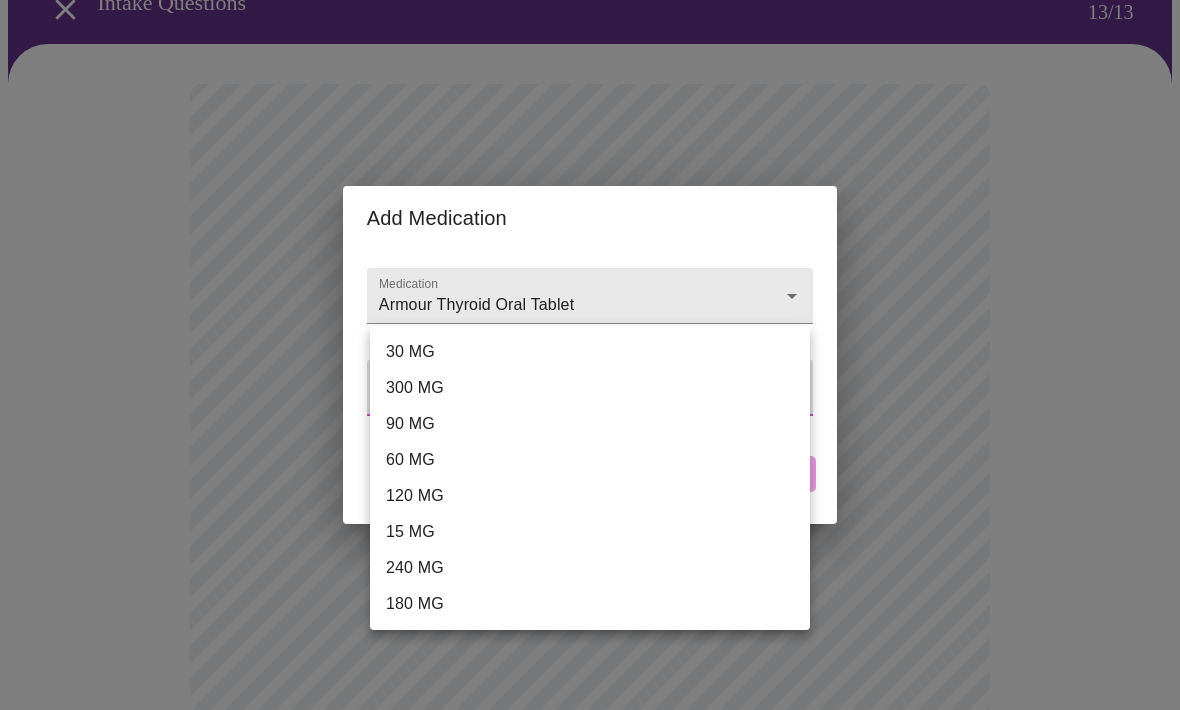 type on "30 MG" 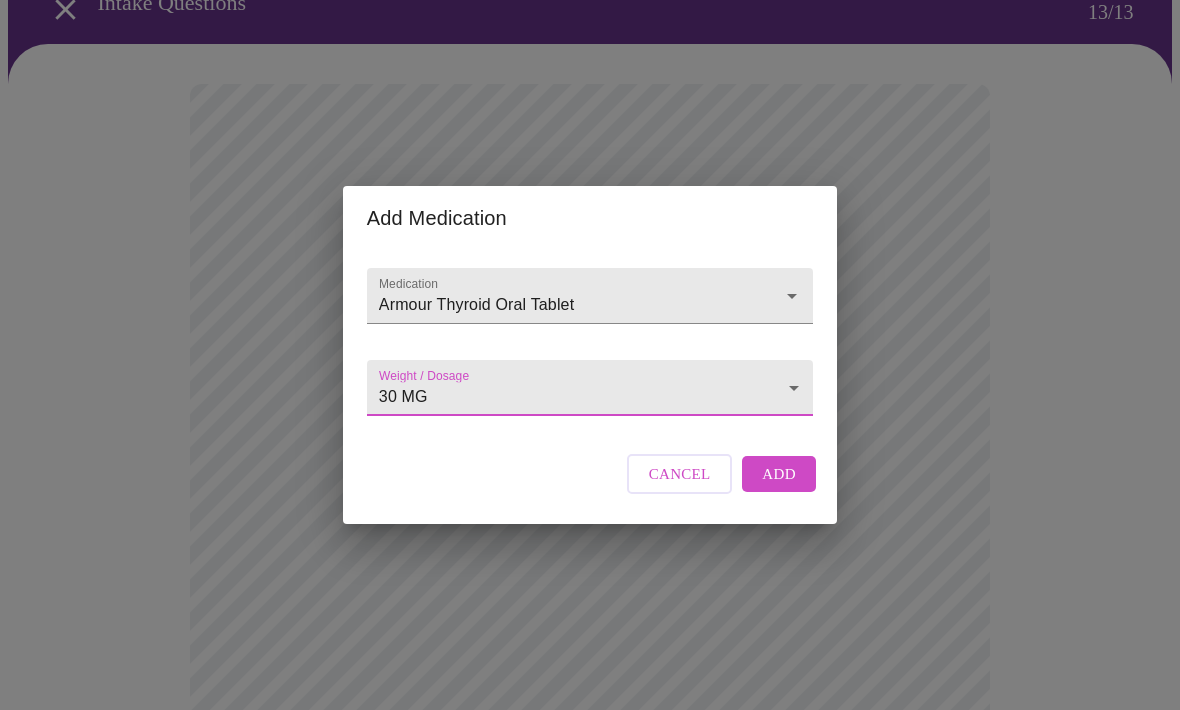 click on "Add" at bounding box center (779, 474) 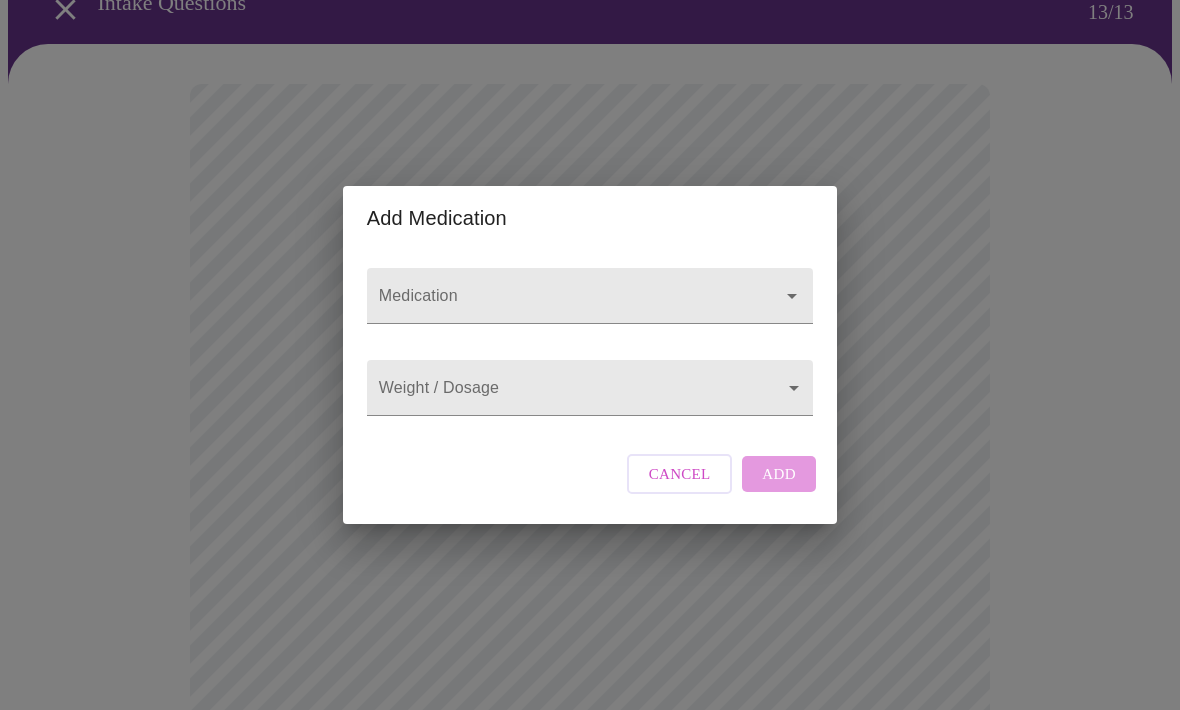 click 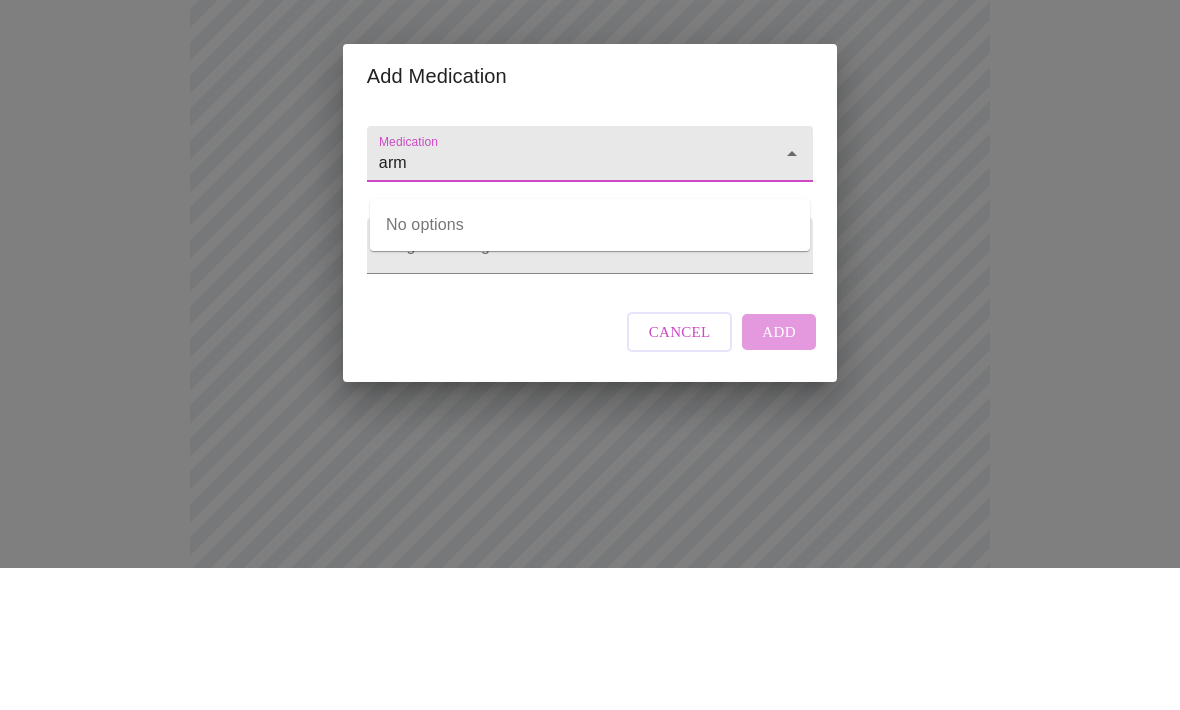 scroll, scrollTop: 245, scrollLeft: 0, axis: vertical 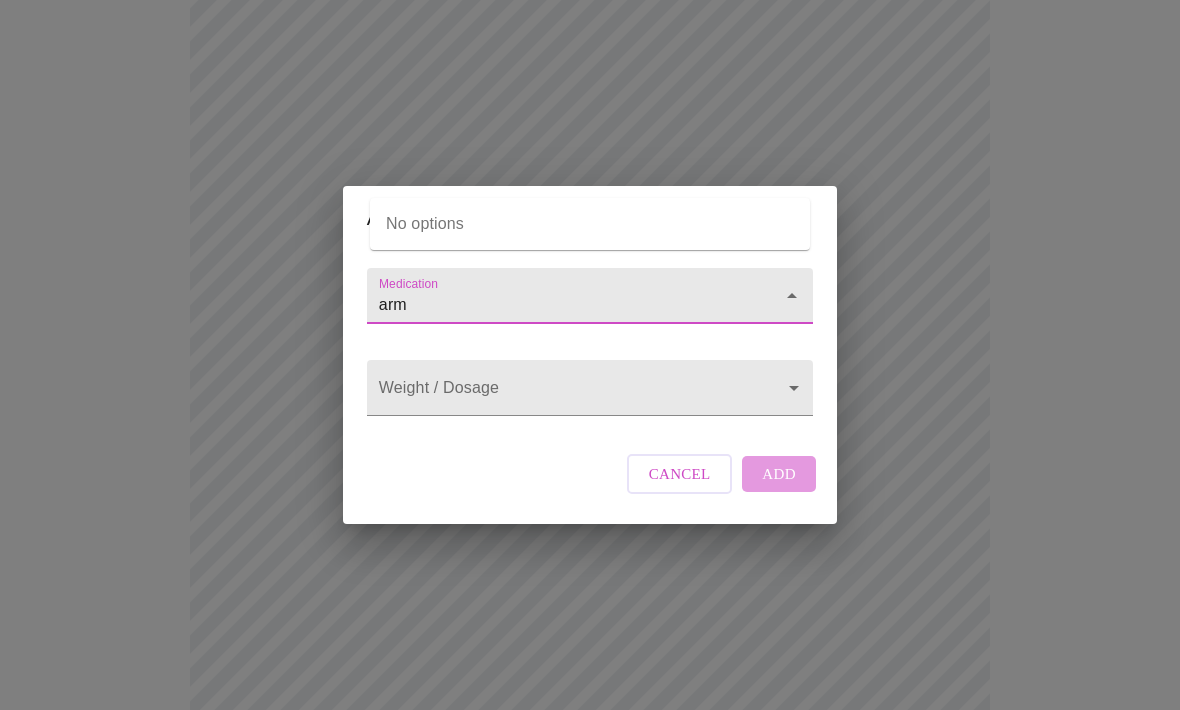 click on "arm" at bounding box center [561, 305] 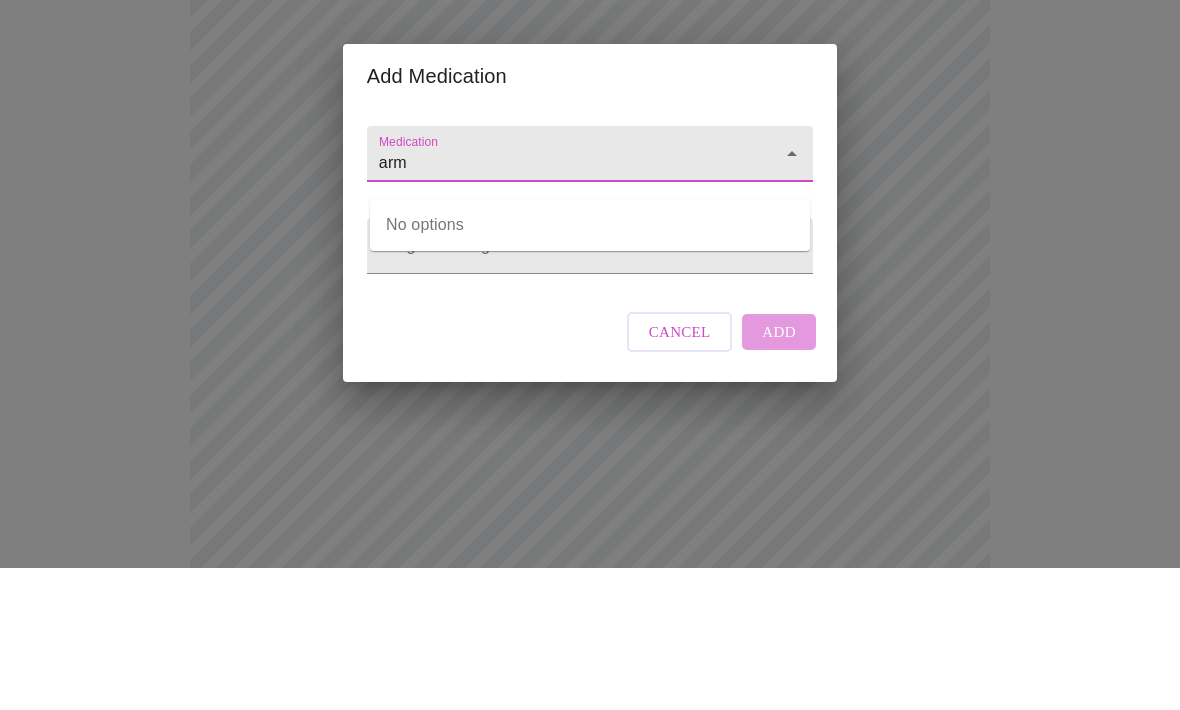 click 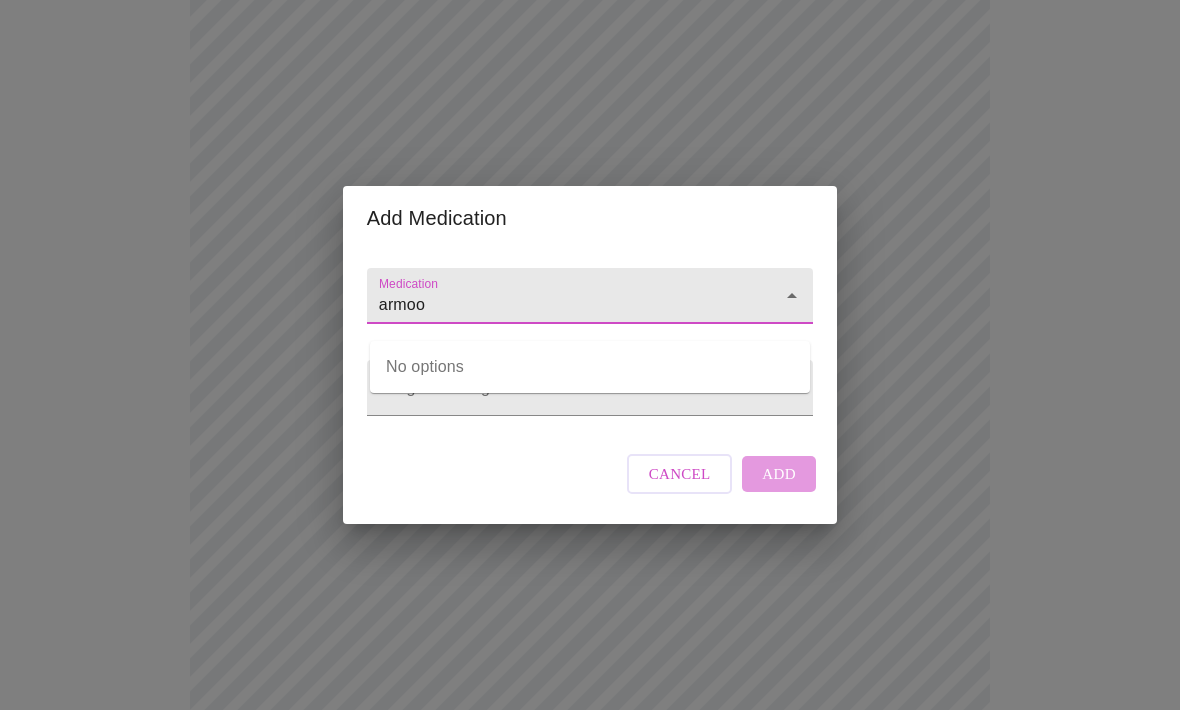 scroll, scrollTop: 386, scrollLeft: 0, axis: vertical 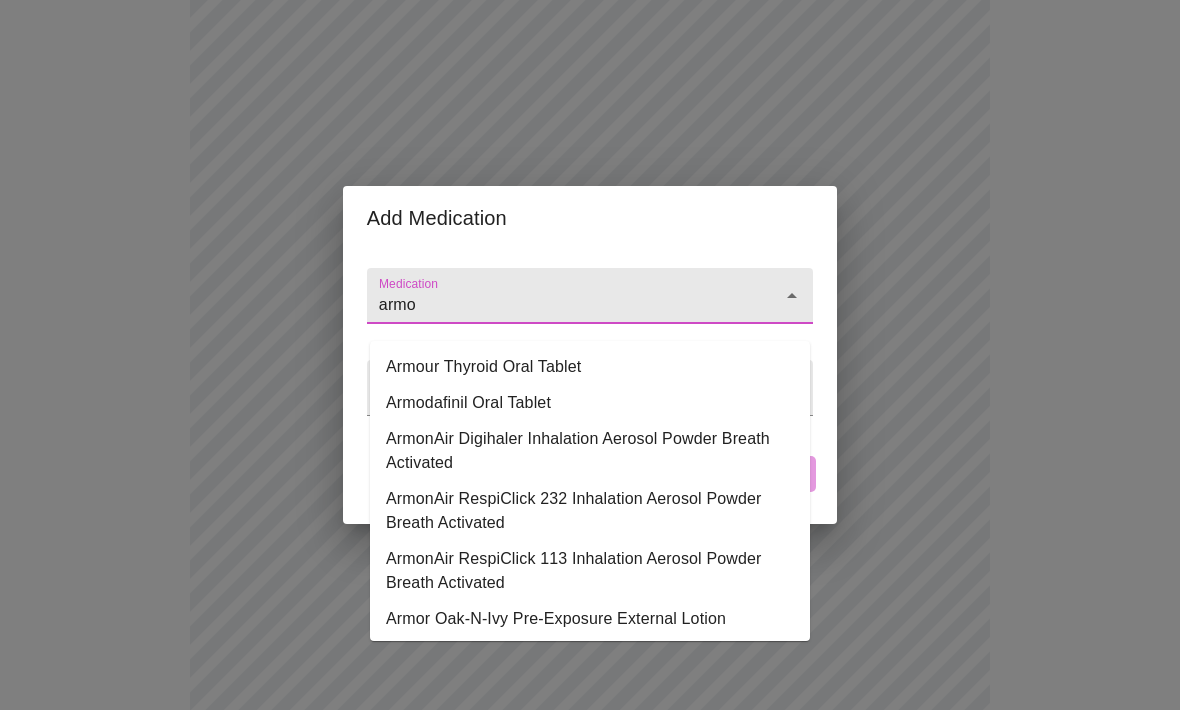 click on "Armour Thyroid Oral Tablet" at bounding box center [590, 367] 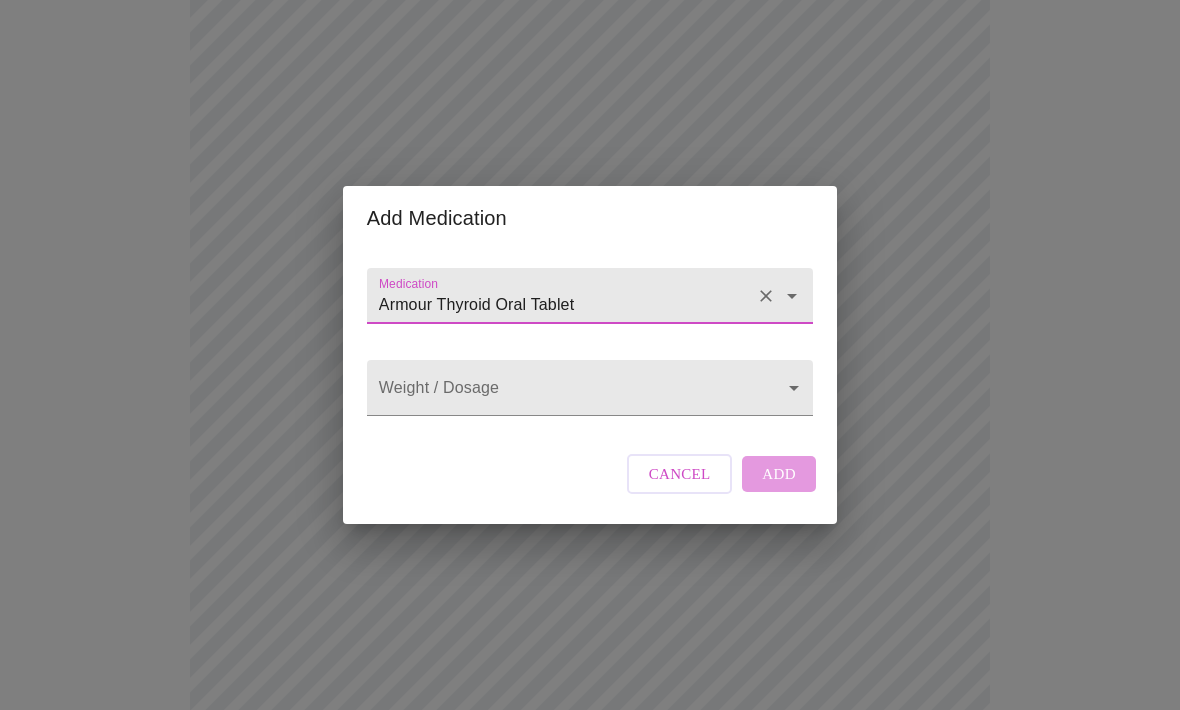 click on "MyMenopauseRx Intake Questions 13  /  13 Add Medication Medication Armour Thyroid Oral Tablet Weight / Dosage ​ Cancel Add" at bounding box center (590, 430) 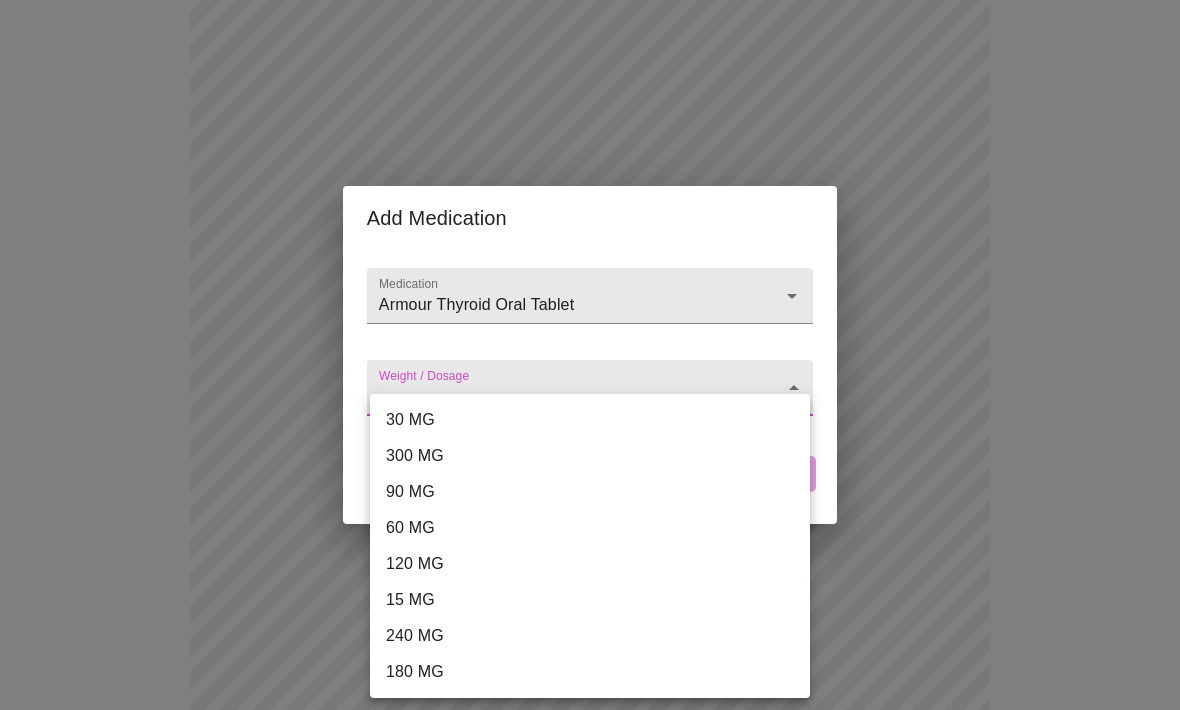 scroll, scrollTop: 341, scrollLeft: 0, axis: vertical 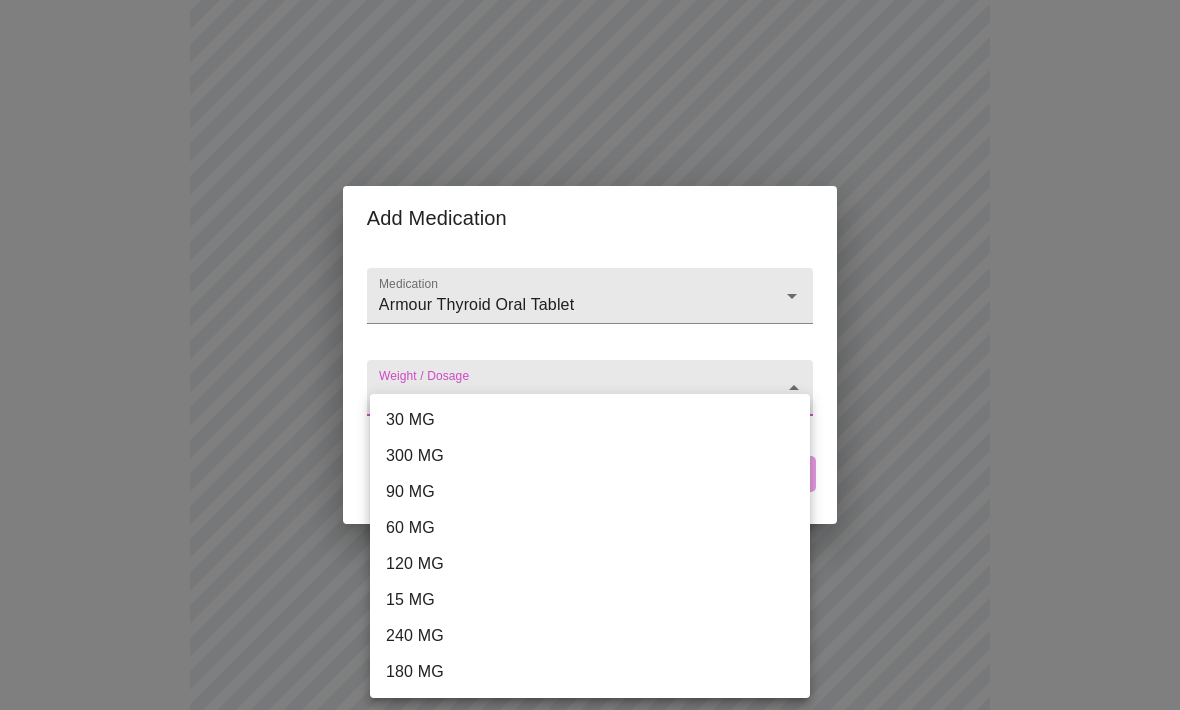 click on "15 MG" at bounding box center [590, 600] 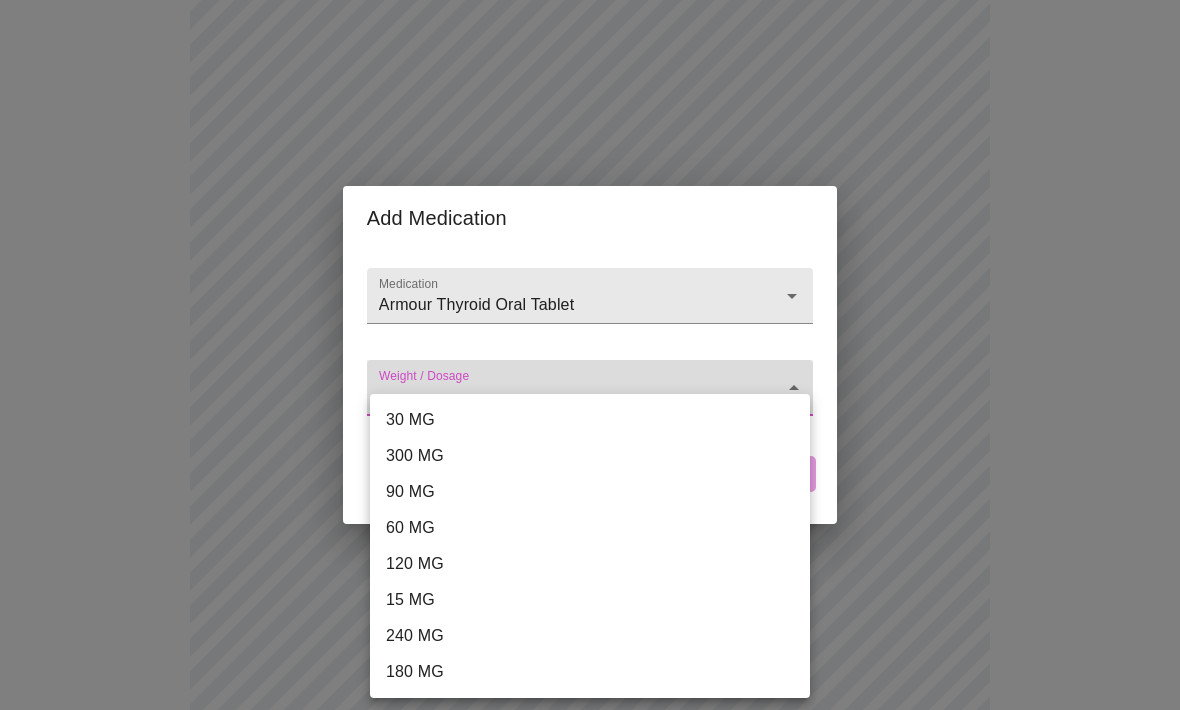type on "15 MG" 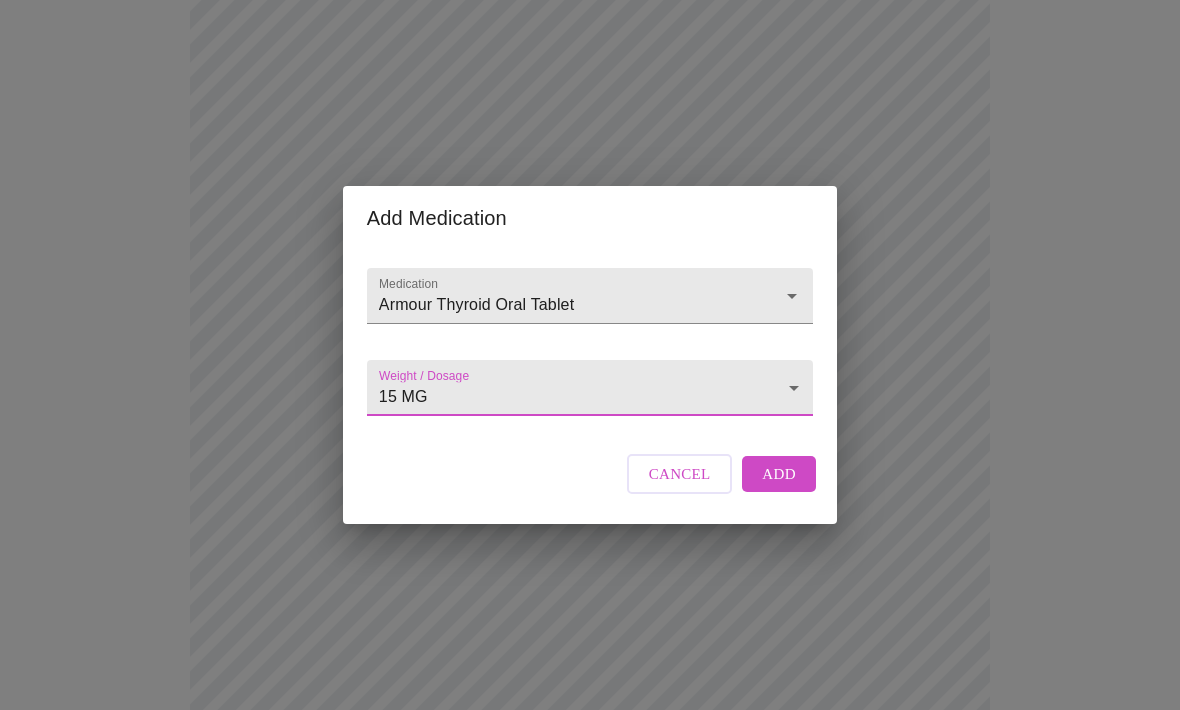 click on "Add" at bounding box center (779, 474) 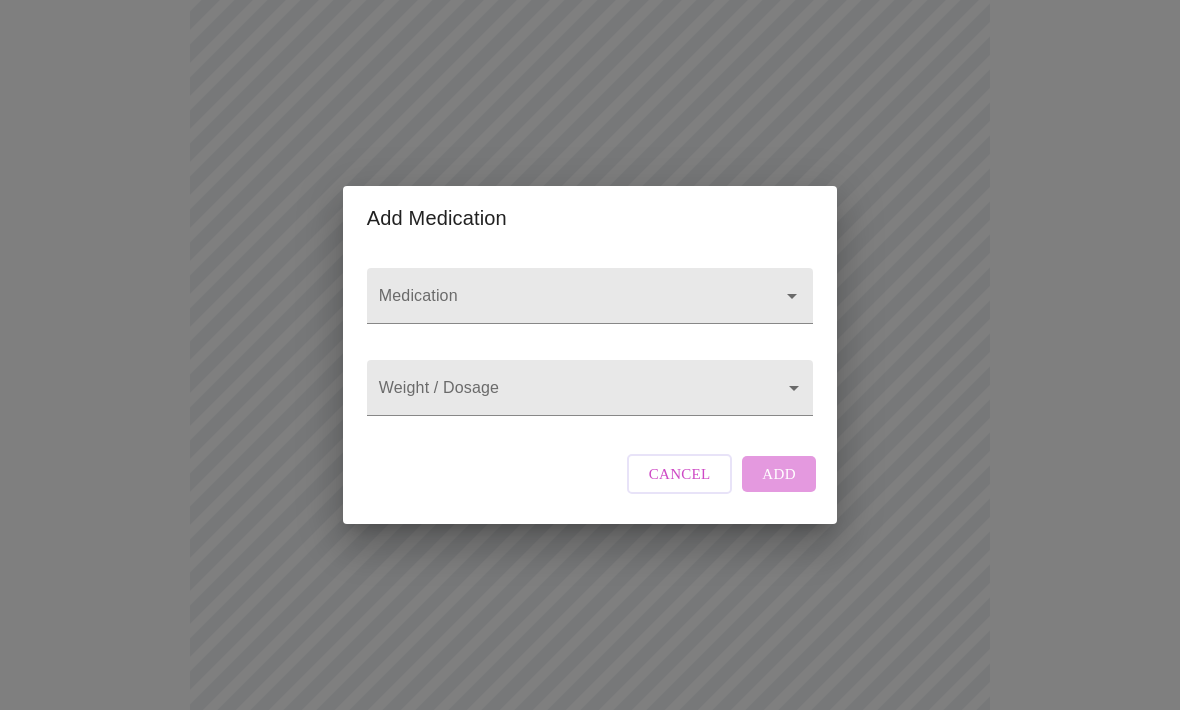 click on "Medication" at bounding box center (561, 305) 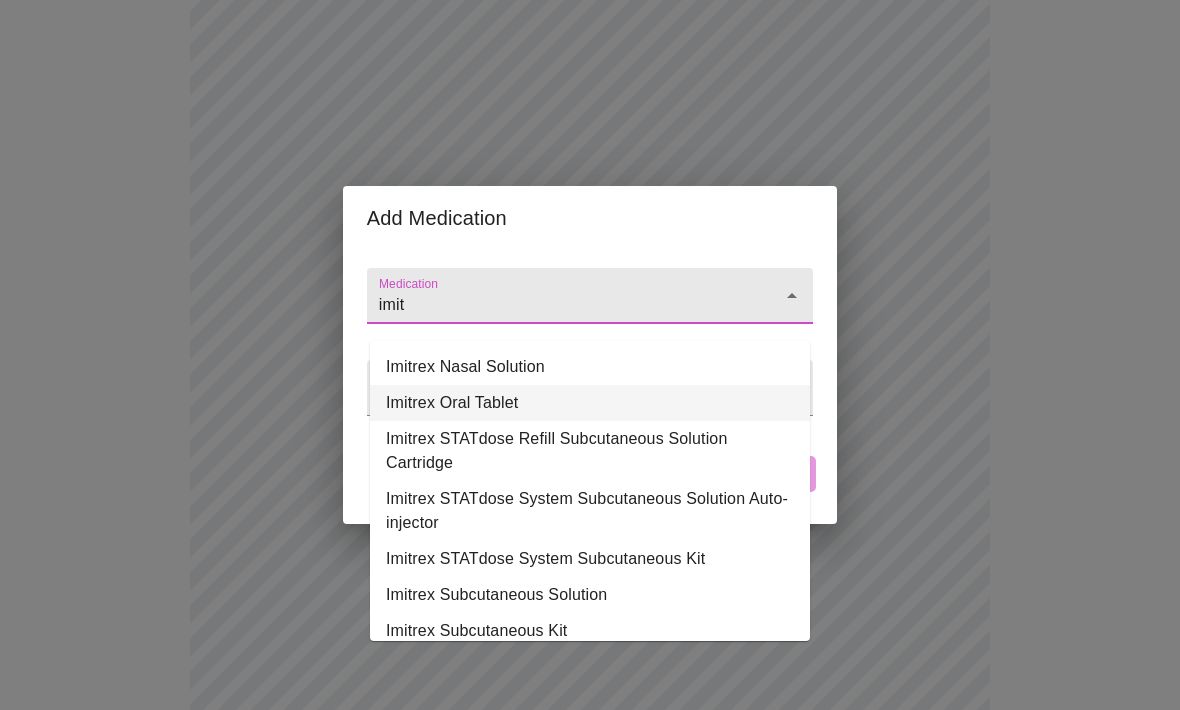 click on "Imitrex Oral Tablet" at bounding box center (590, 403) 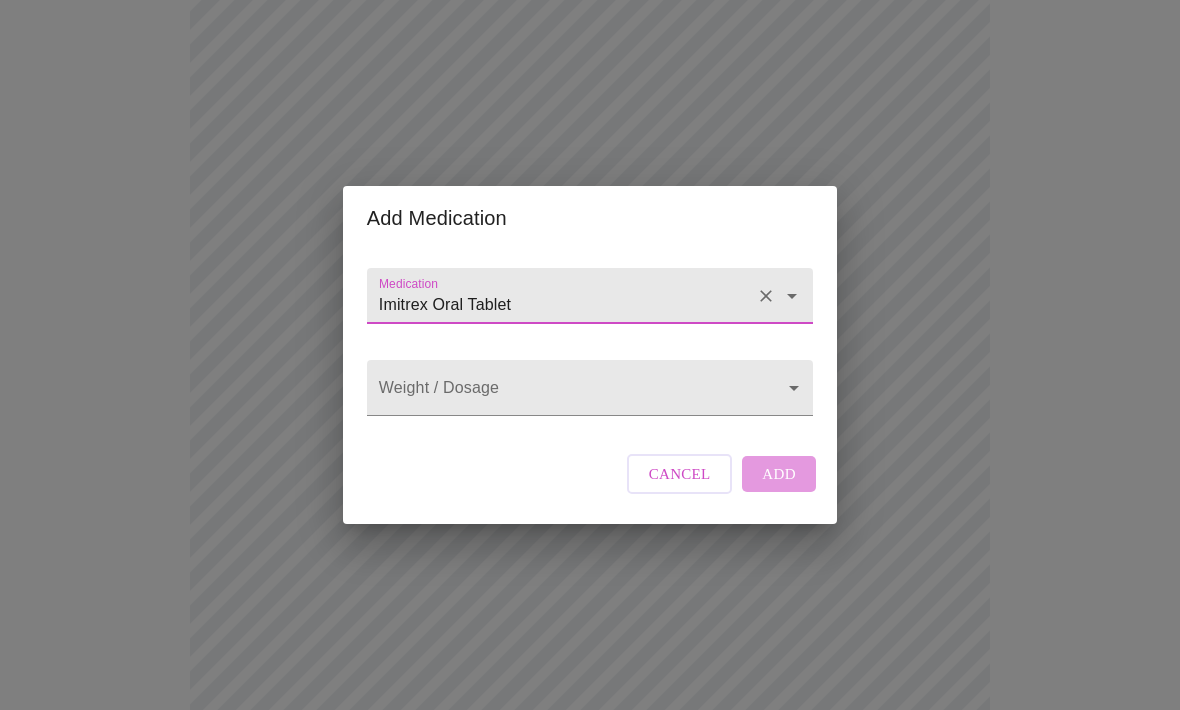 click on "MyMenopauseRx Intake Questions 13  /  13 Add Medication Medication Imitrex Oral Tablet Weight / Dosage ​ Cancel Add" at bounding box center [590, 512] 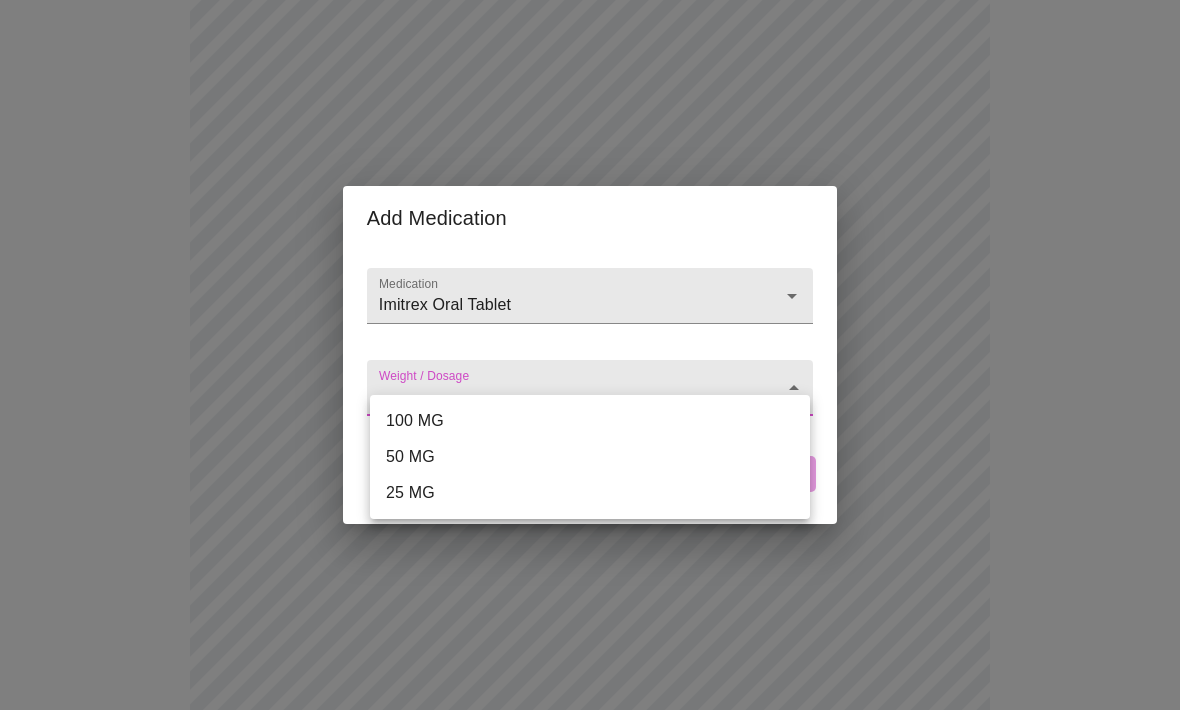 click on "50 MG" at bounding box center (590, 457) 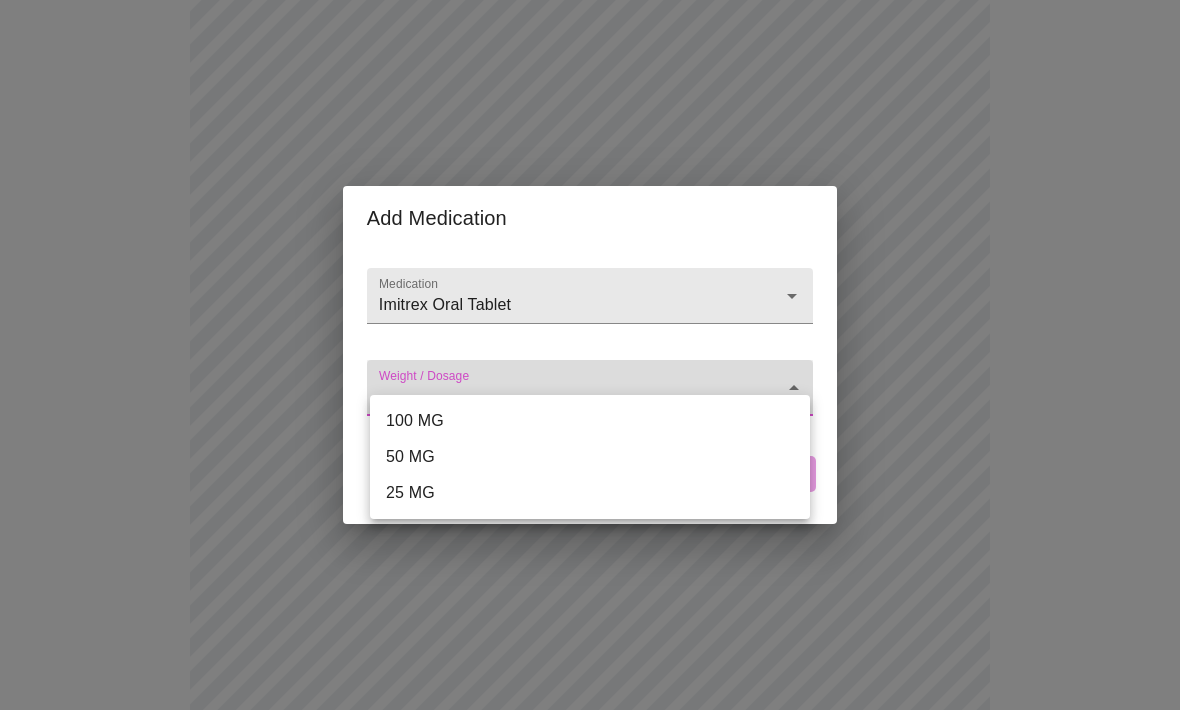 type on "50 MG" 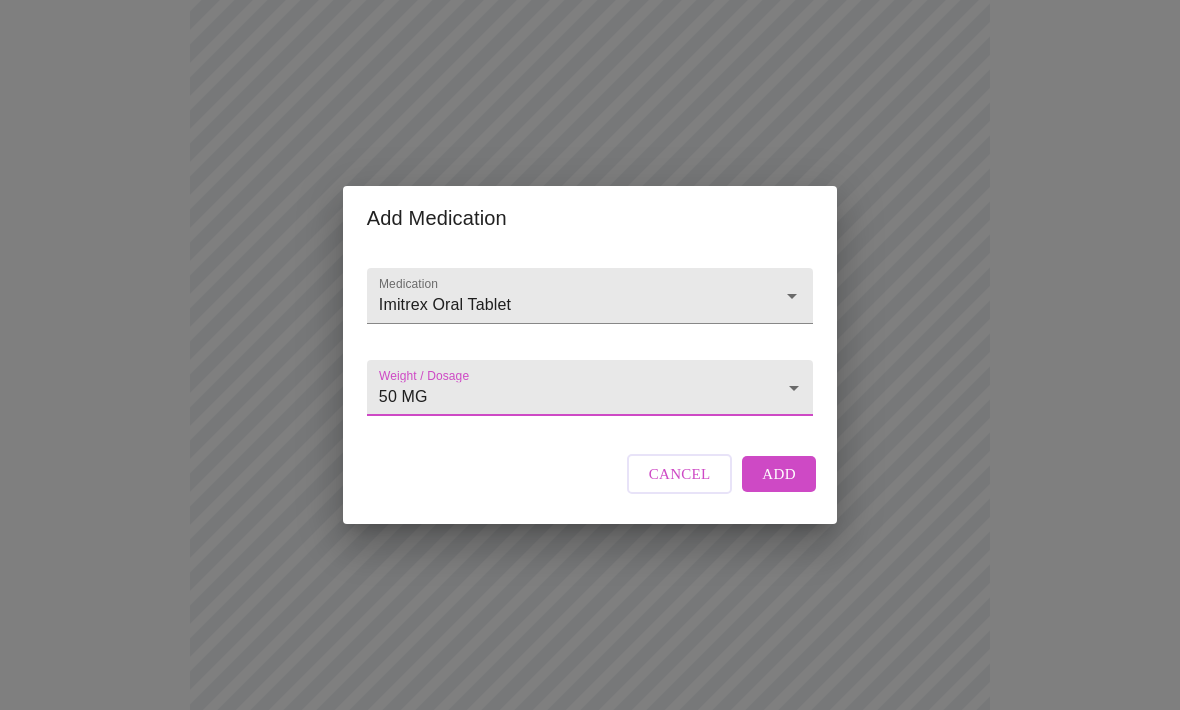 click on "Add" at bounding box center (779, 474) 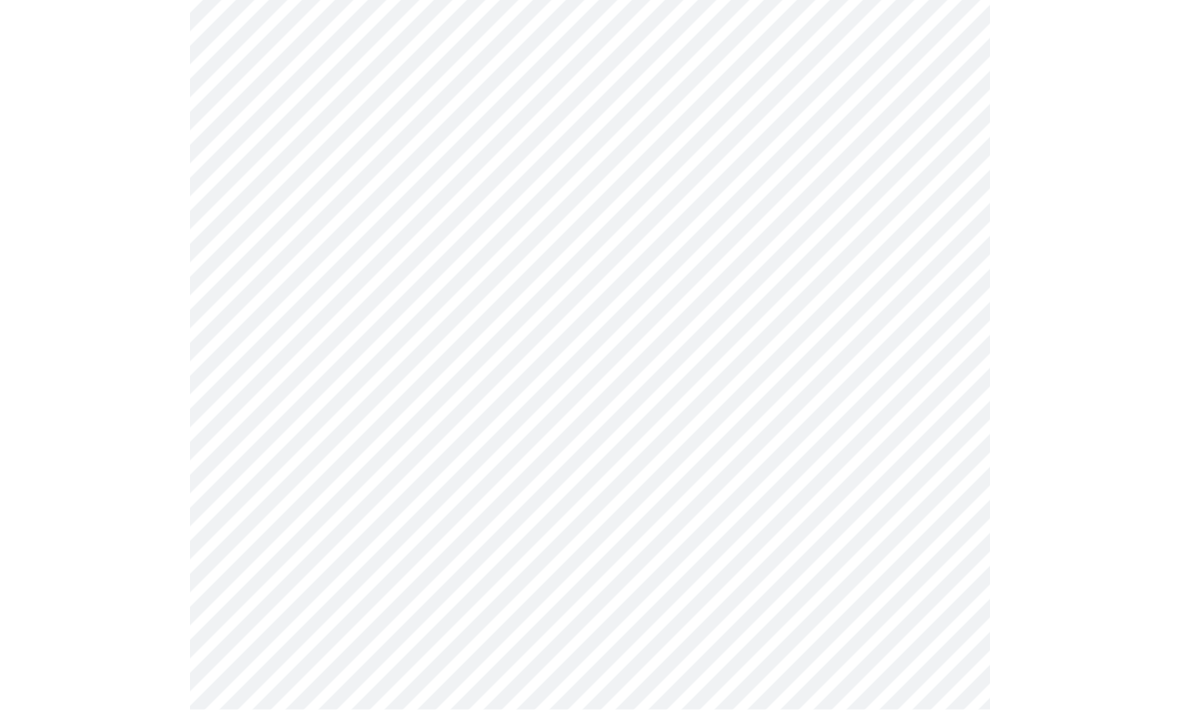 scroll, scrollTop: 538, scrollLeft: 0, axis: vertical 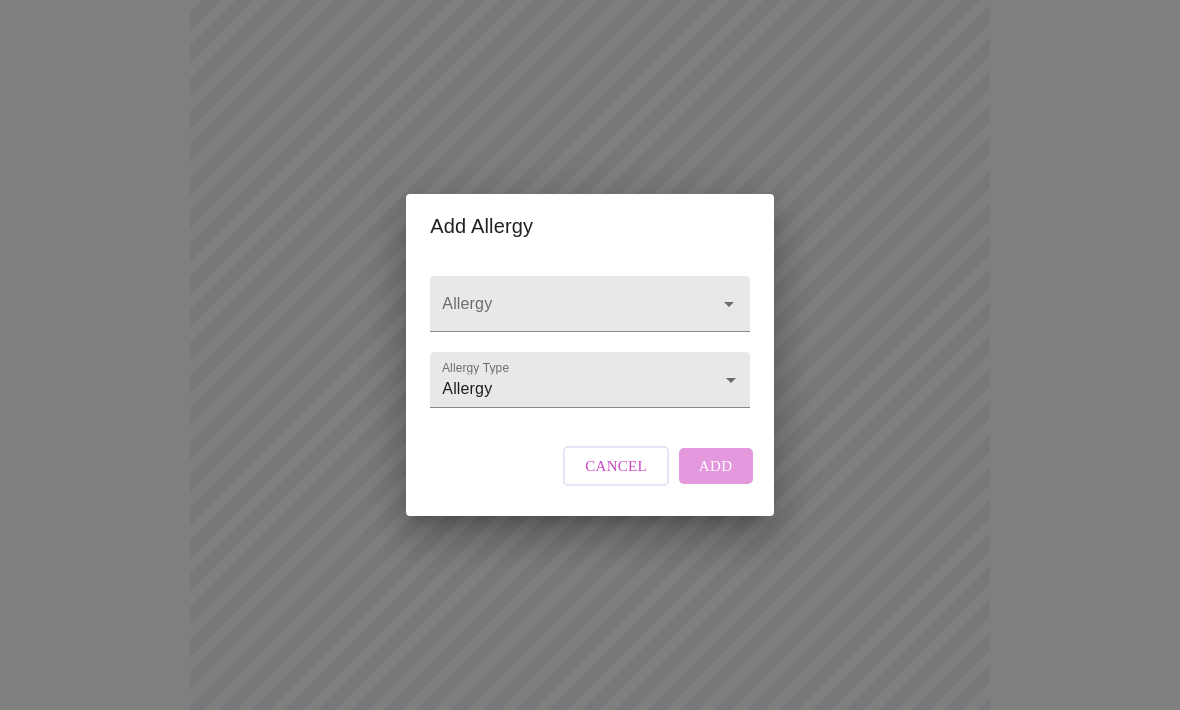 click on "MyMenopauseRx Intake Questions 13  /  13 Add Allergy Allergy Allergy Type Allergy Allergy Cancel Add" at bounding box center [590, 352] 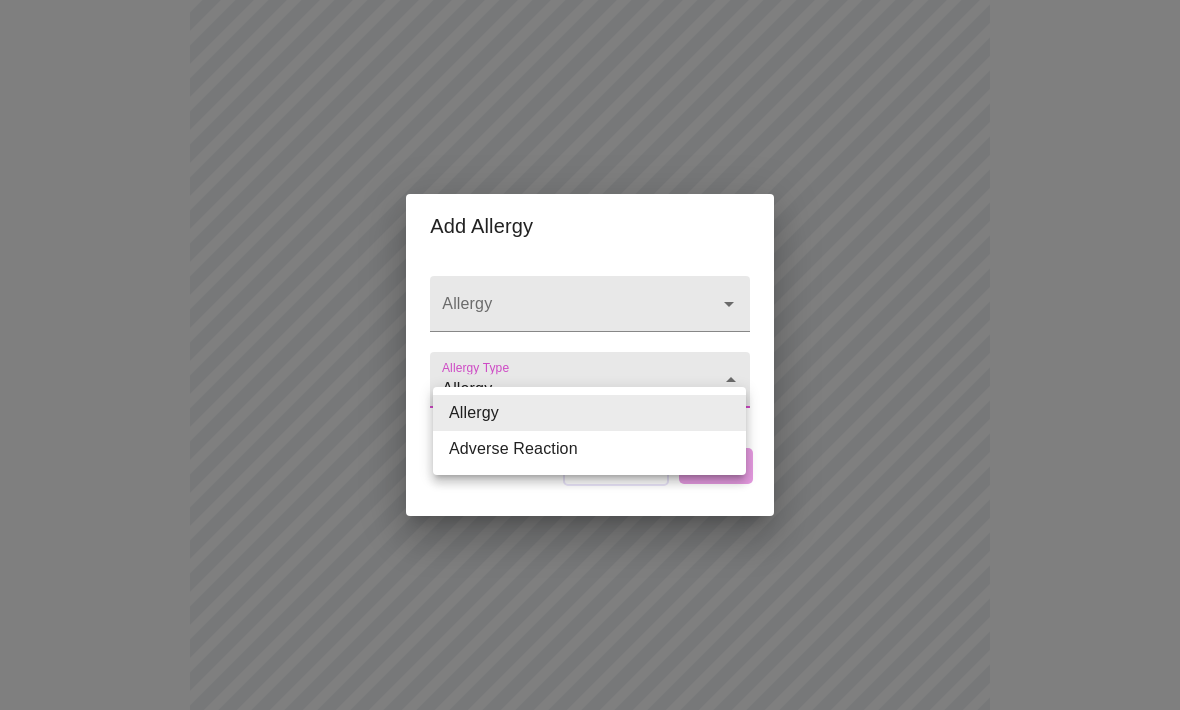 click at bounding box center [590, 355] 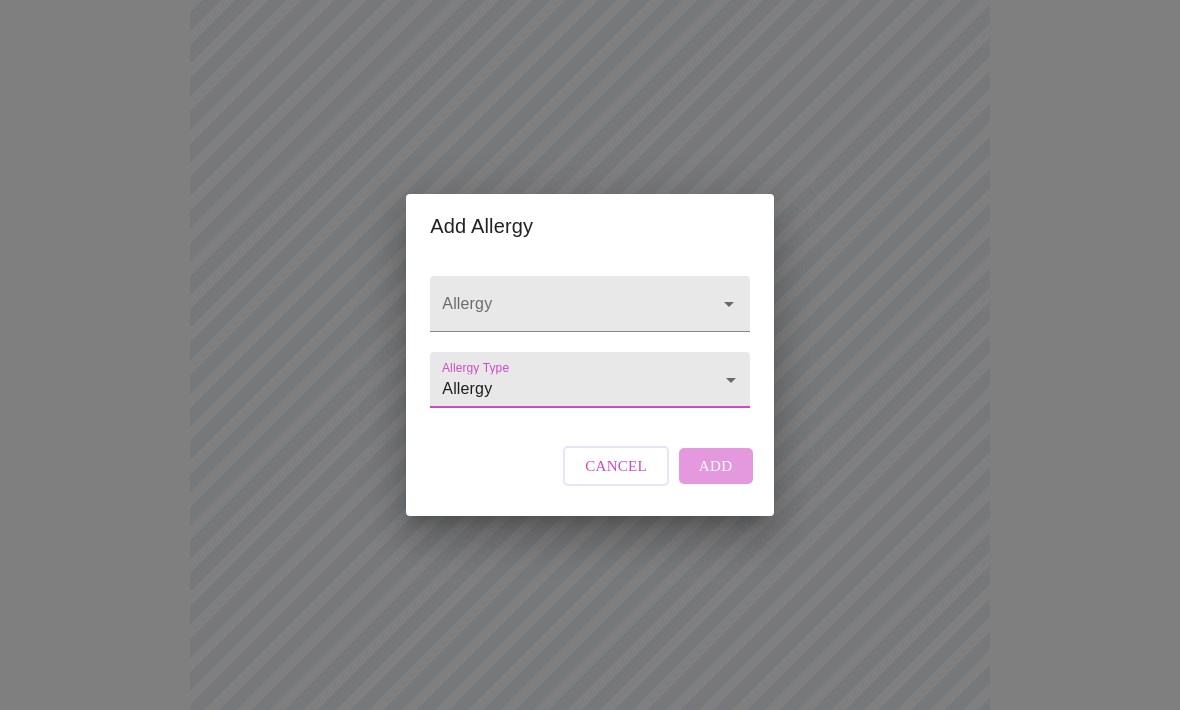 click on "Cancel" at bounding box center [616, 466] 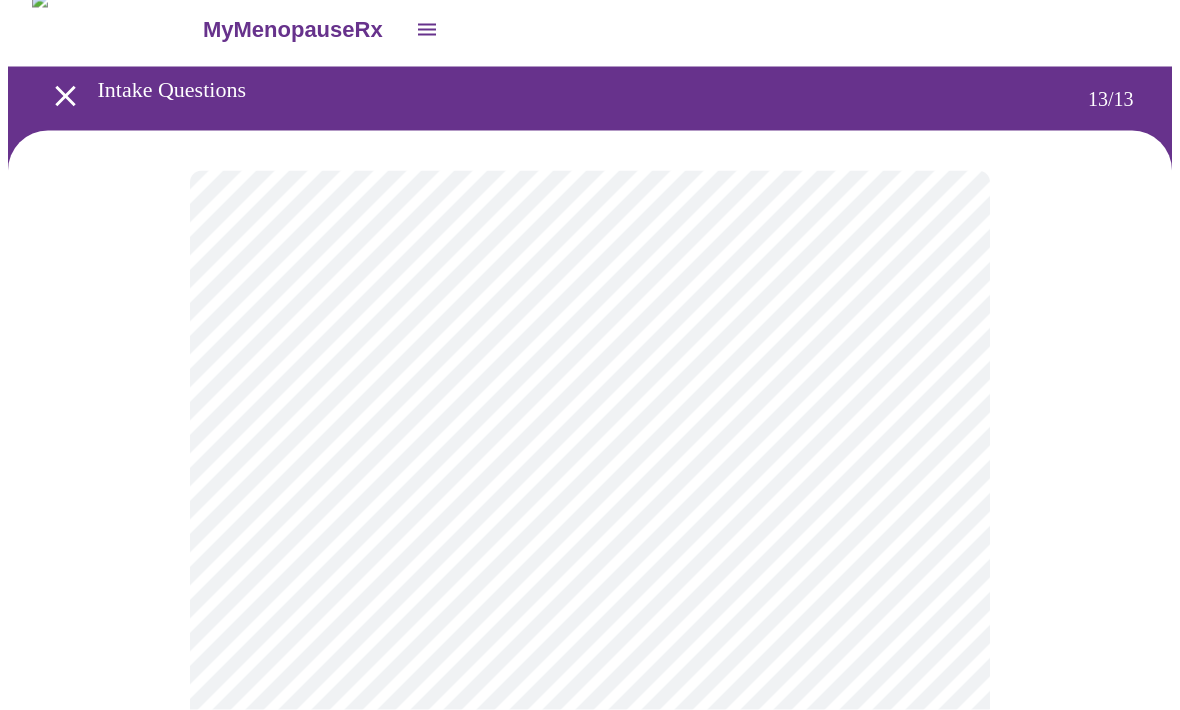 scroll, scrollTop: 17, scrollLeft: 0, axis: vertical 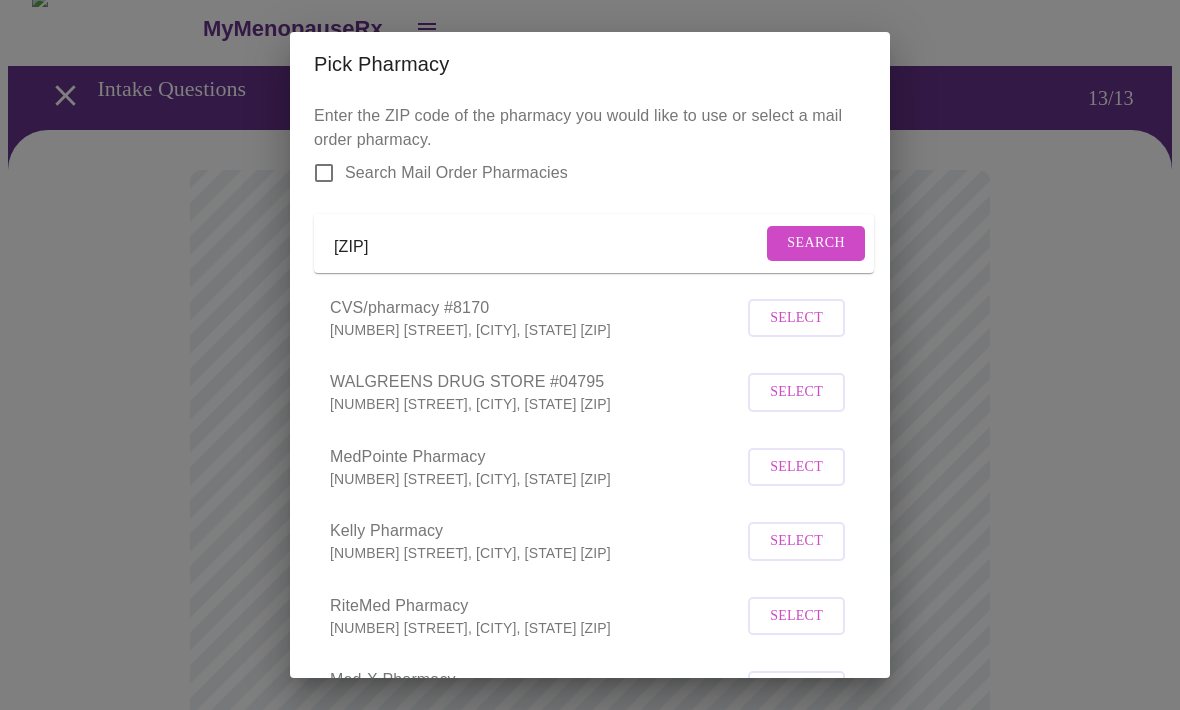 click on "48021" at bounding box center (548, 247) 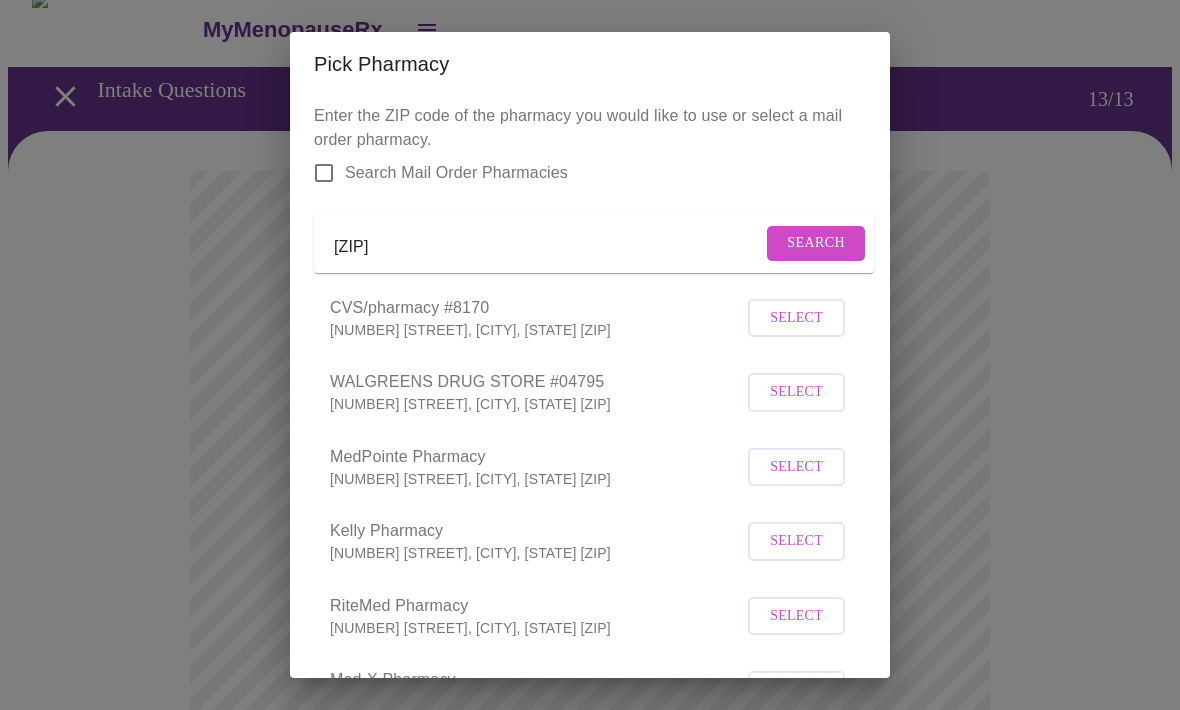 type on "4802" 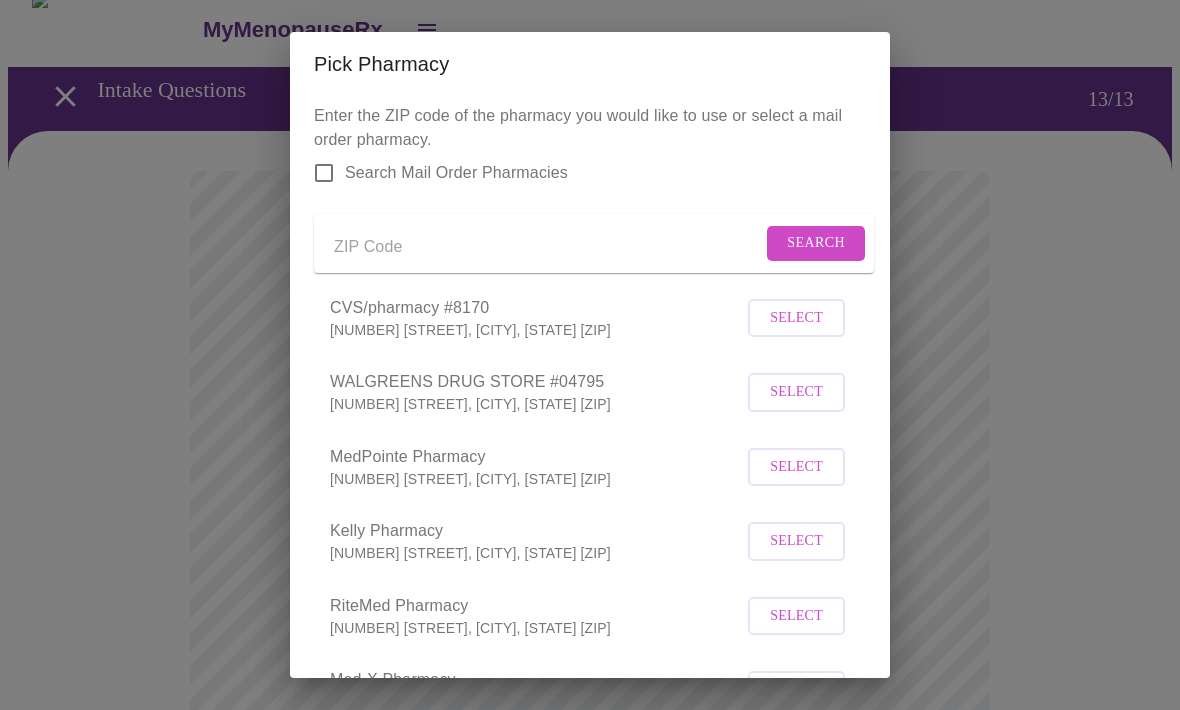 type on "48021" 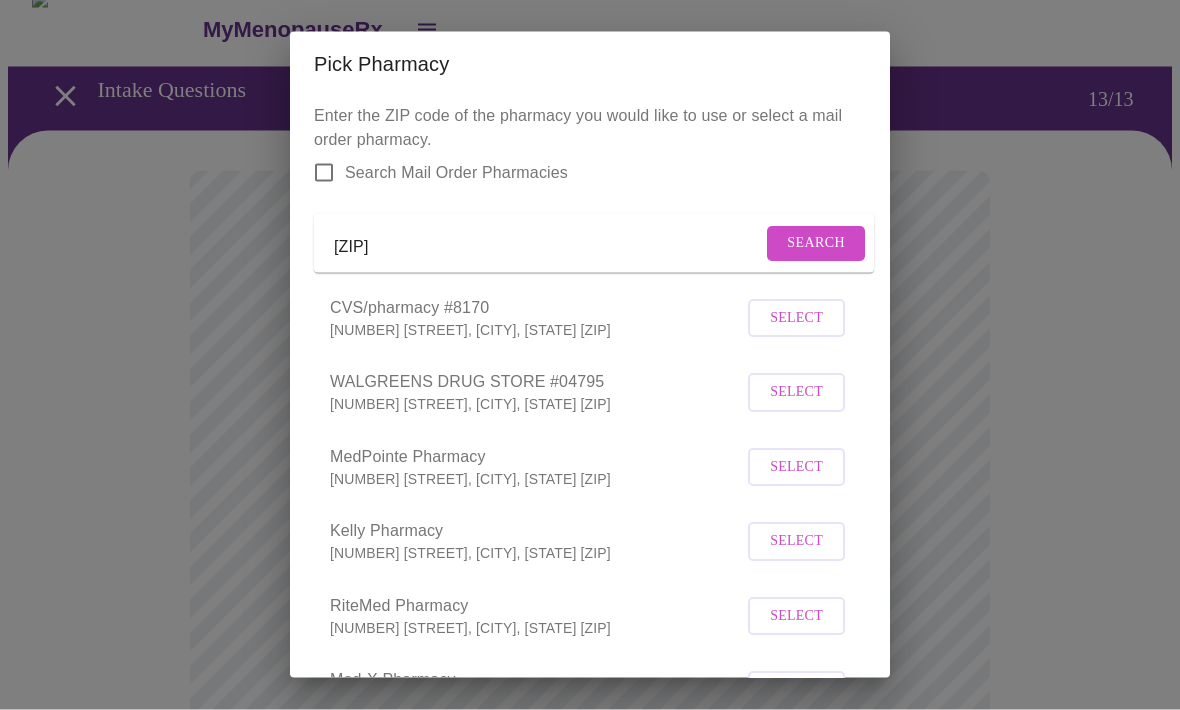click on "Search" at bounding box center [816, 243] 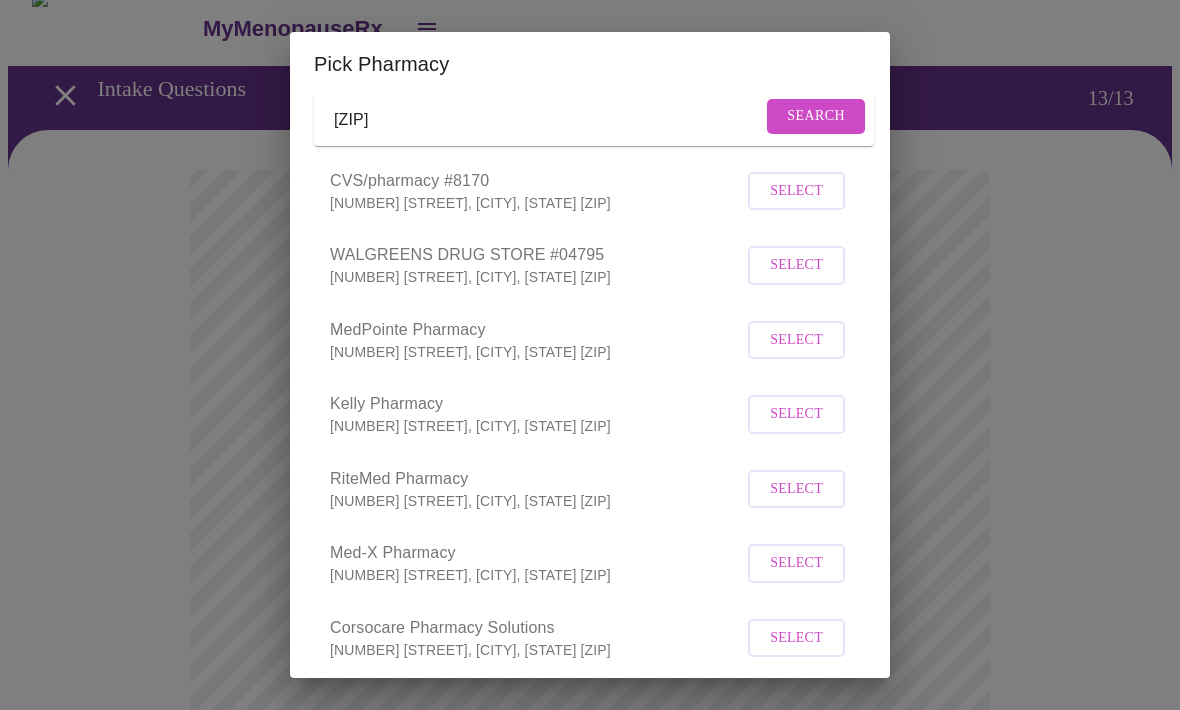 scroll, scrollTop: 128, scrollLeft: 0, axis: vertical 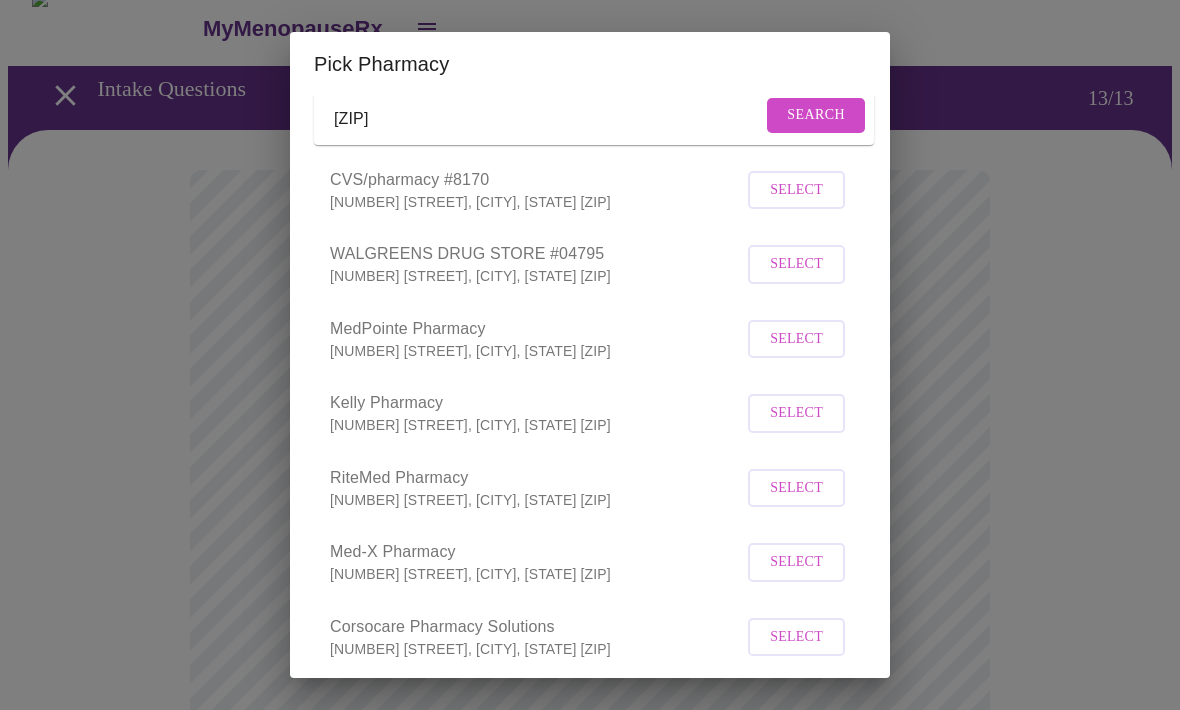 click on "25016 GRATIOT AVE, EASTPOINTE, MI 48021-3319" at bounding box center [536, 276] 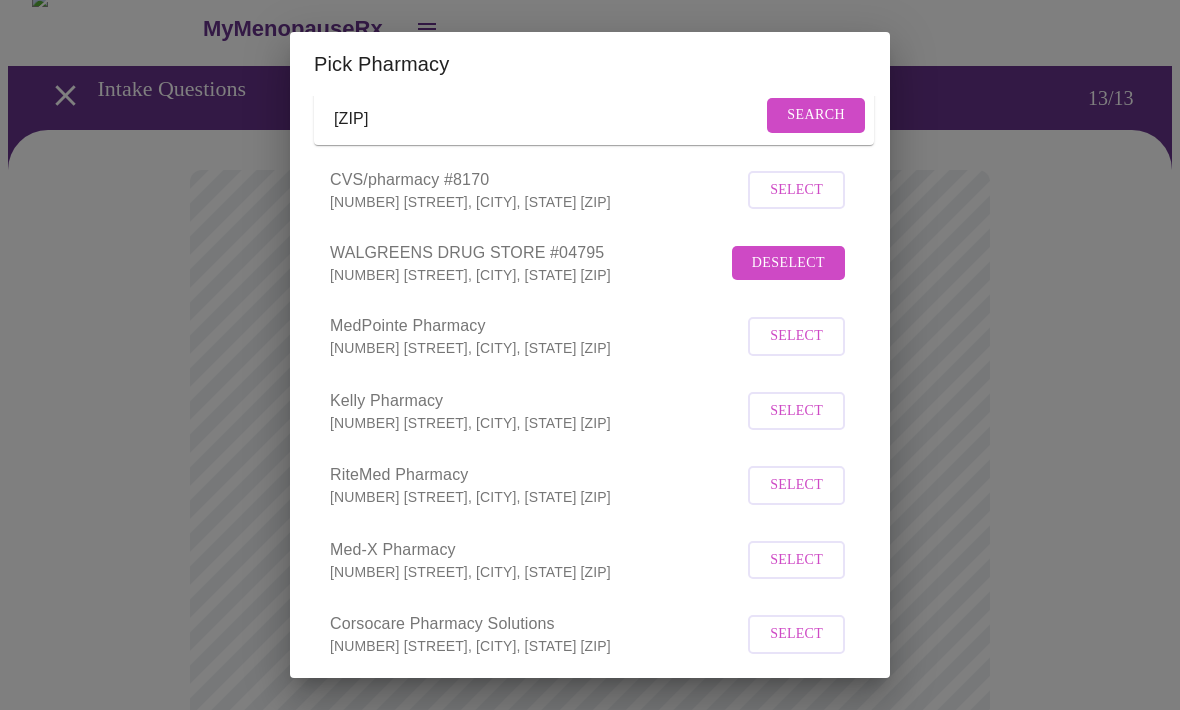 click on "Deselect" at bounding box center [788, 263] 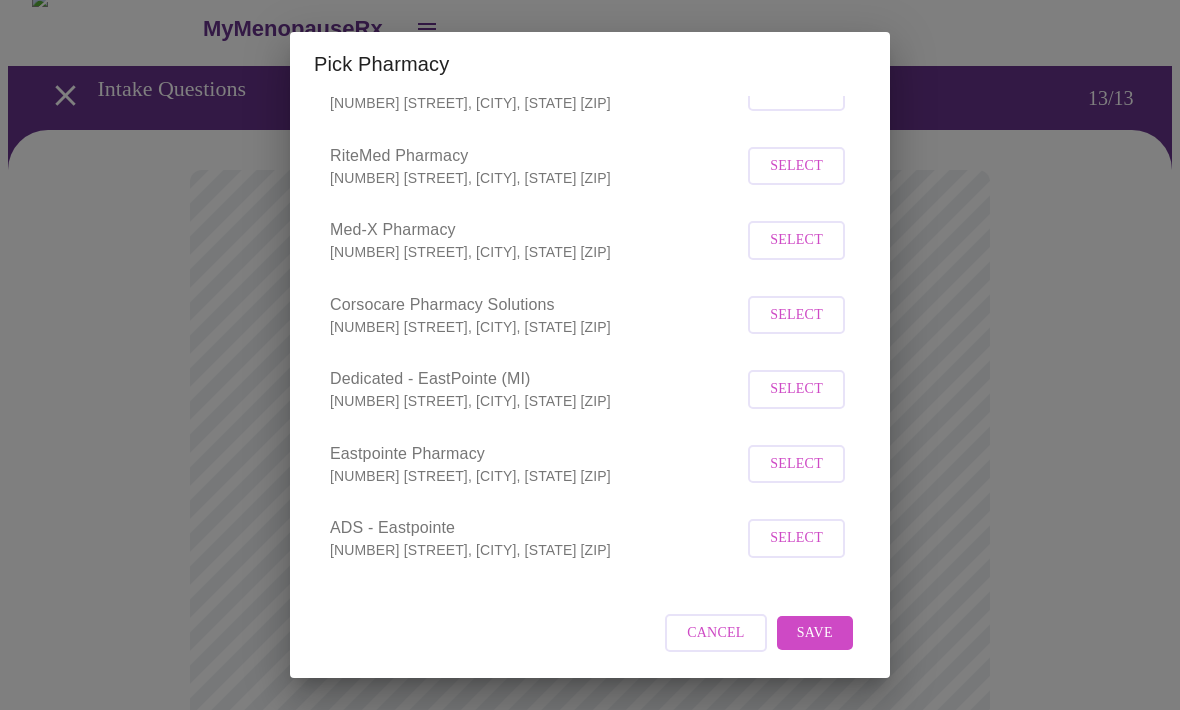scroll, scrollTop: 472, scrollLeft: 0, axis: vertical 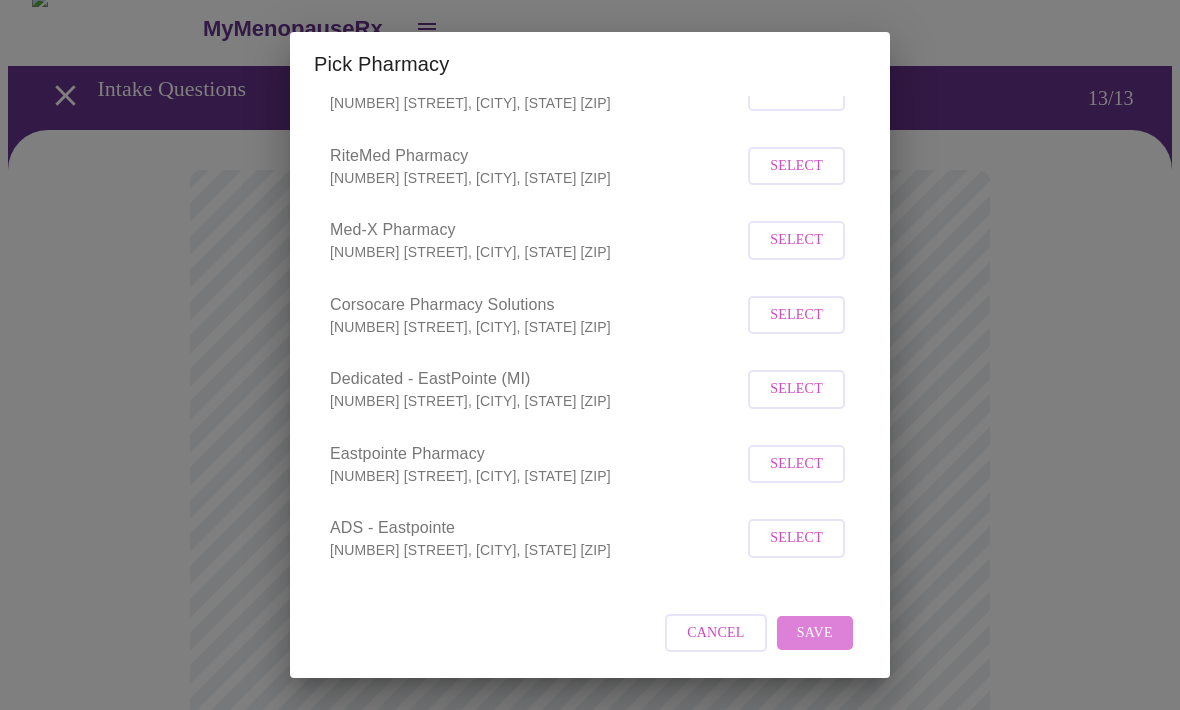 click on "Save" at bounding box center (815, 633) 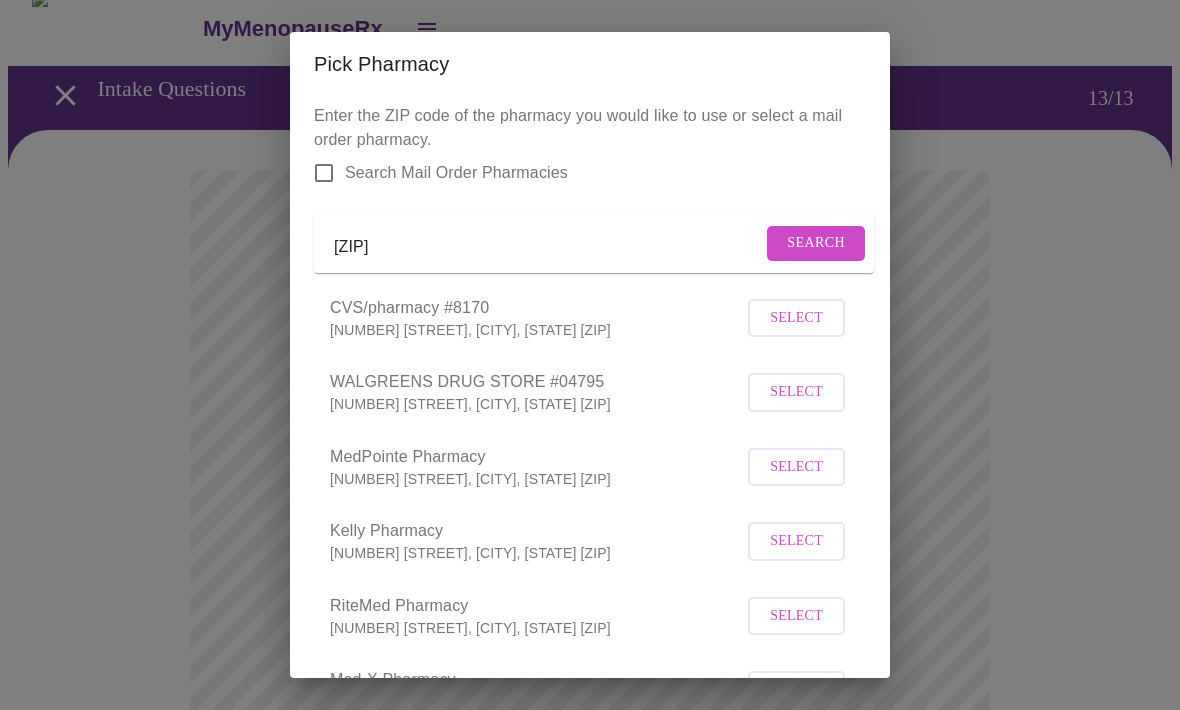 scroll, scrollTop: 0, scrollLeft: 0, axis: both 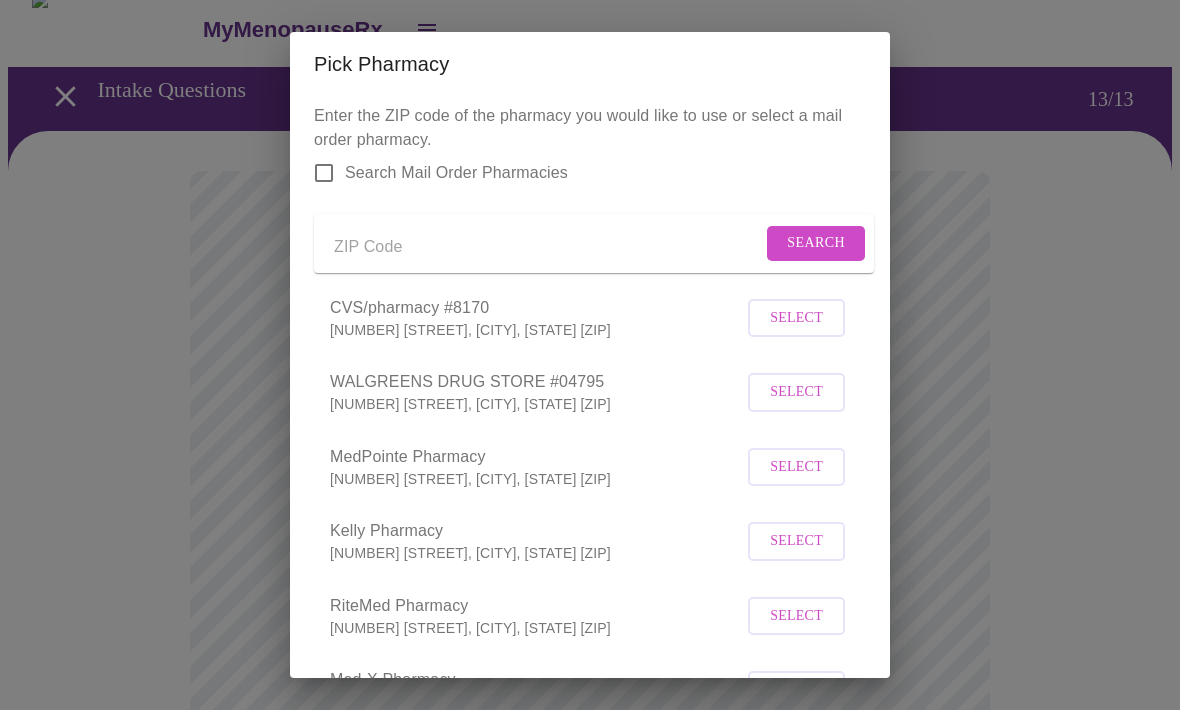type on "48067" 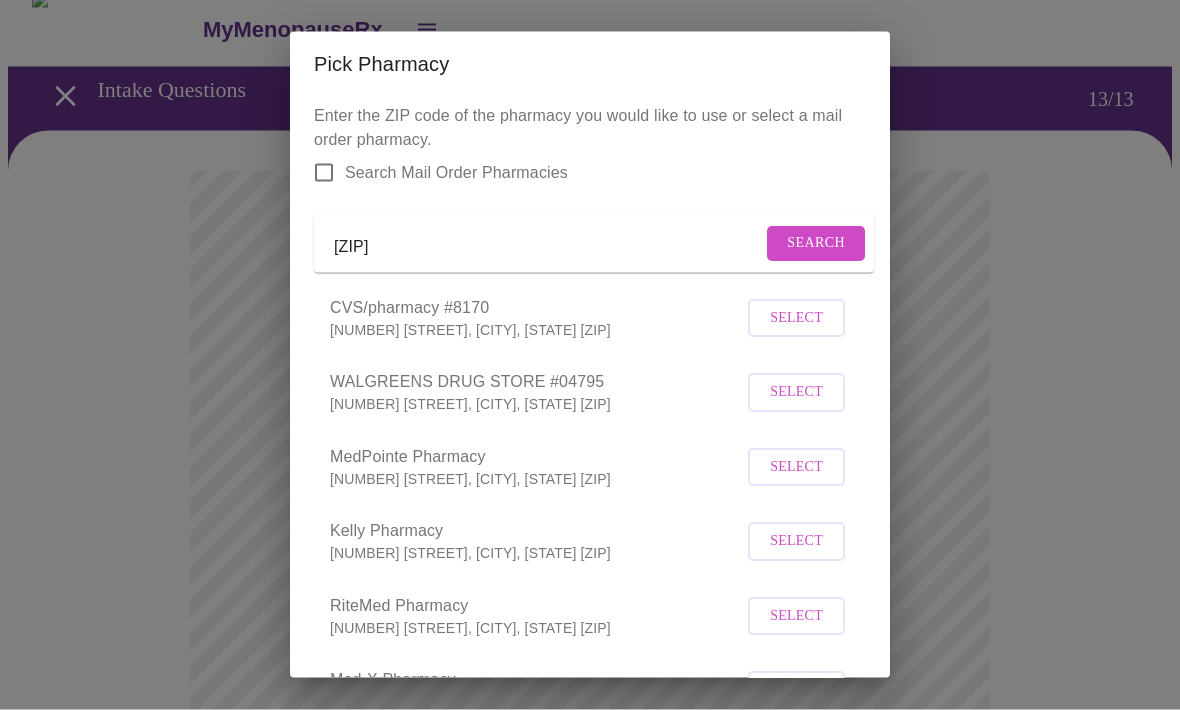 click on "Search" at bounding box center (816, 243) 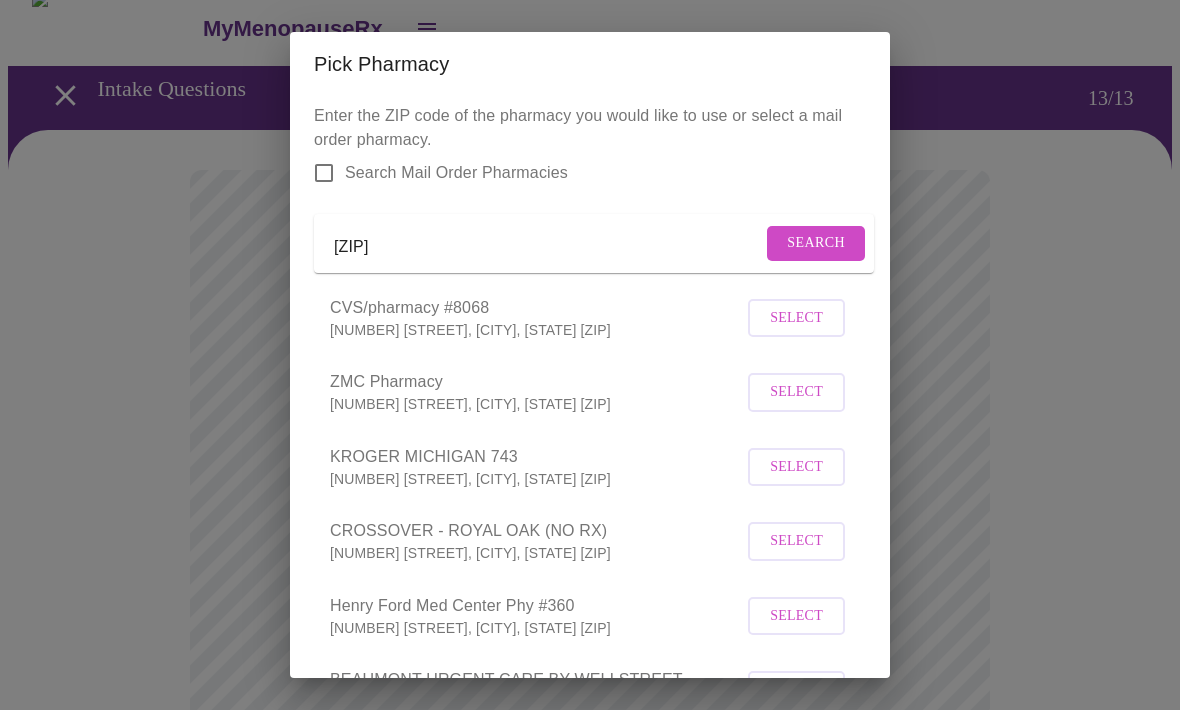 scroll, scrollTop: 0, scrollLeft: 0, axis: both 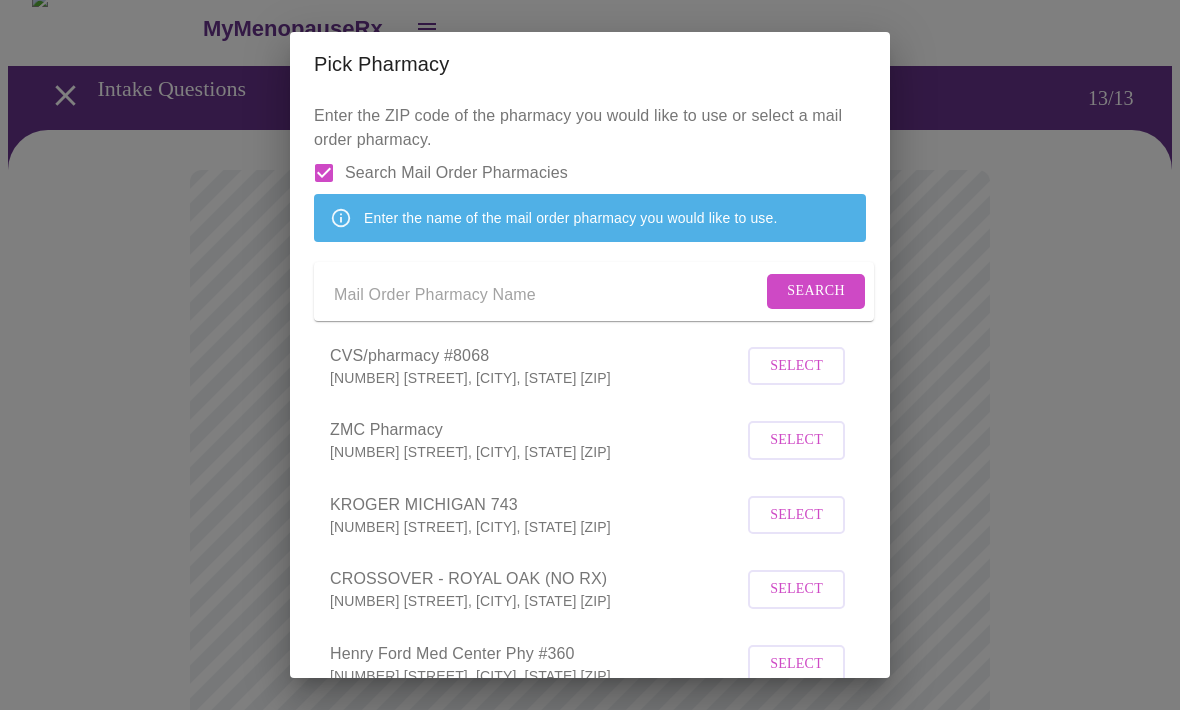 click at bounding box center (548, 295) 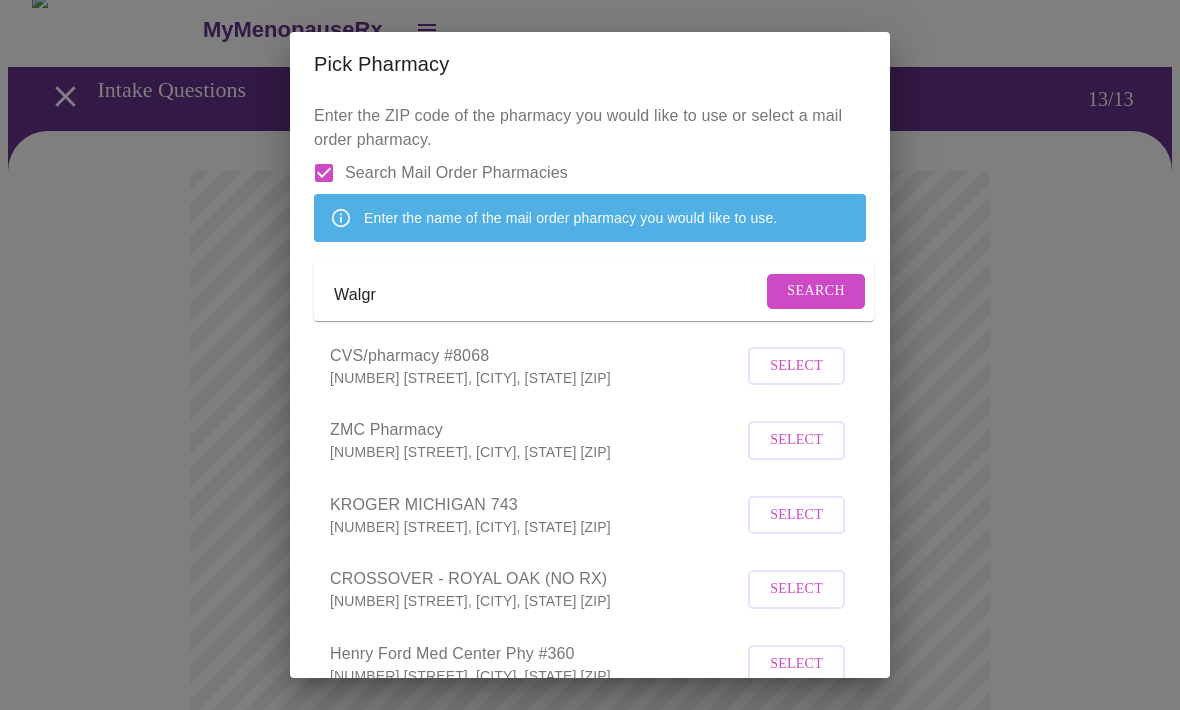 type on "Walgr" 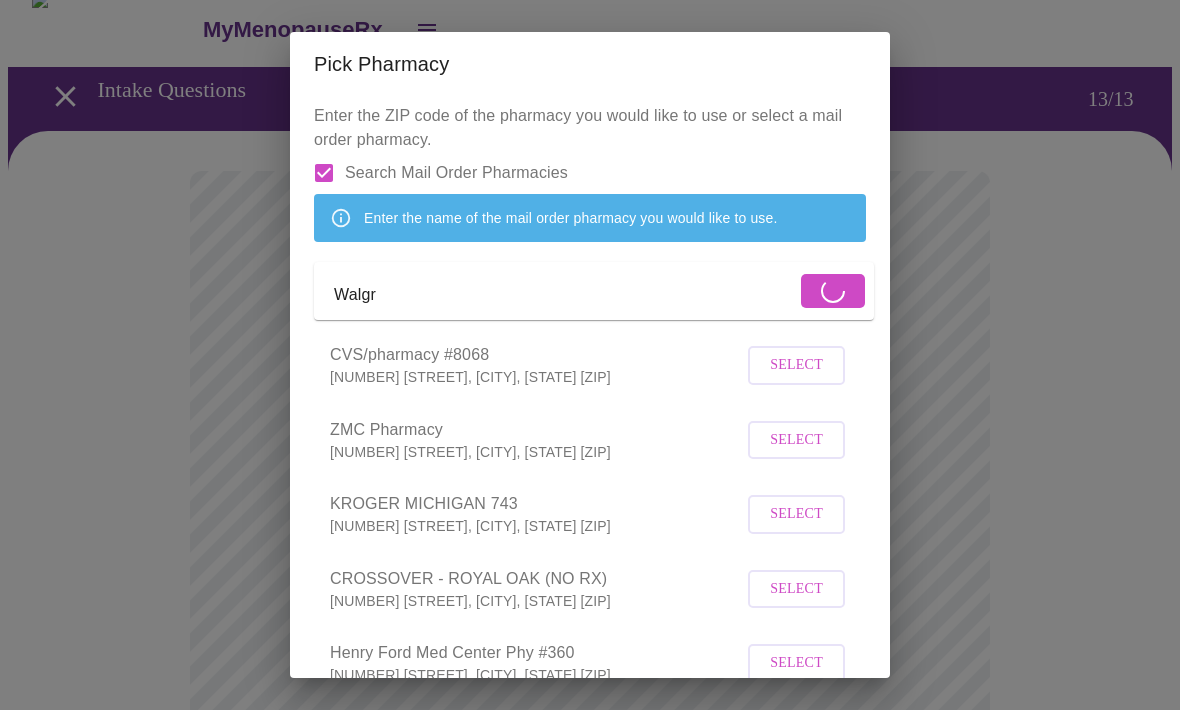 scroll, scrollTop: 17, scrollLeft: 0, axis: vertical 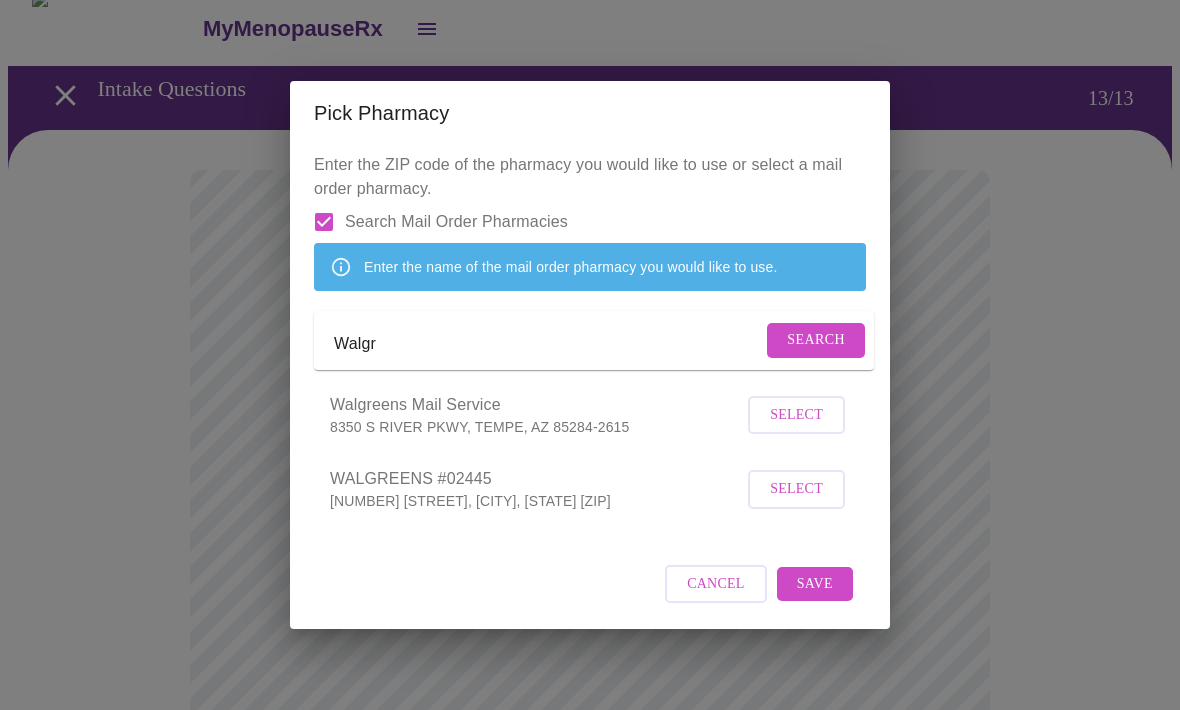 click on "Cancel" at bounding box center [716, 584] 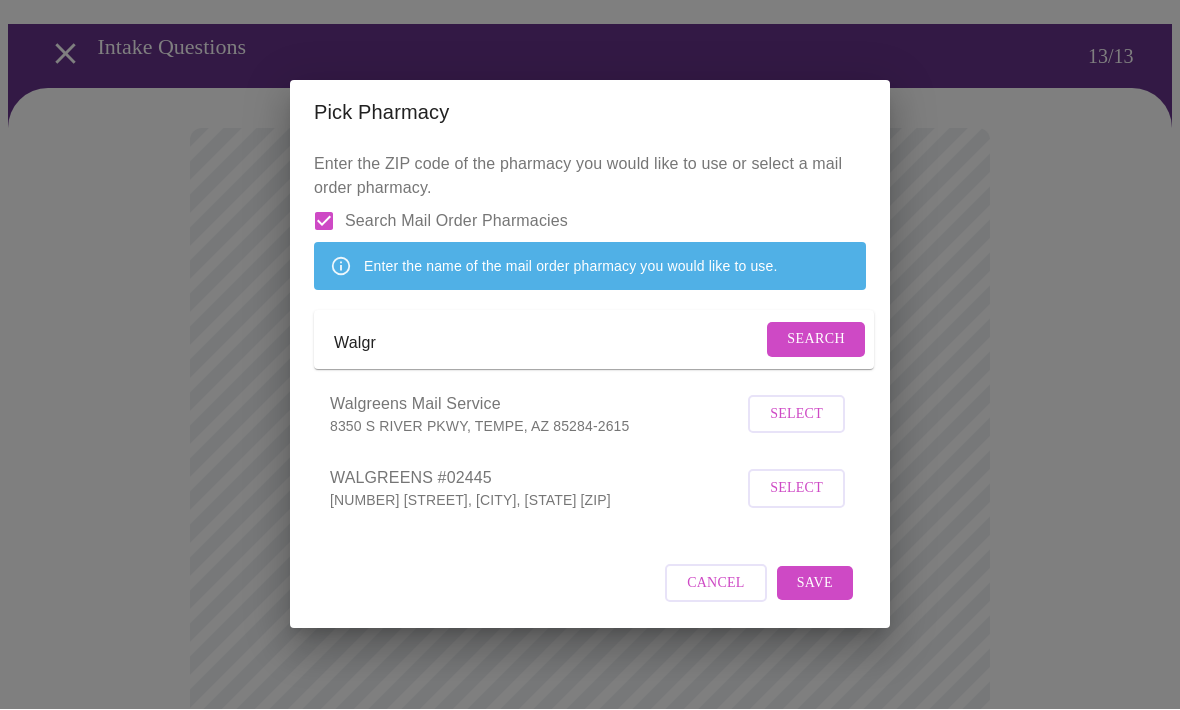 scroll, scrollTop: 59, scrollLeft: 0, axis: vertical 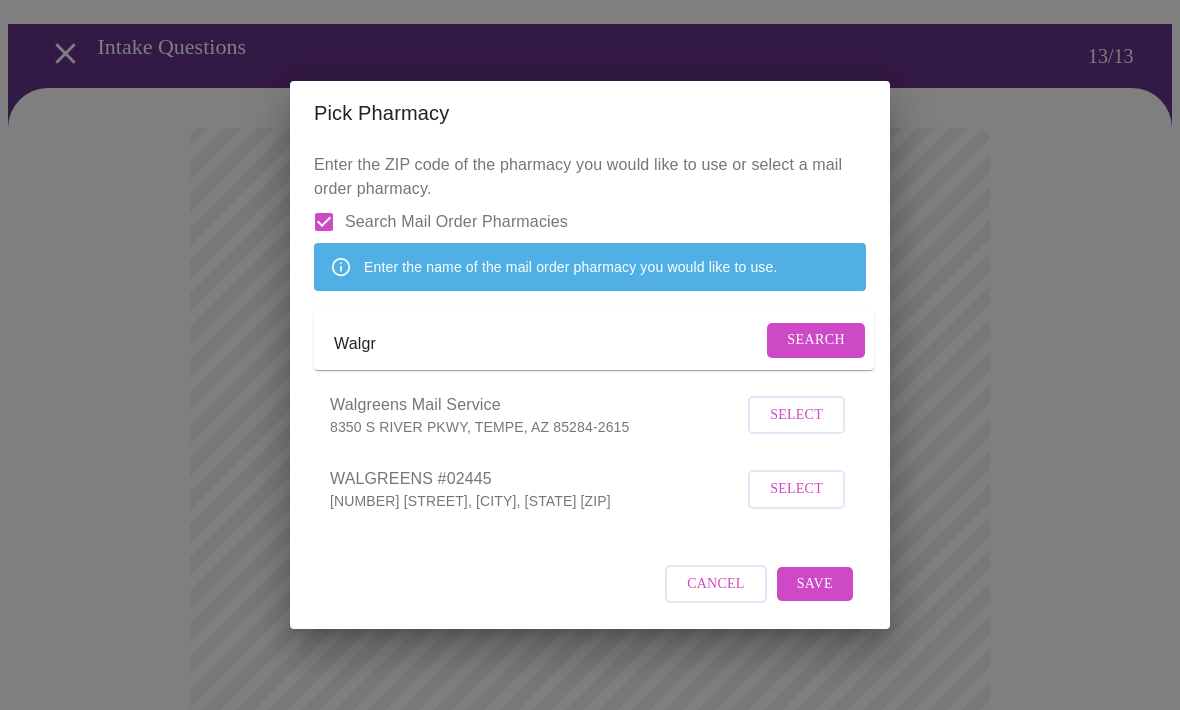 click on "Walgr" at bounding box center [548, 344] 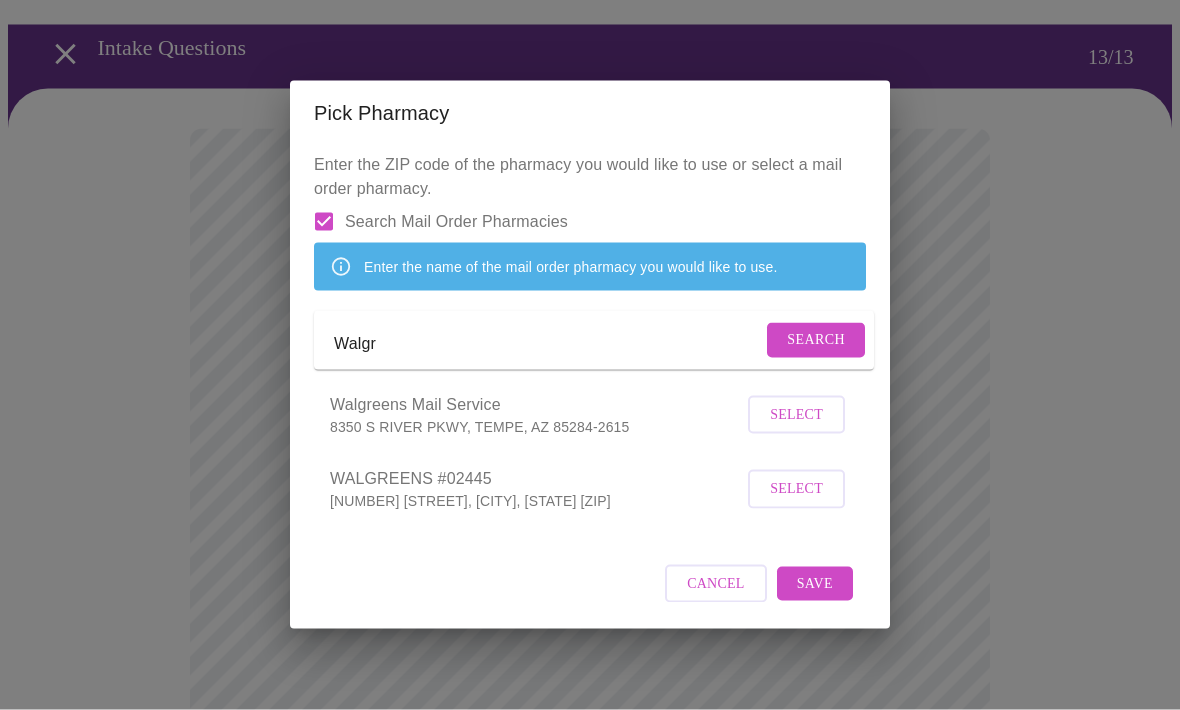 click on "Search Mail Order Pharmacies" at bounding box center [324, 222] 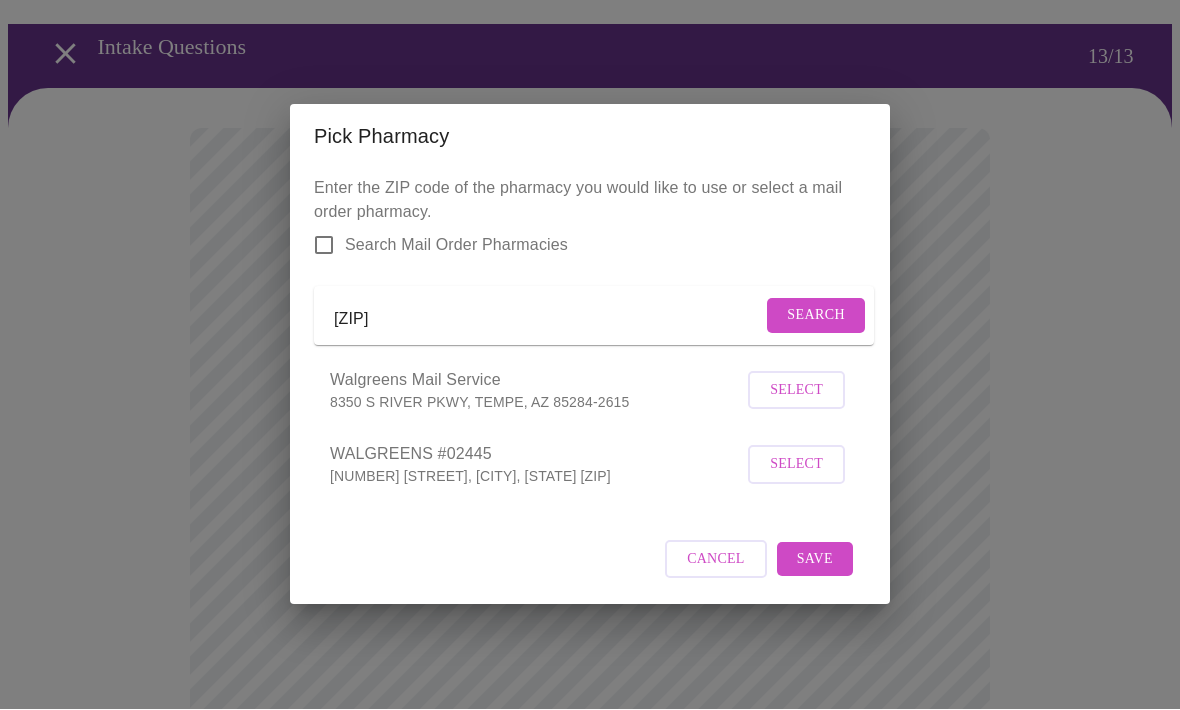 click on "48067" at bounding box center (548, 320) 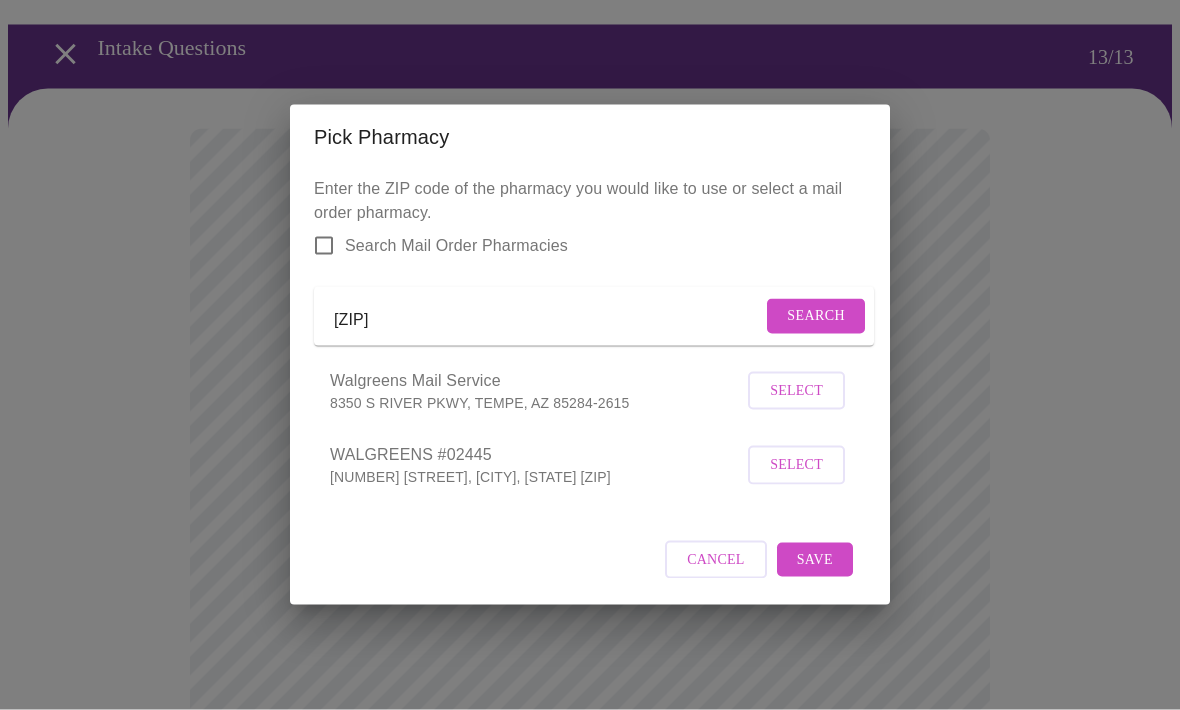 click on "Search" at bounding box center (816, 316) 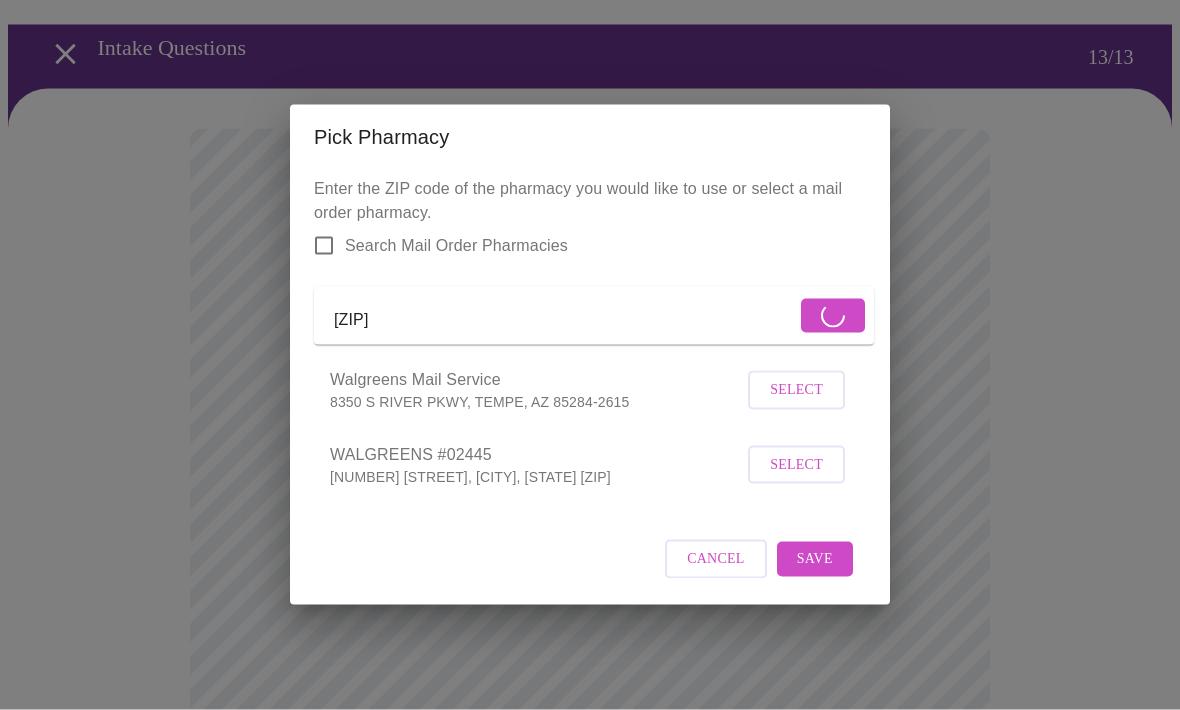 scroll, scrollTop: 59, scrollLeft: 0, axis: vertical 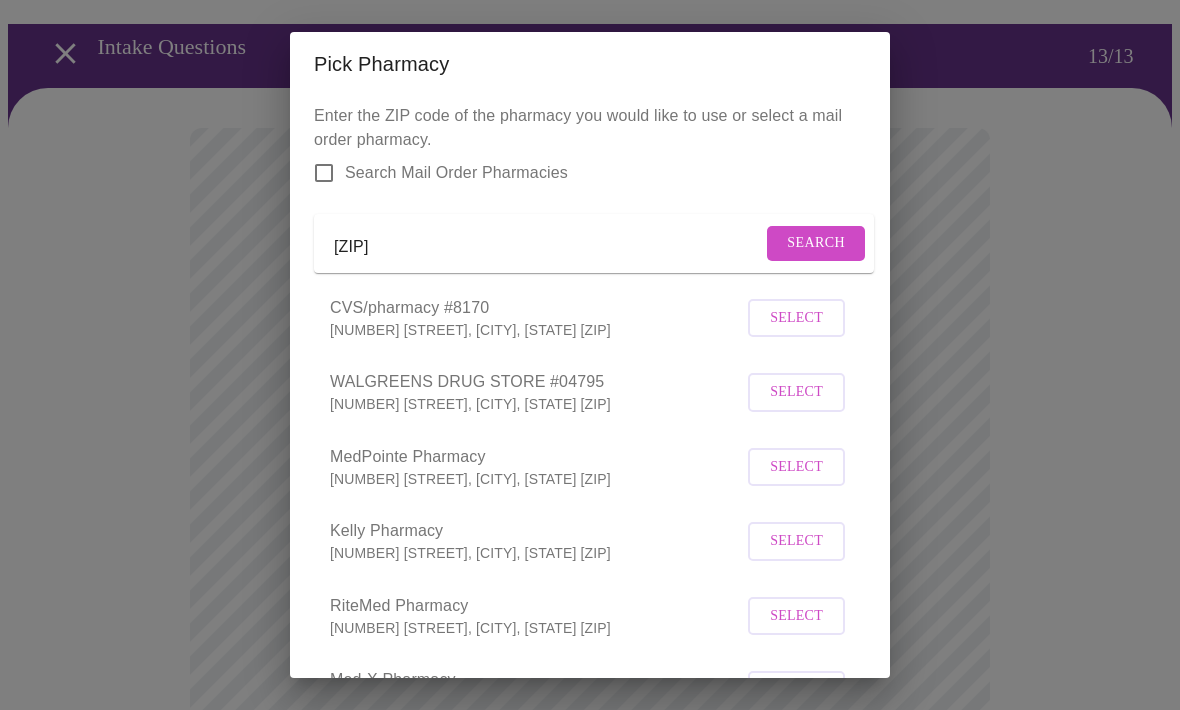 click on "Search" at bounding box center (816, 243) 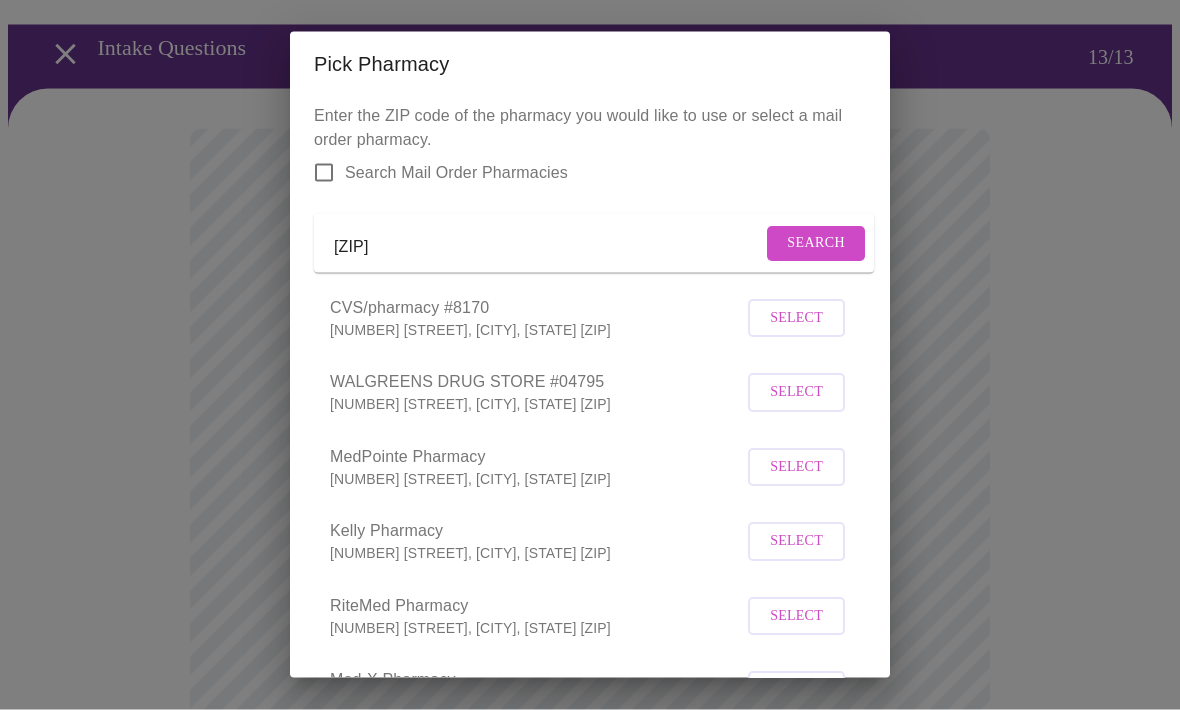type on "48201" 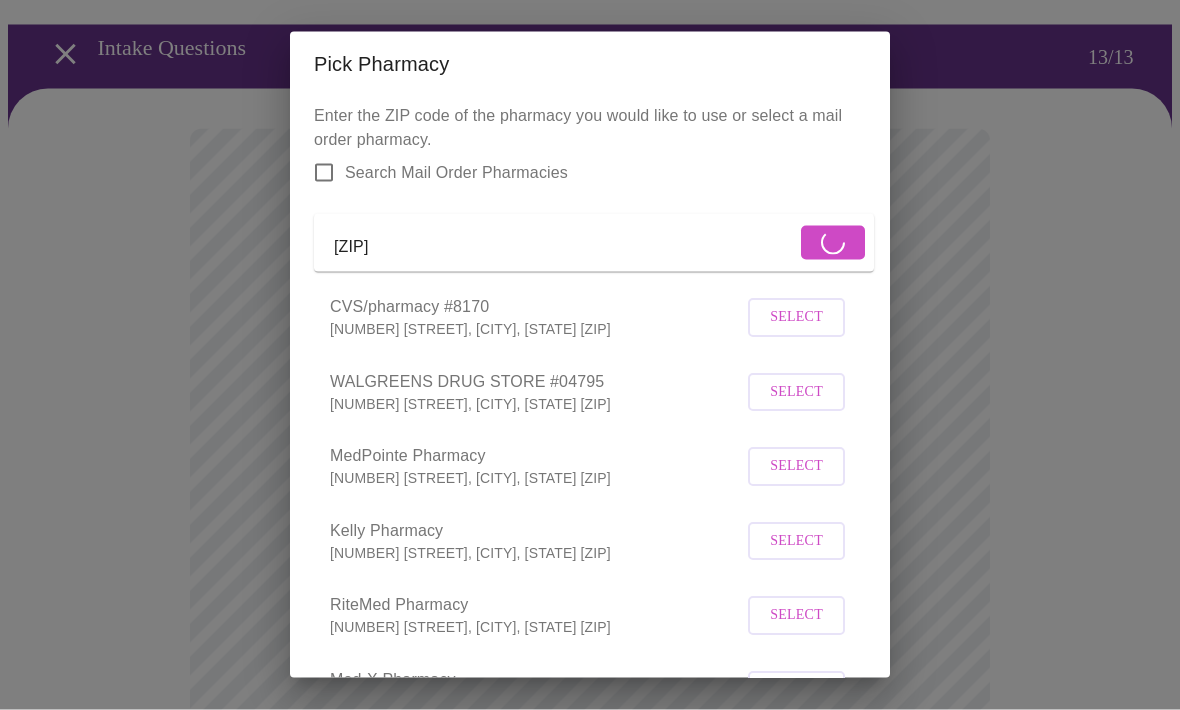 scroll, scrollTop: 59, scrollLeft: 0, axis: vertical 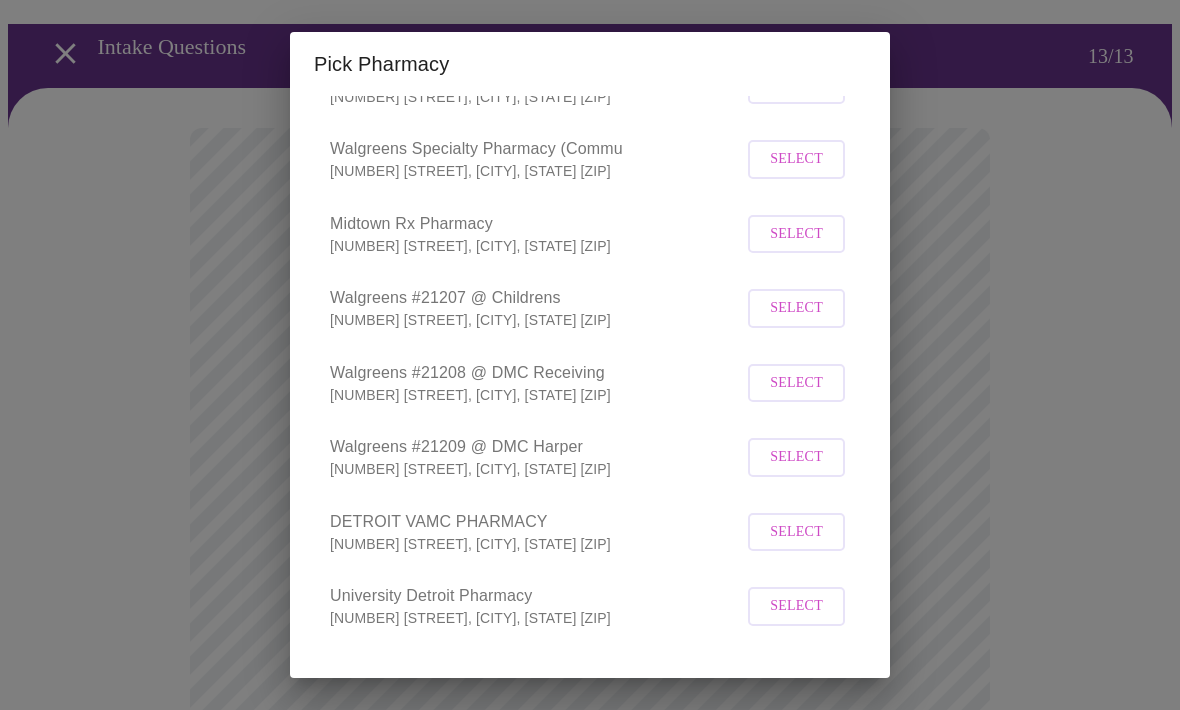 click on "Select" at bounding box center [796, 457] 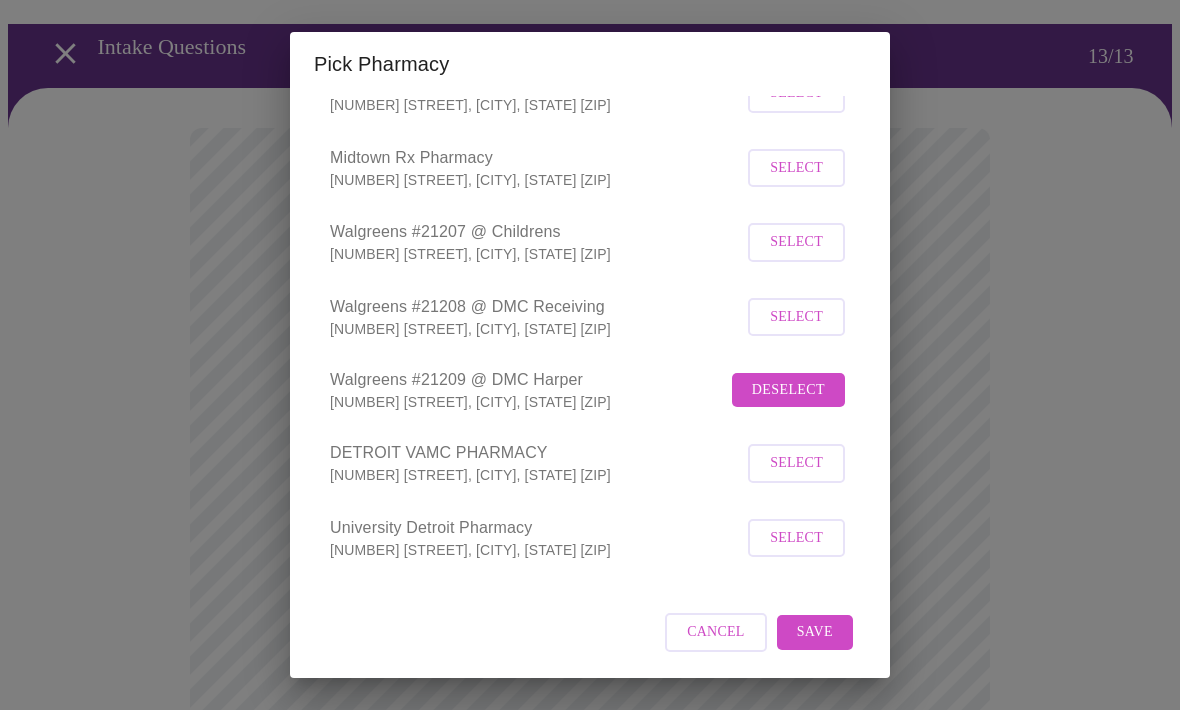 scroll, scrollTop: 618, scrollLeft: 0, axis: vertical 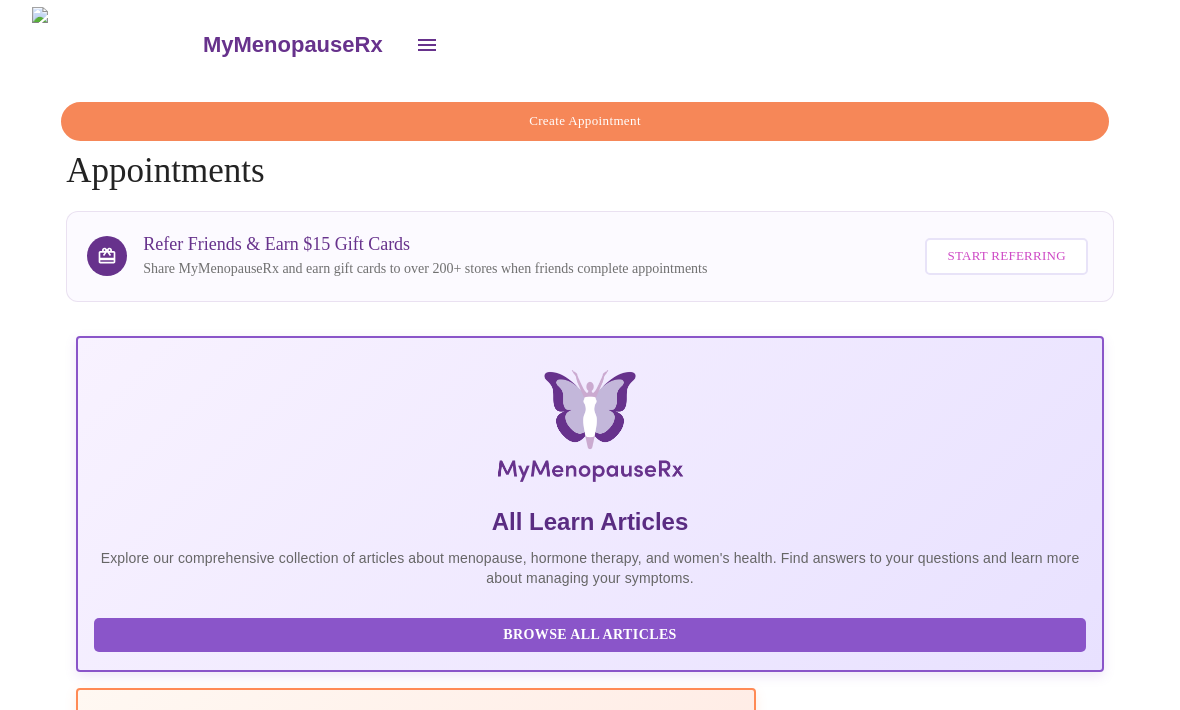 click on "Read Manual" at bounding box center [416, 967] 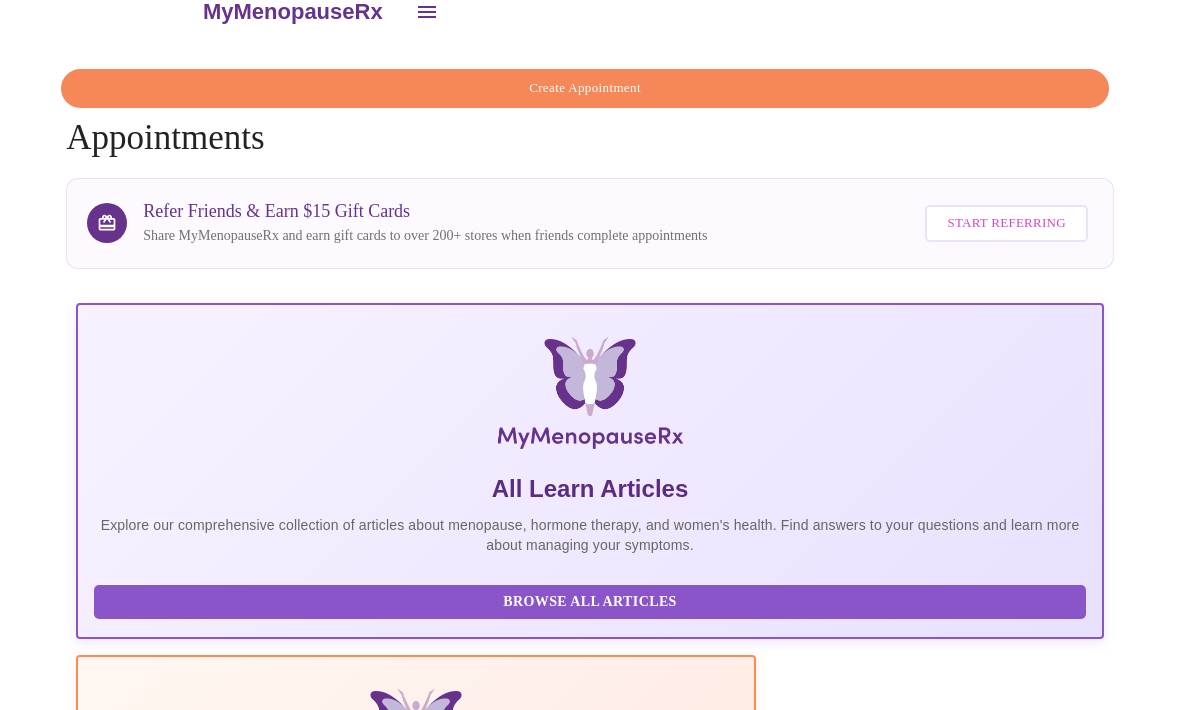 scroll, scrollTop: 33, scrollLeft: 0, axis: vertical 